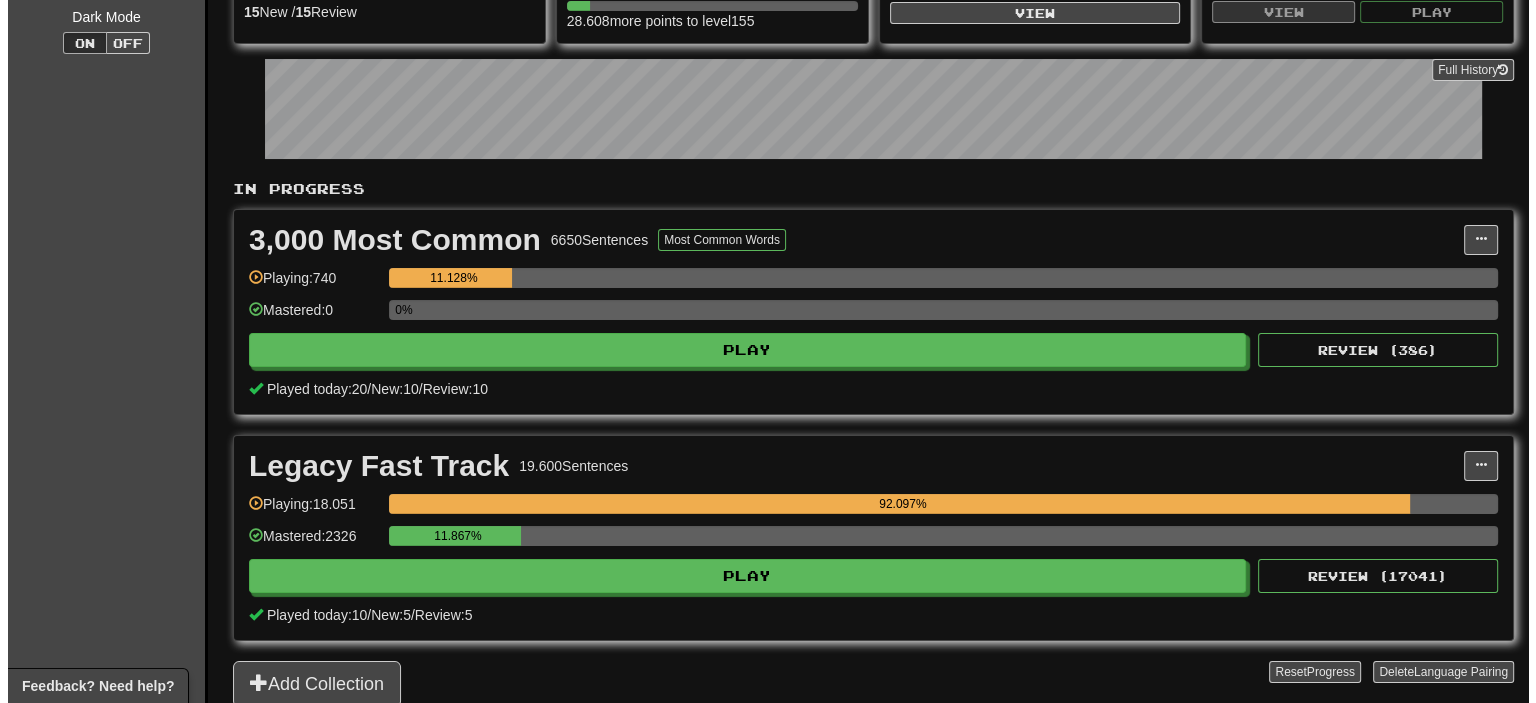 scroll, scrollTop: 300, scrollLeft: 0, axis: vertical 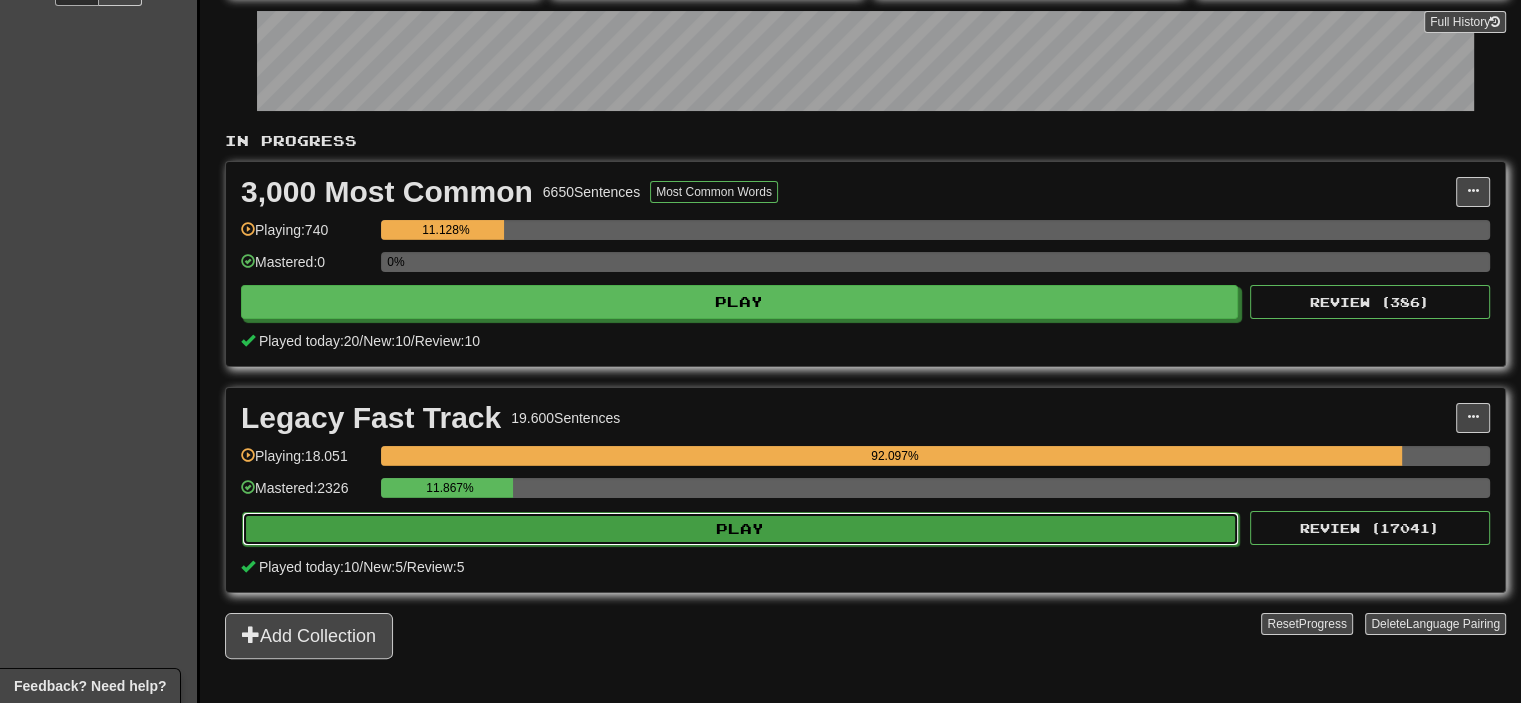 click on "Play" at bounding box center (740, 529) 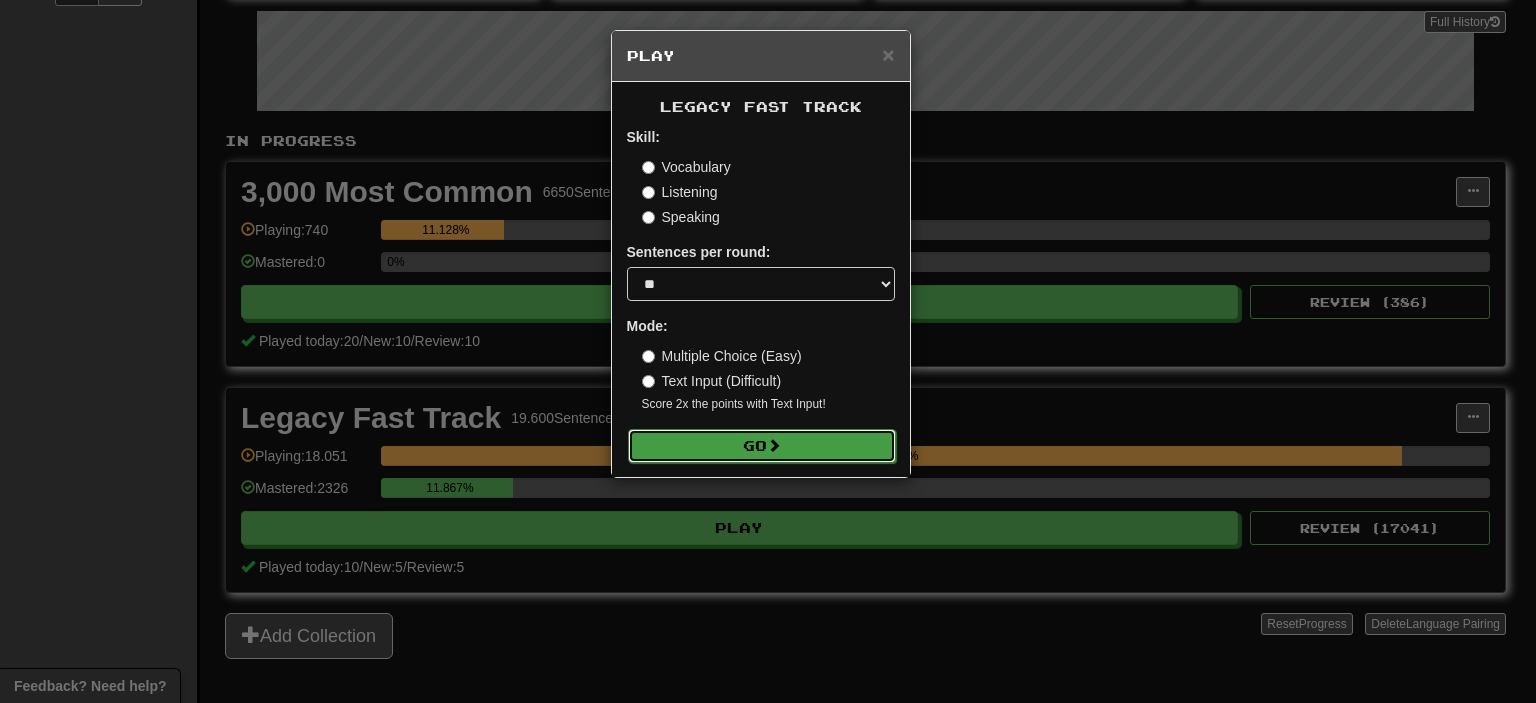 click on "Go" at bounding box center [762, 446] 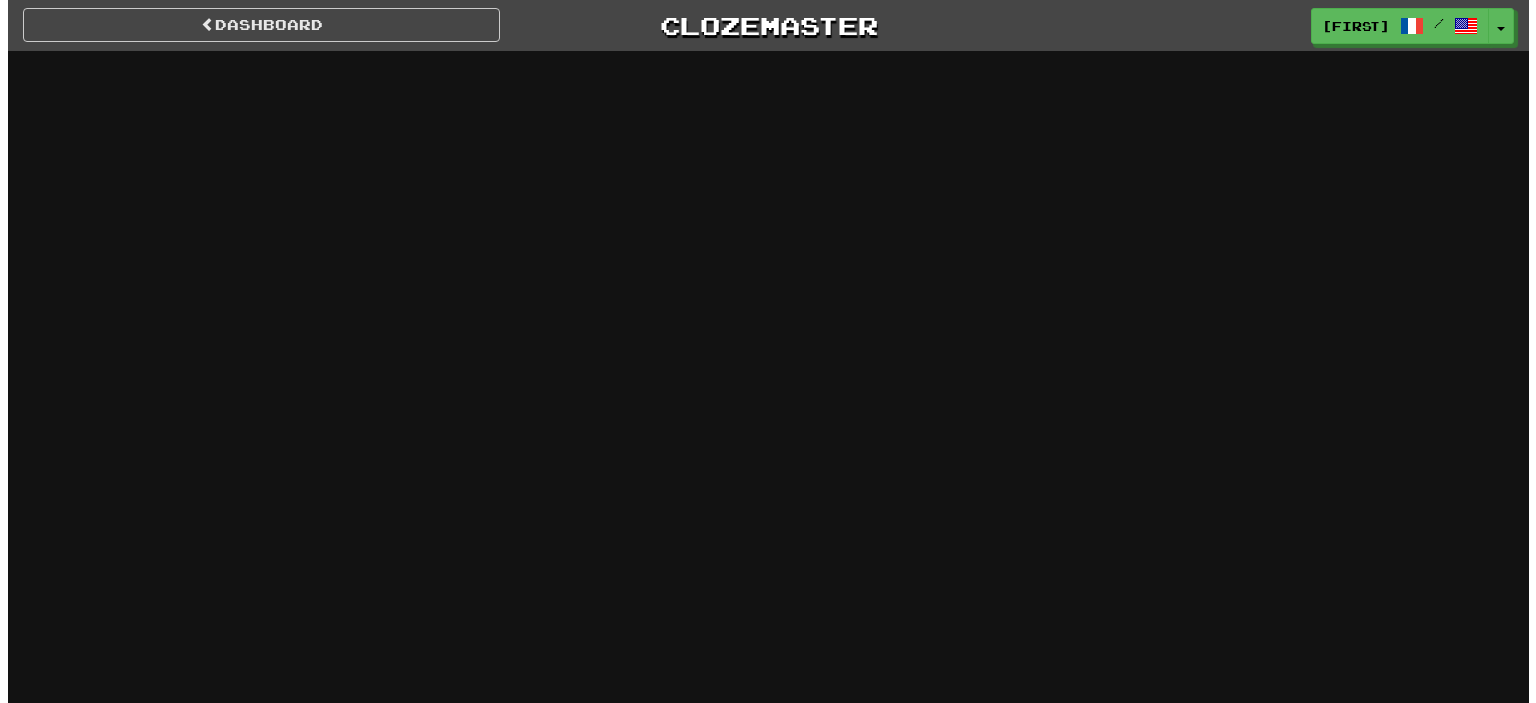 scroll, scrollTop: 0, scrollLeft: 0, axis: both 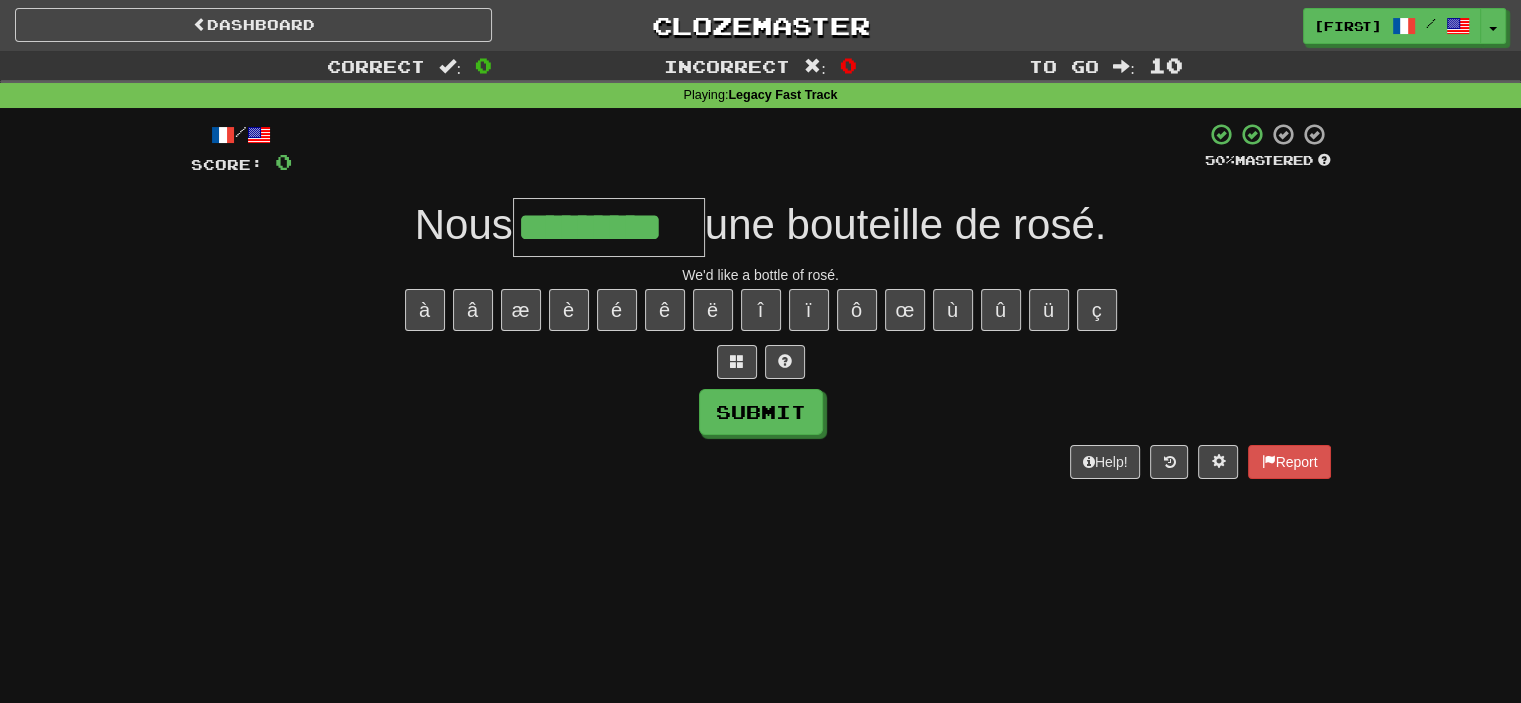 type on "*********" 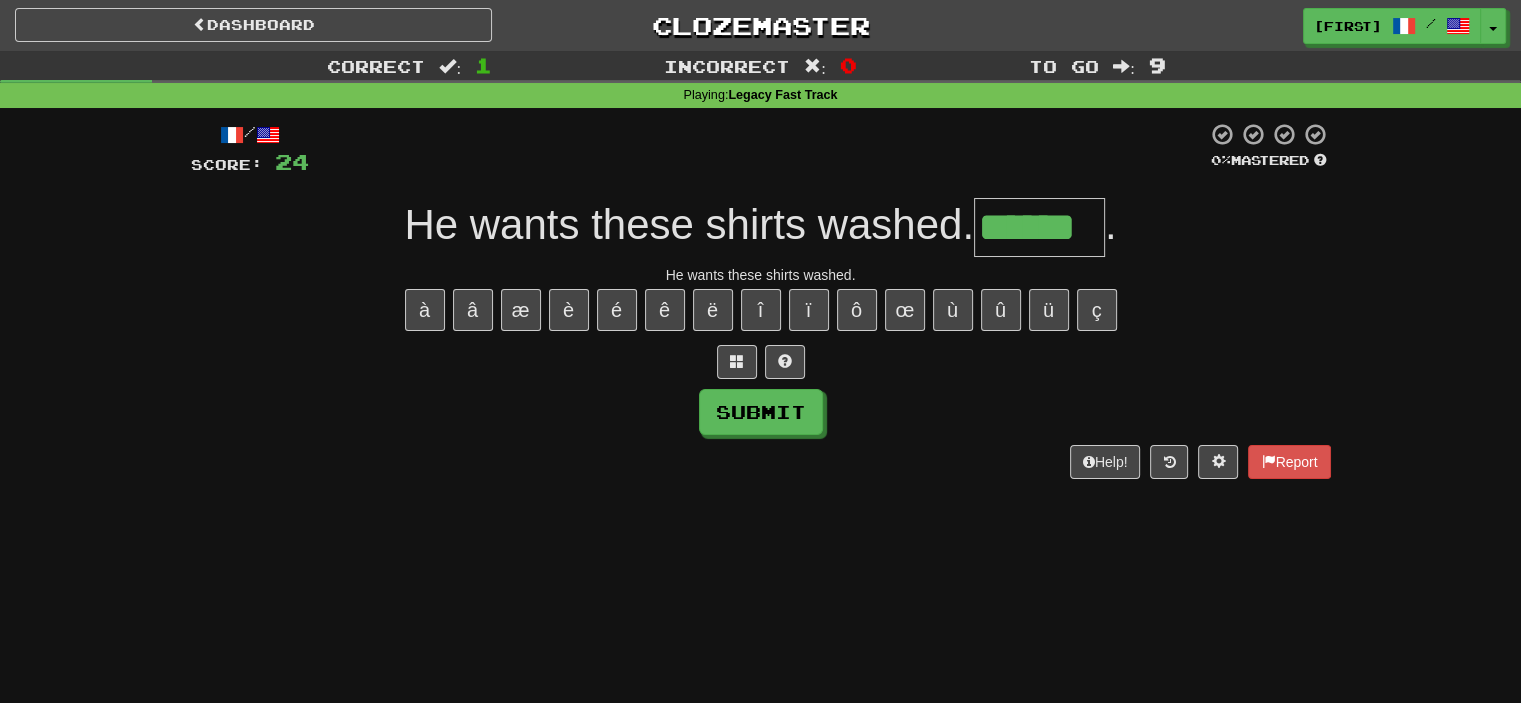type on "******" 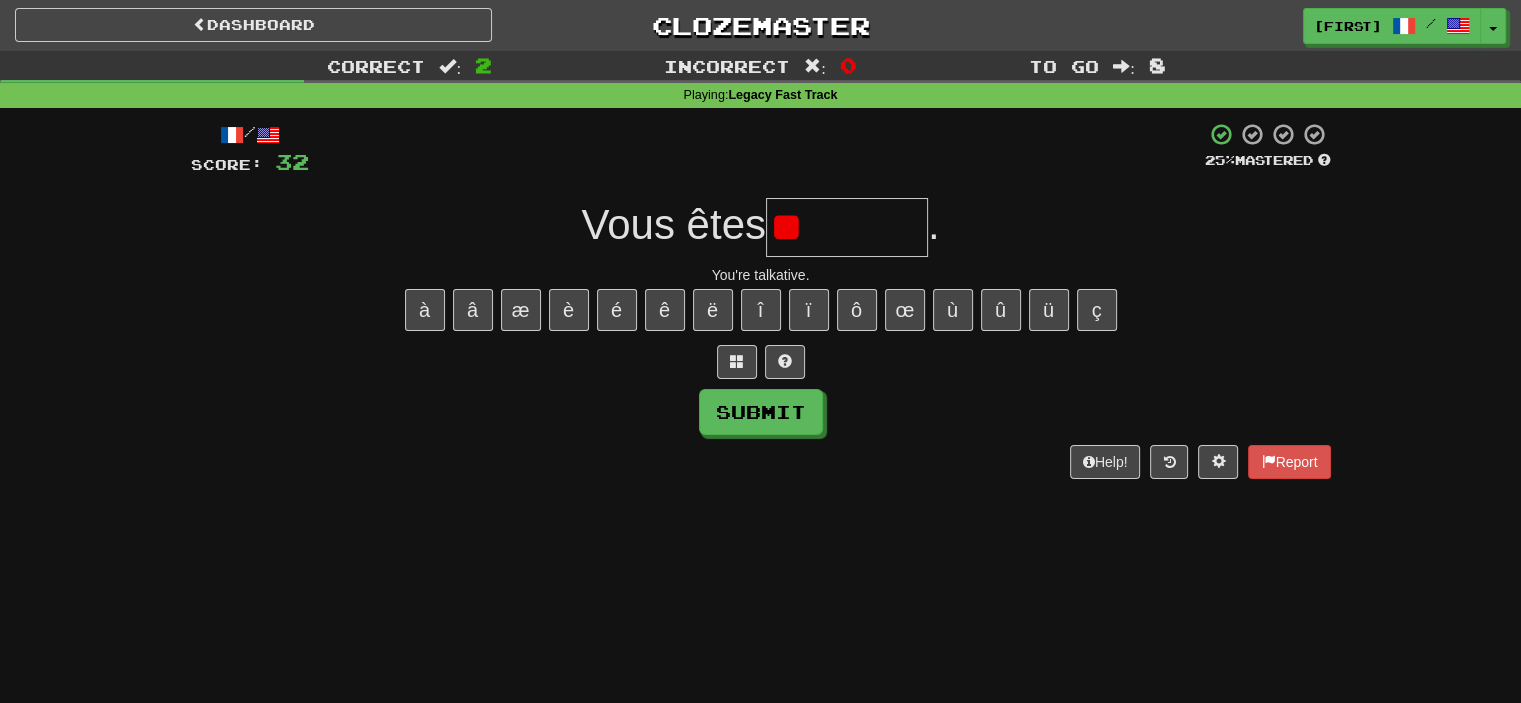 type on "*" 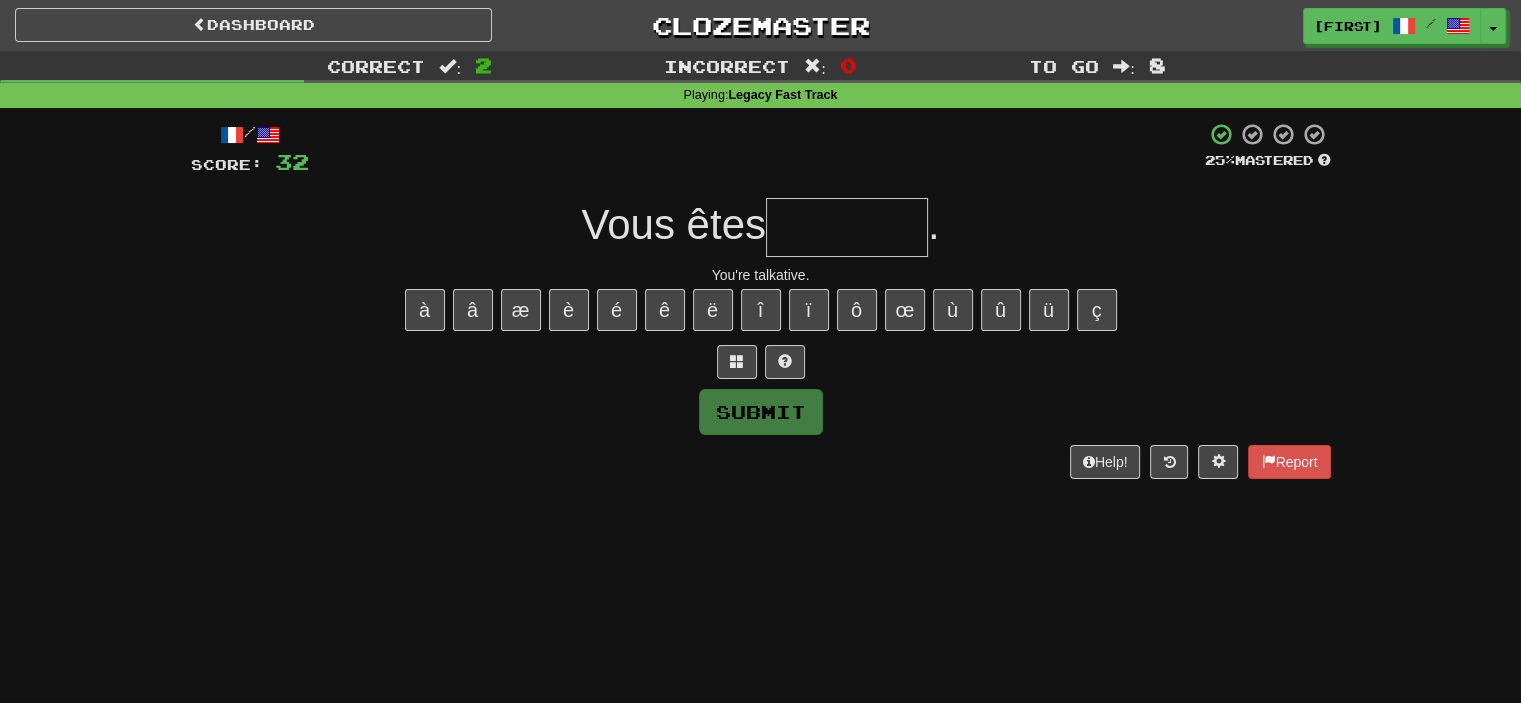 type on "*" 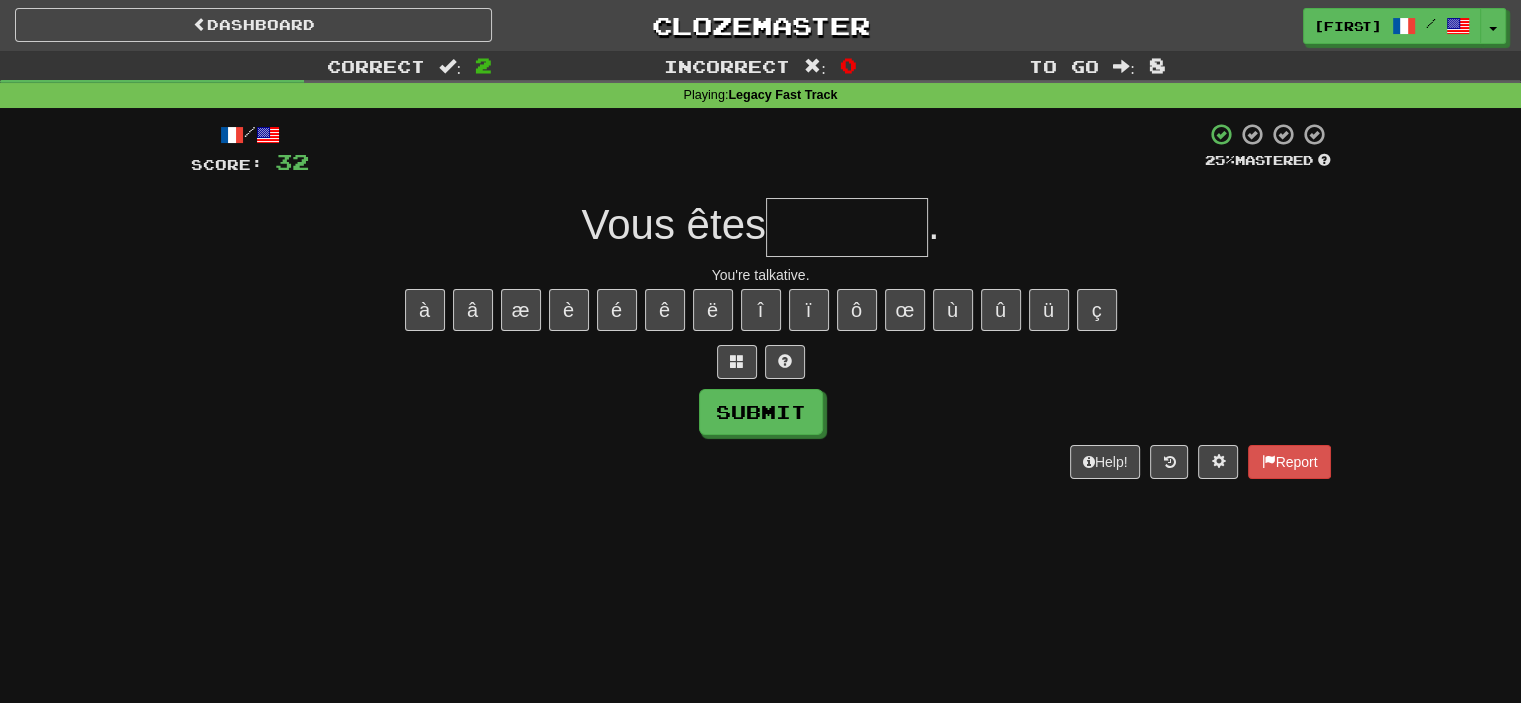 type on "*" 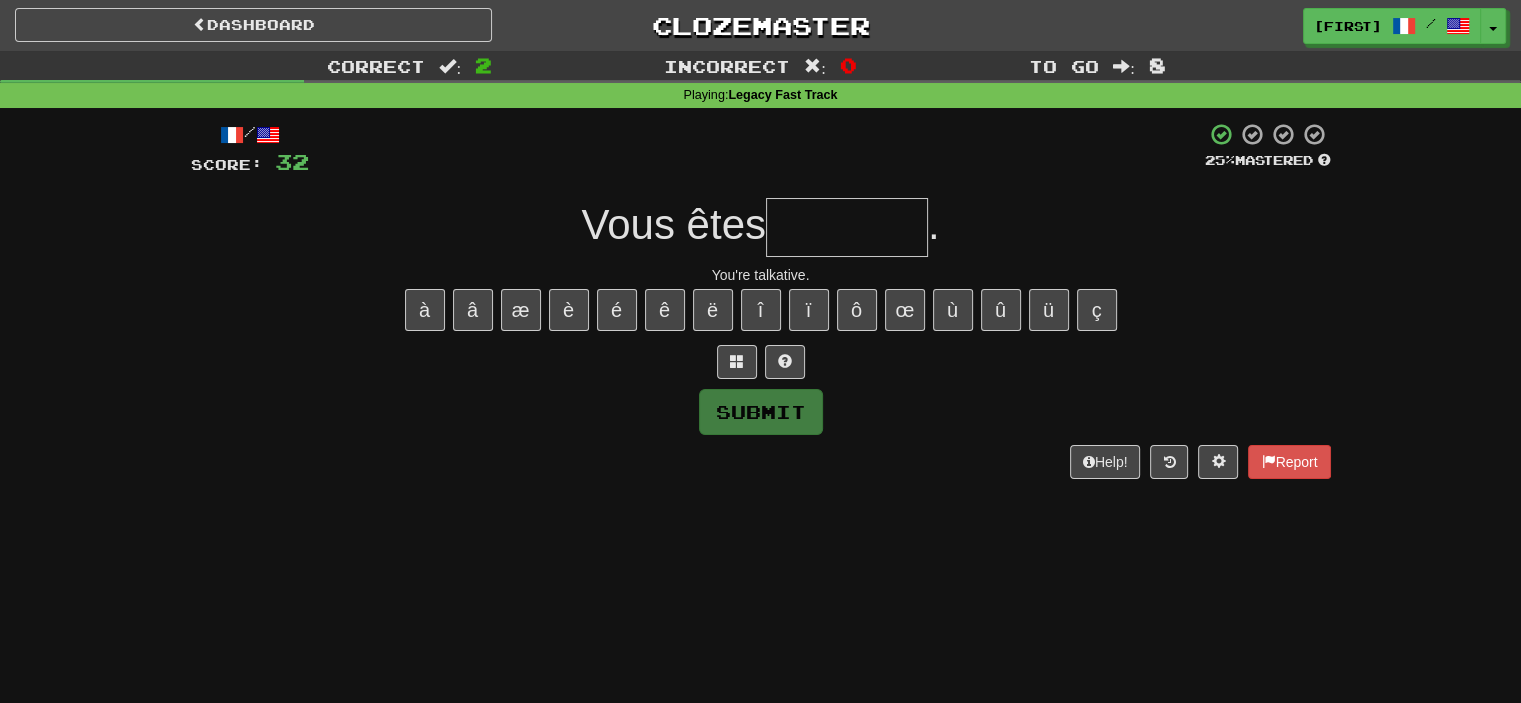 type on "*" 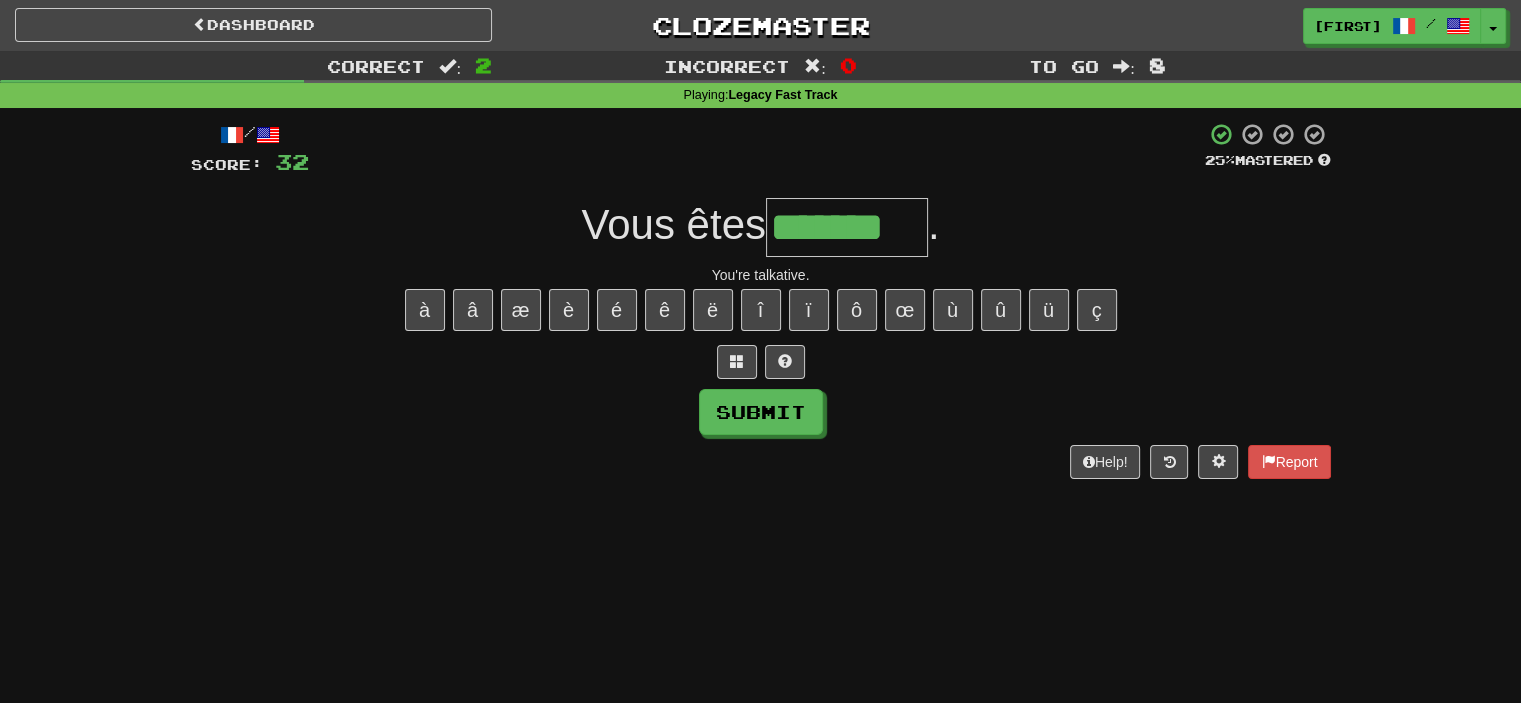 type on "*******" 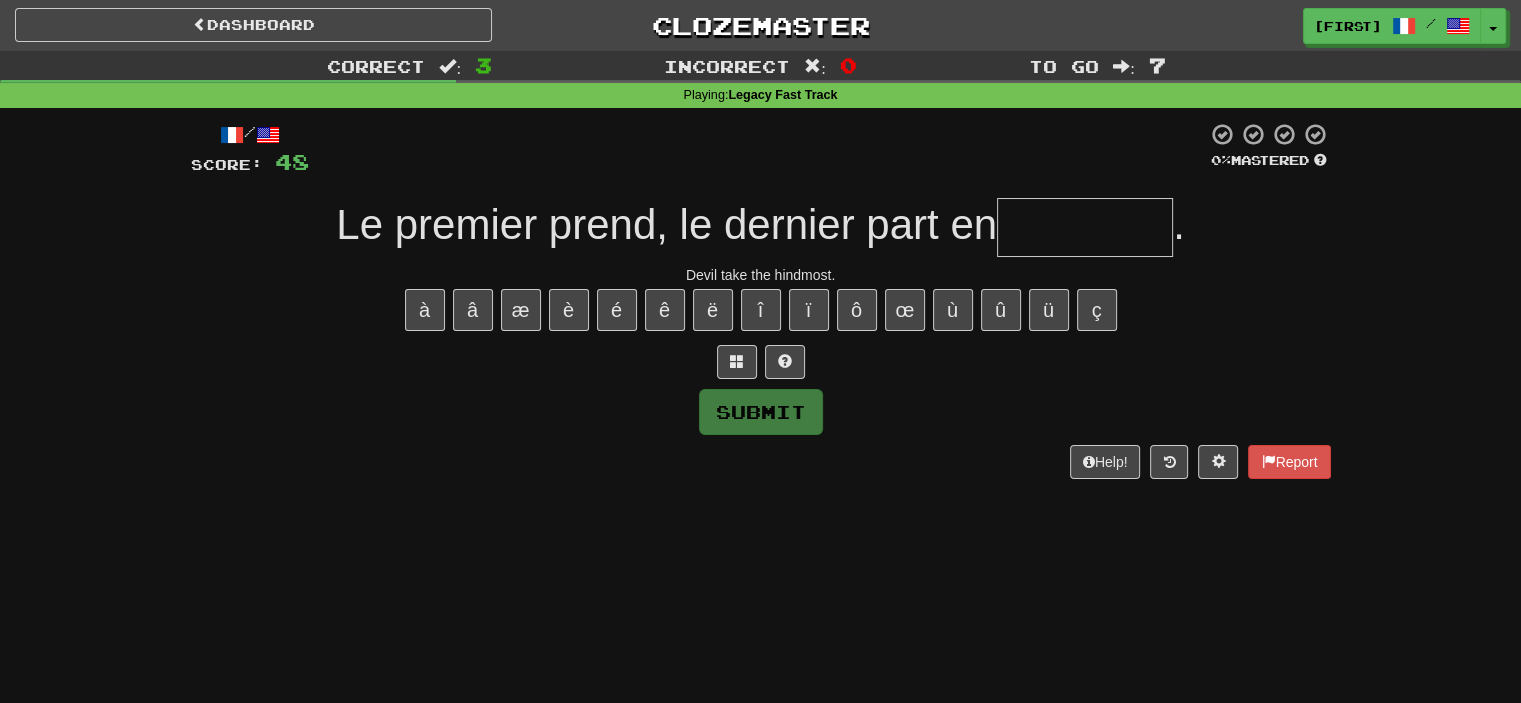 type on "*" 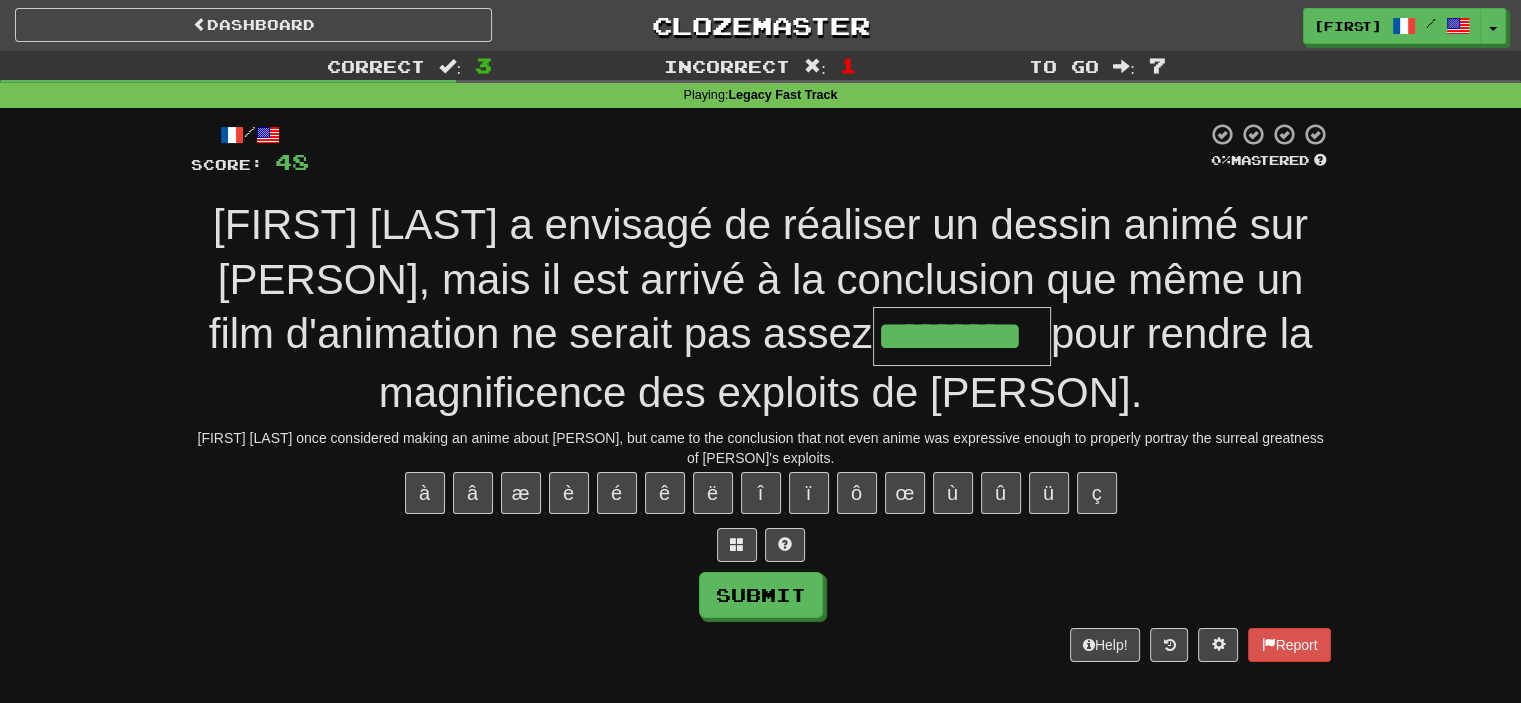 type on "*********" 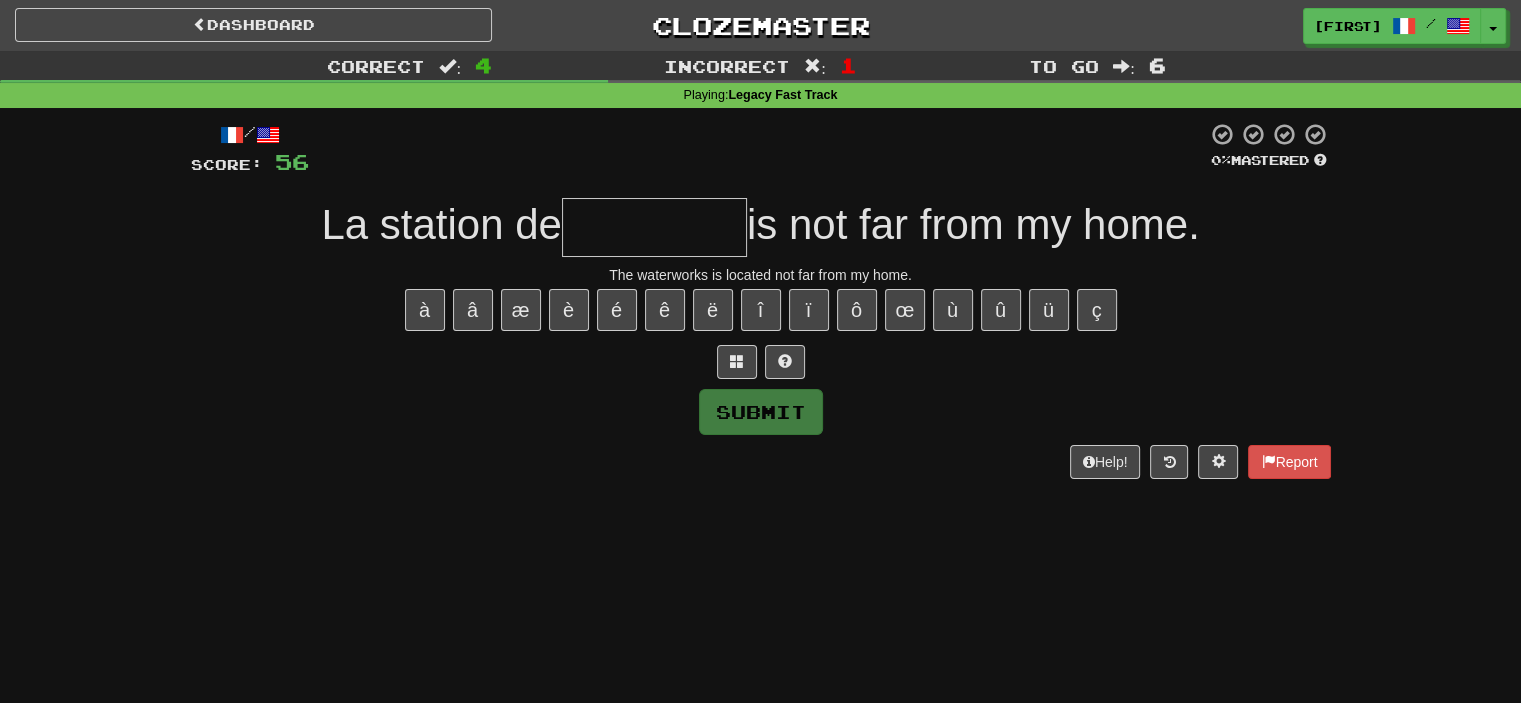 type on "*" 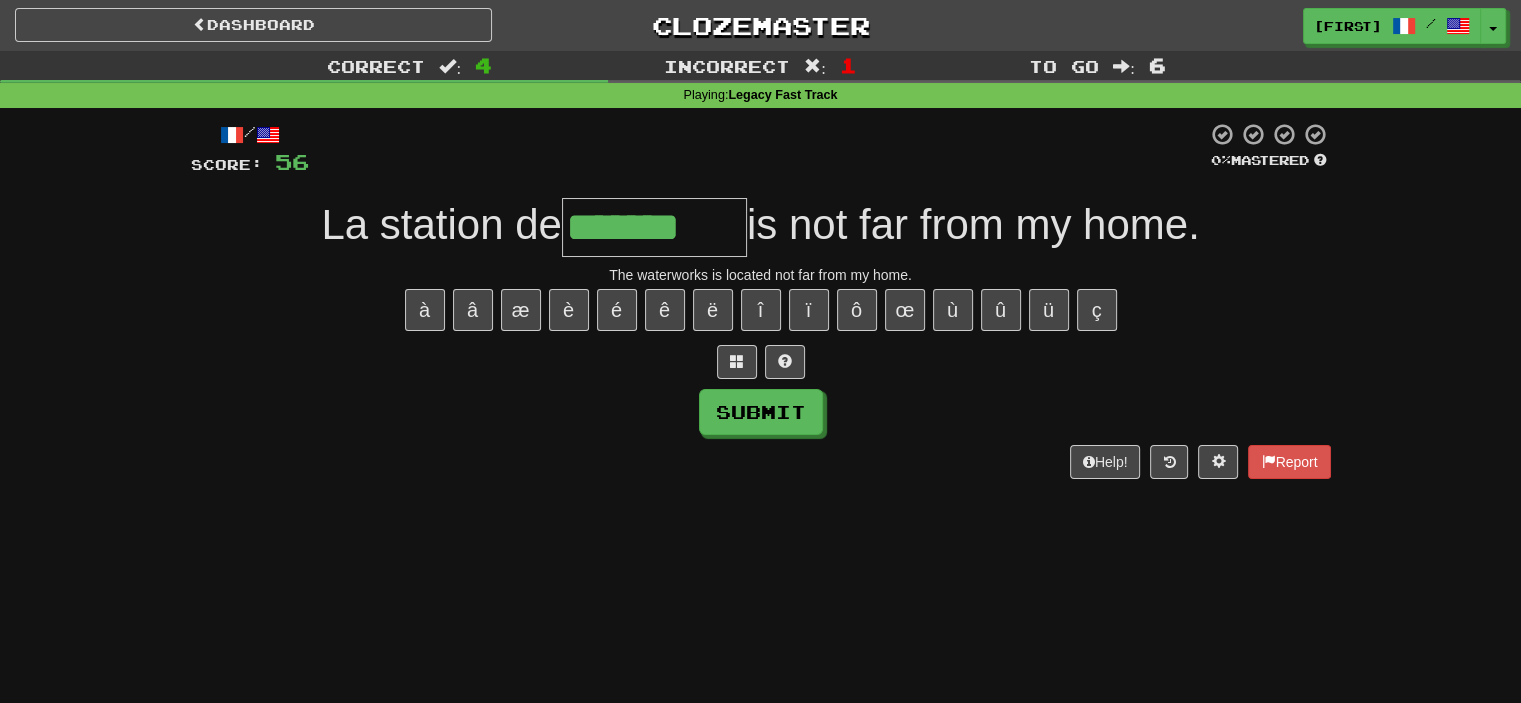 type on "*******" 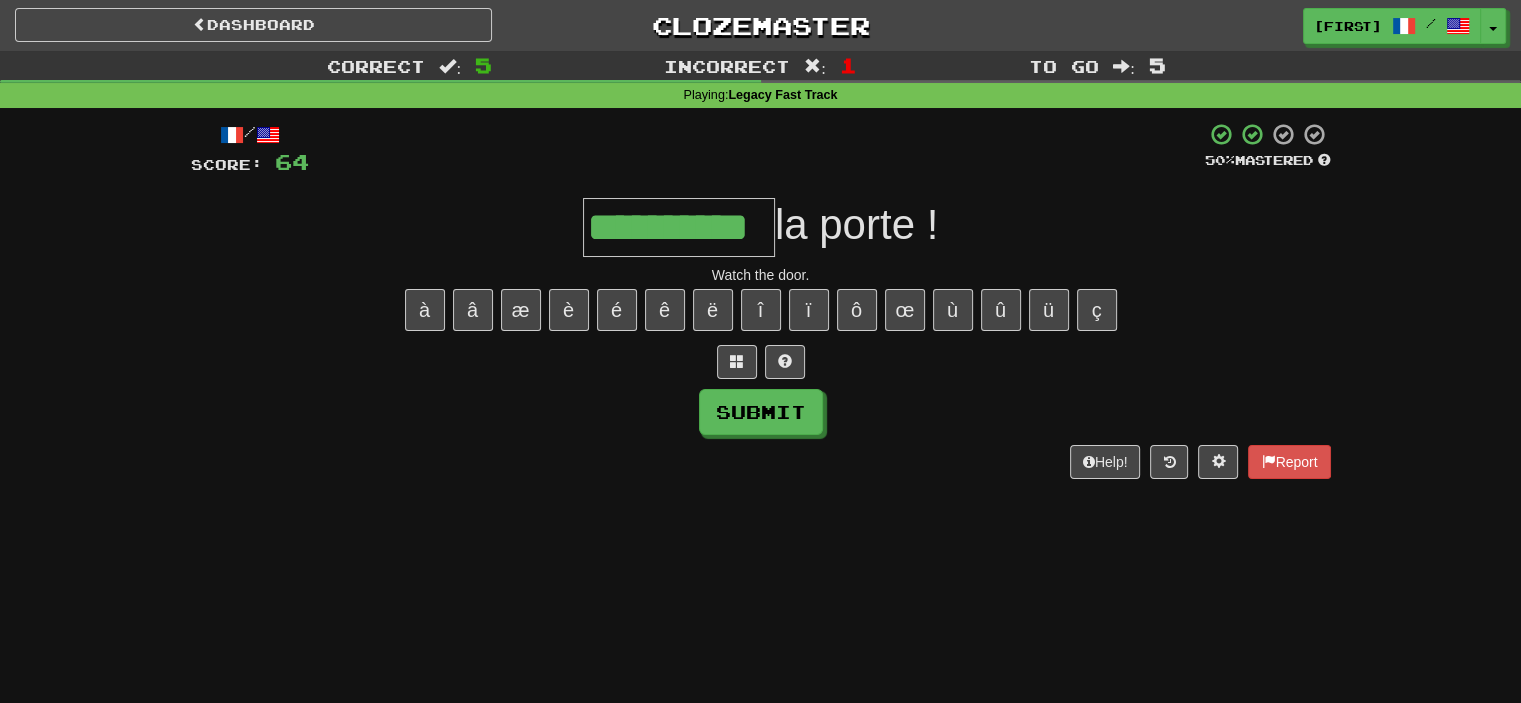 type on "**********" 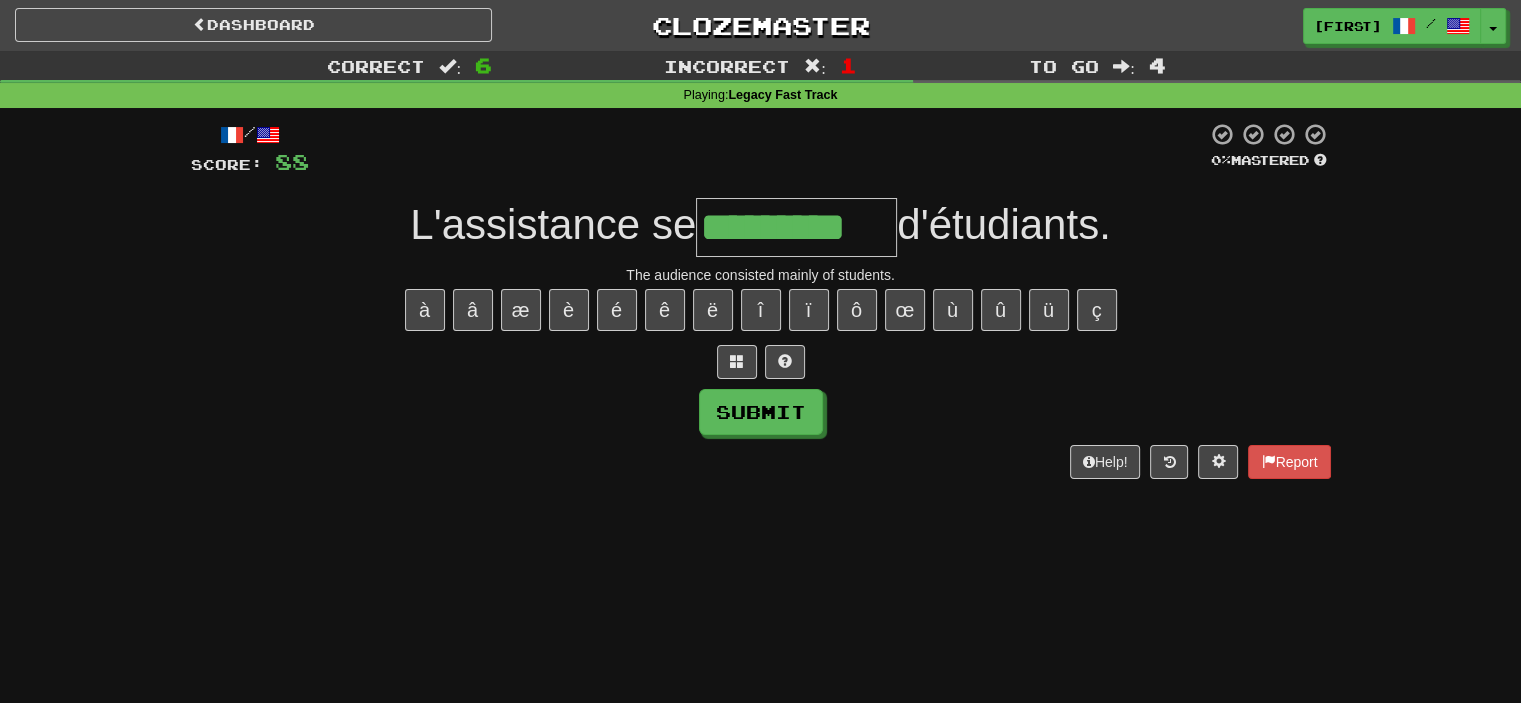 type on "*********" 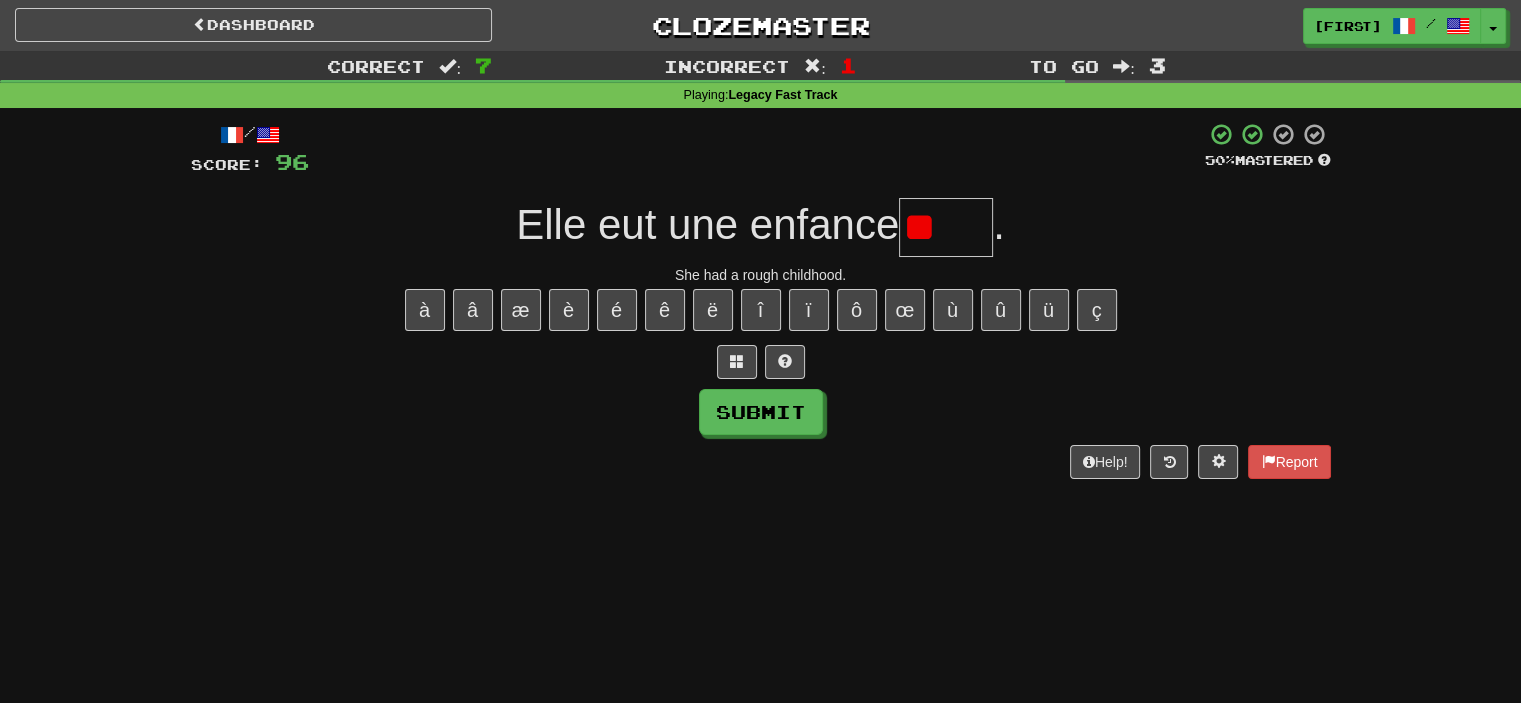 type on "*" 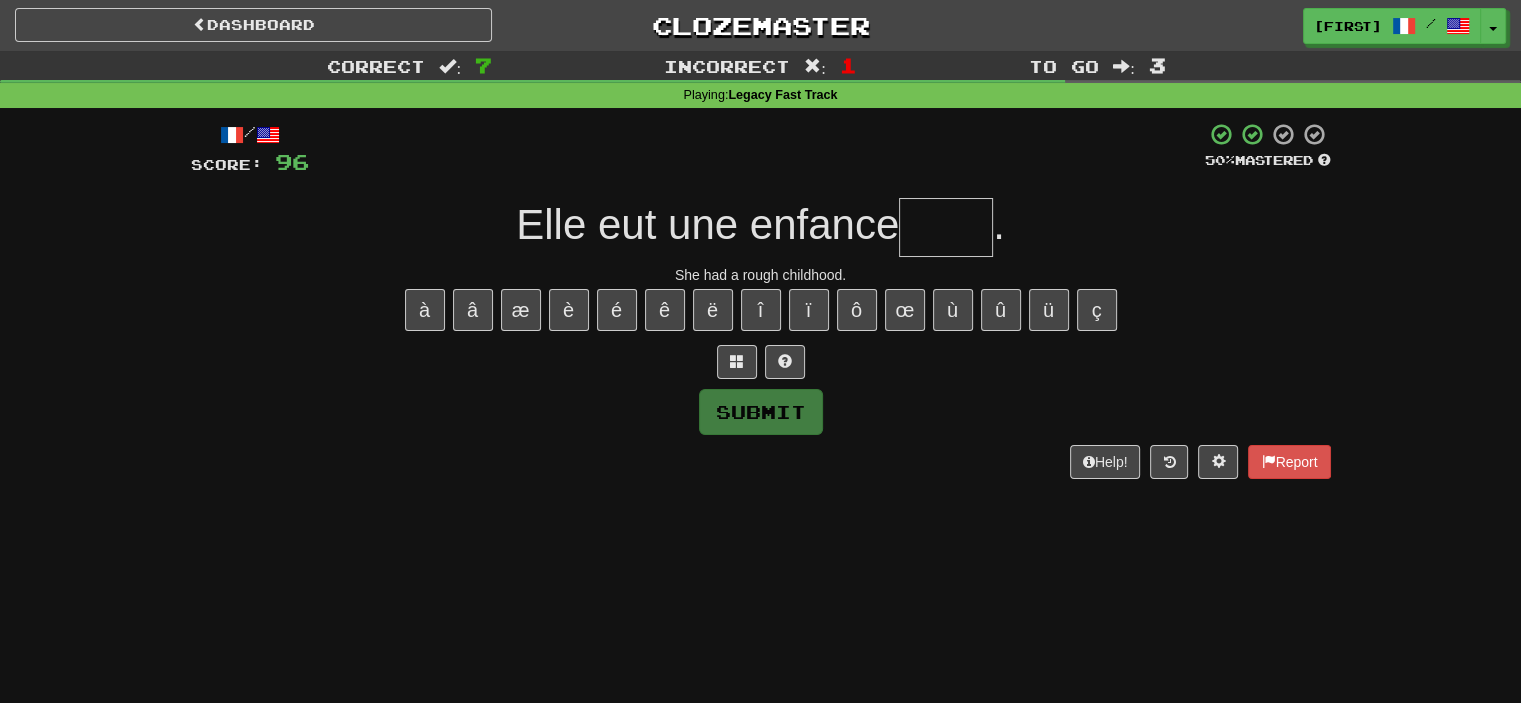 type on "*" 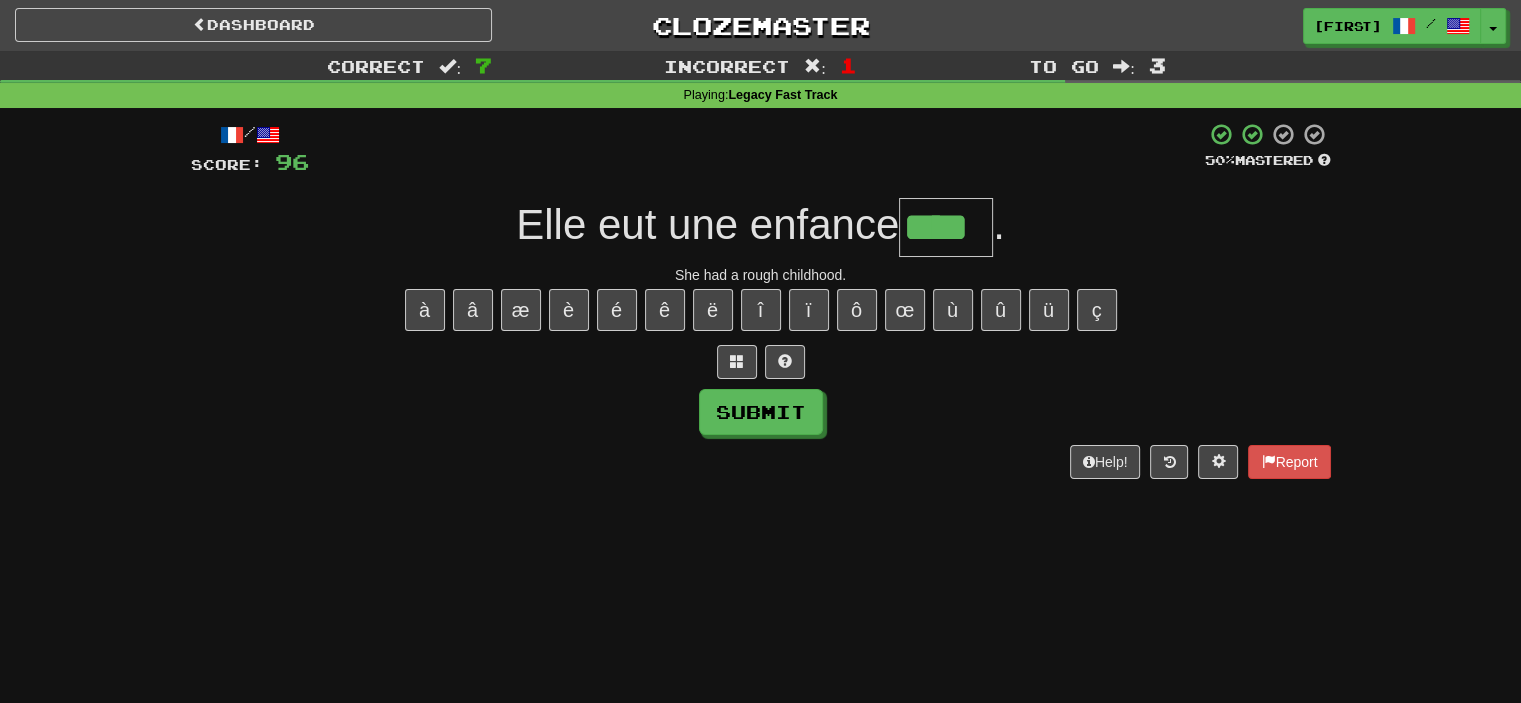 type on "****" 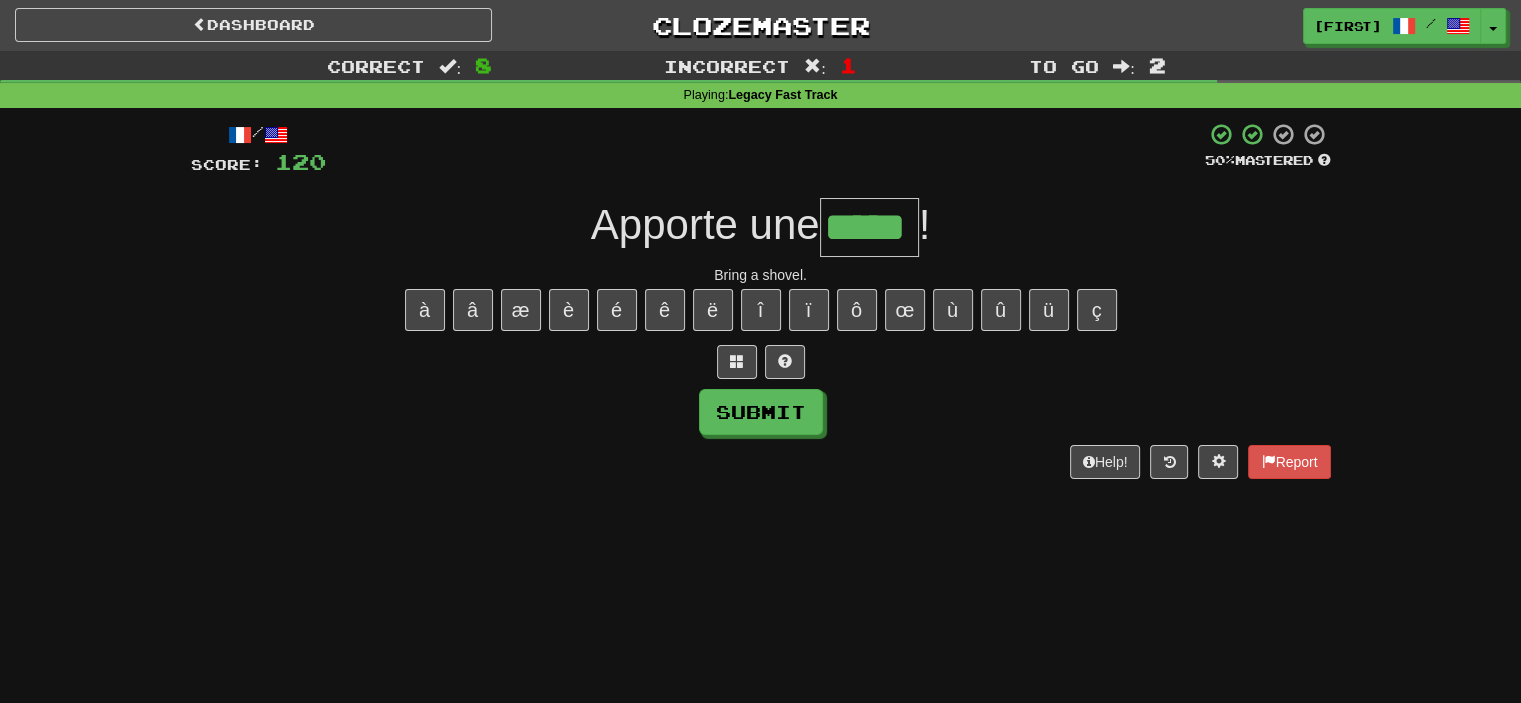 type on "*****" 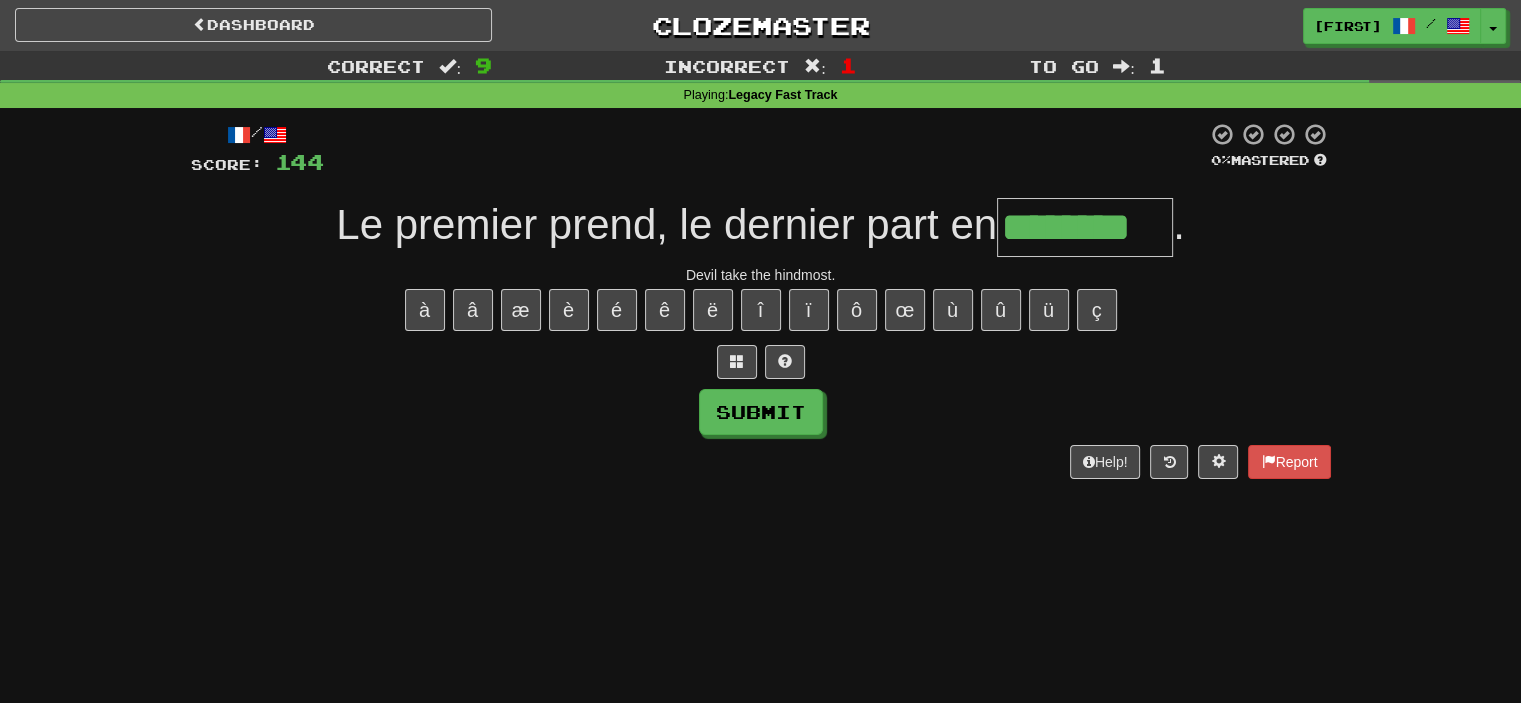 type on "********" 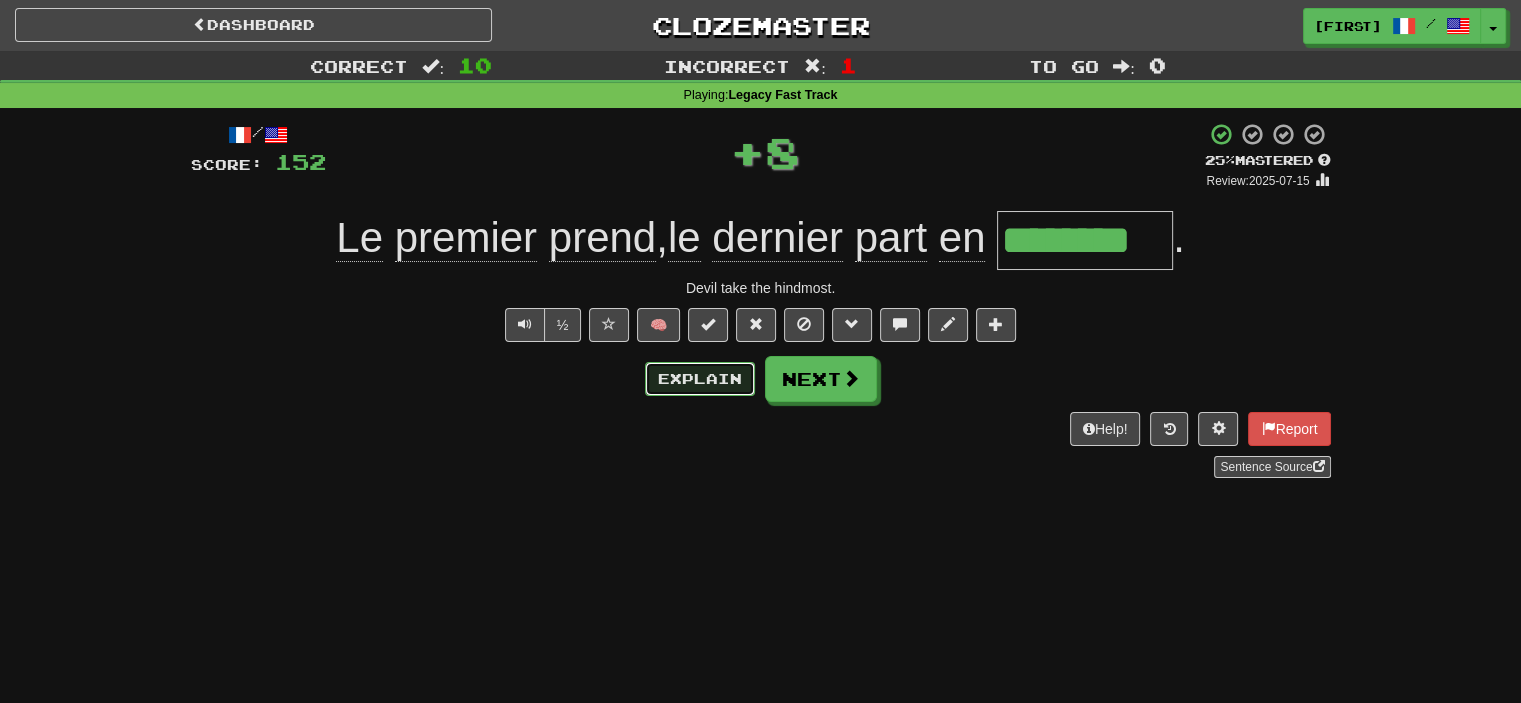 click on "Explain" at bounding box center [700, 379] 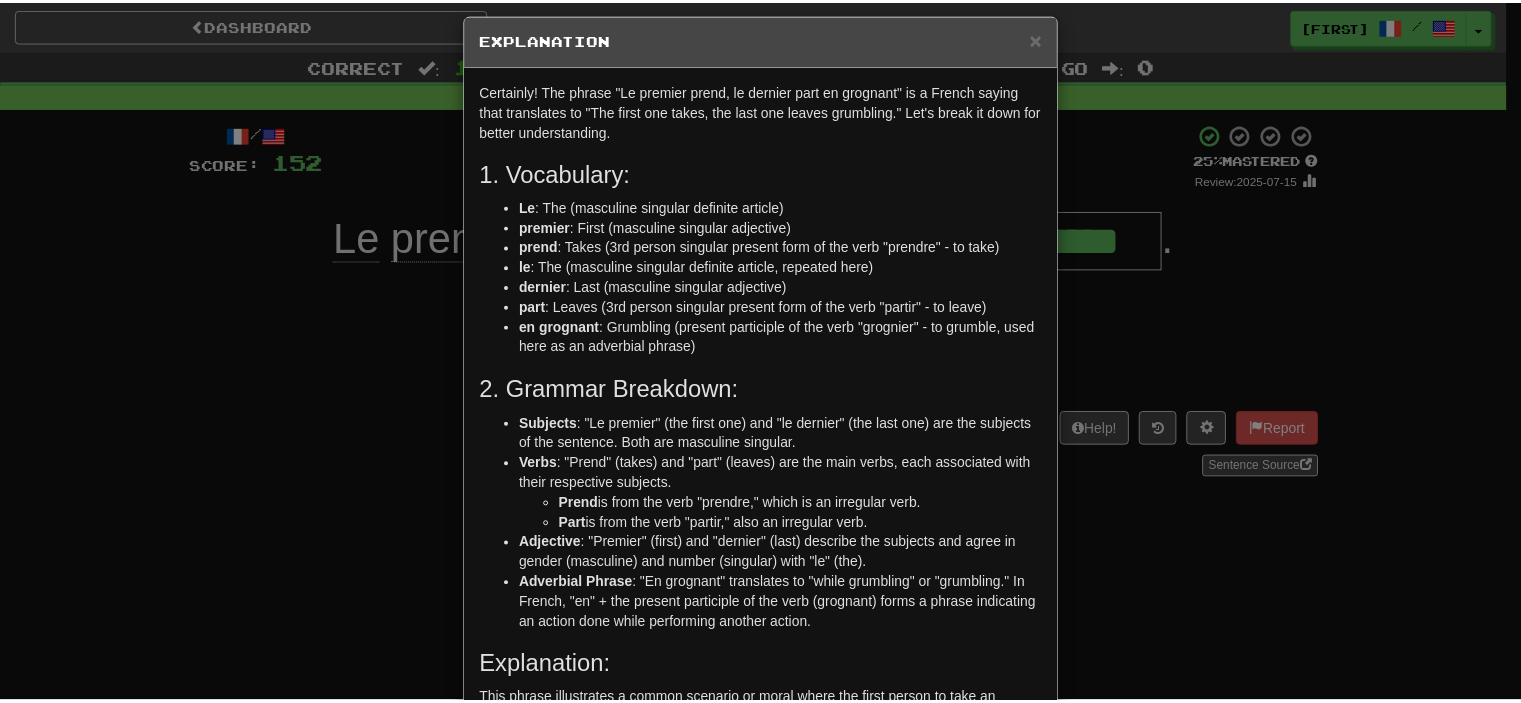 scroll, scrollTop: 0, scrollLeft: 0, axis: both 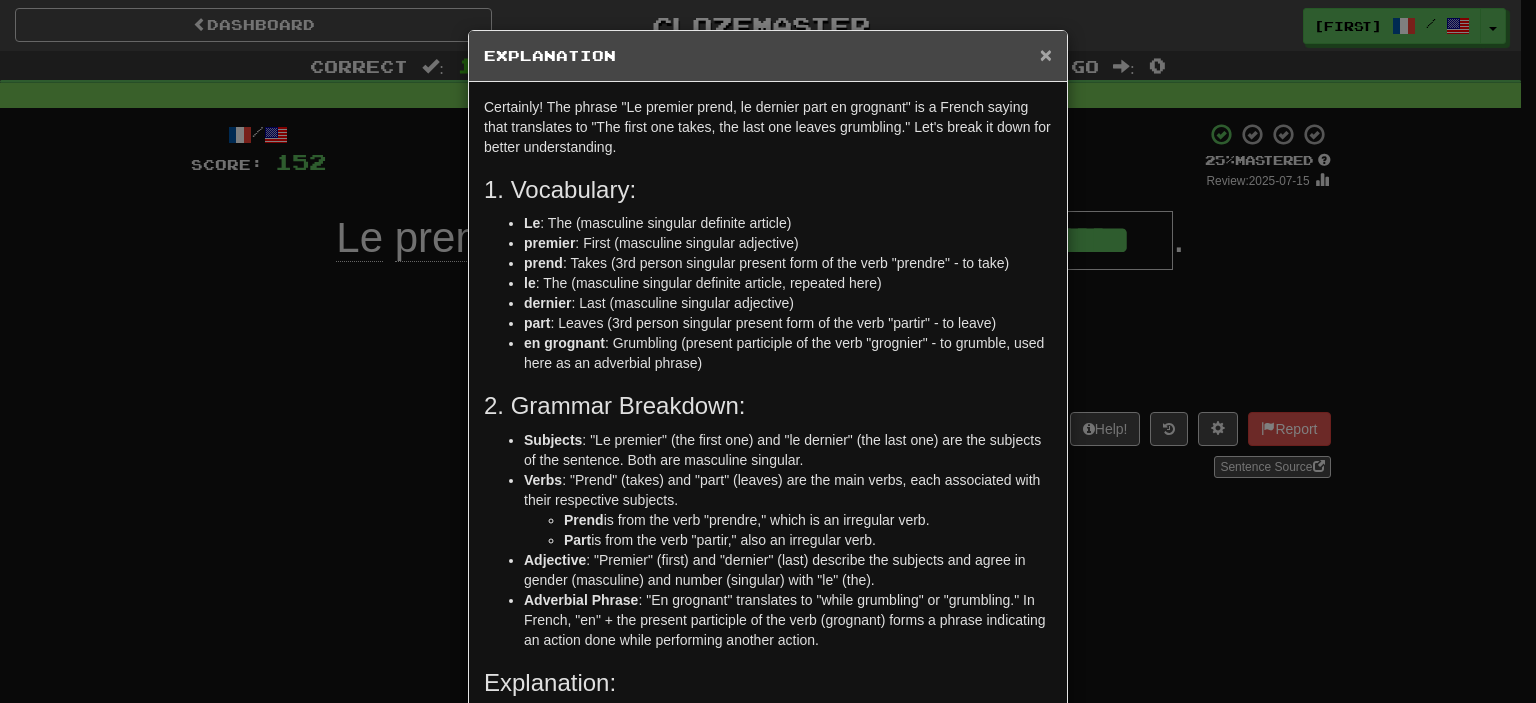 click on "×" at bounding box center (1046, 54) 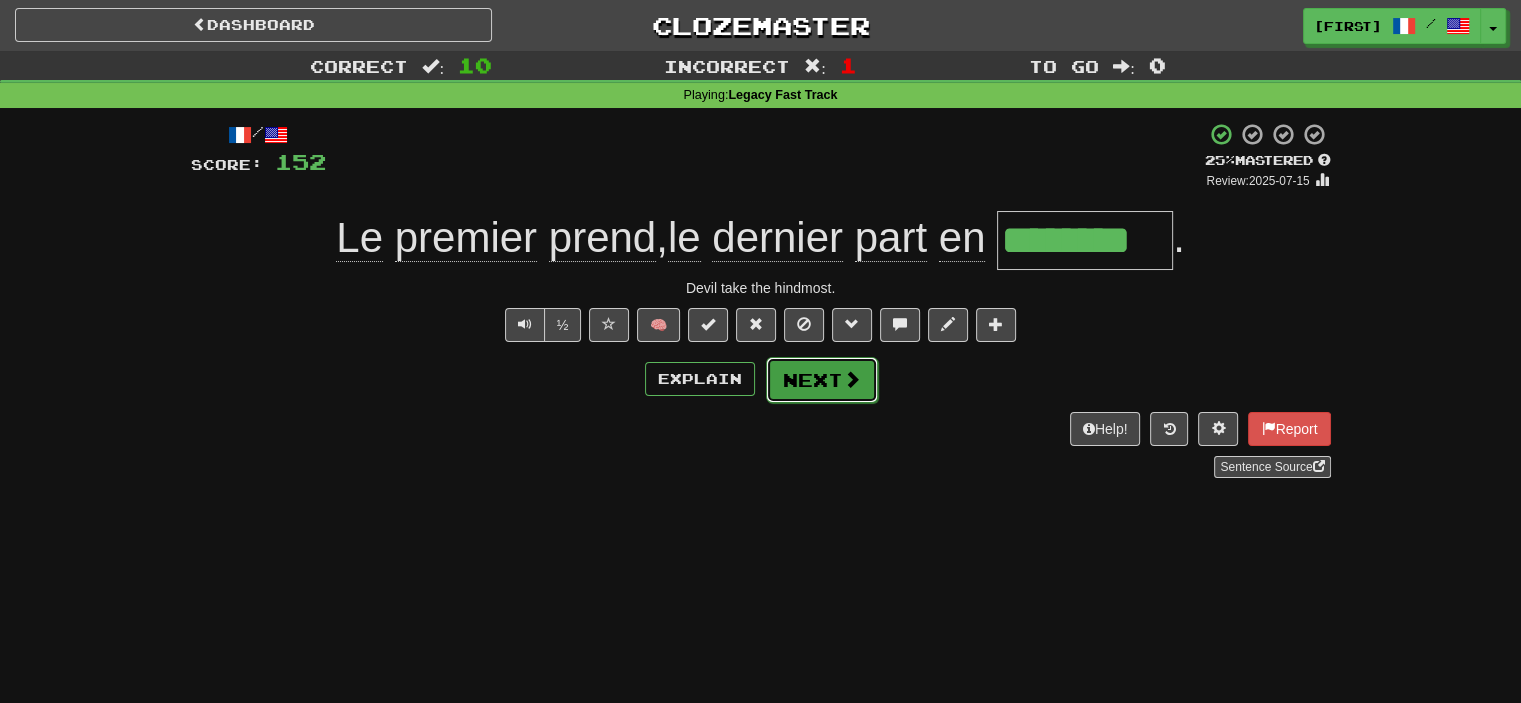 click on "Next" at bounding box center (822, 380) 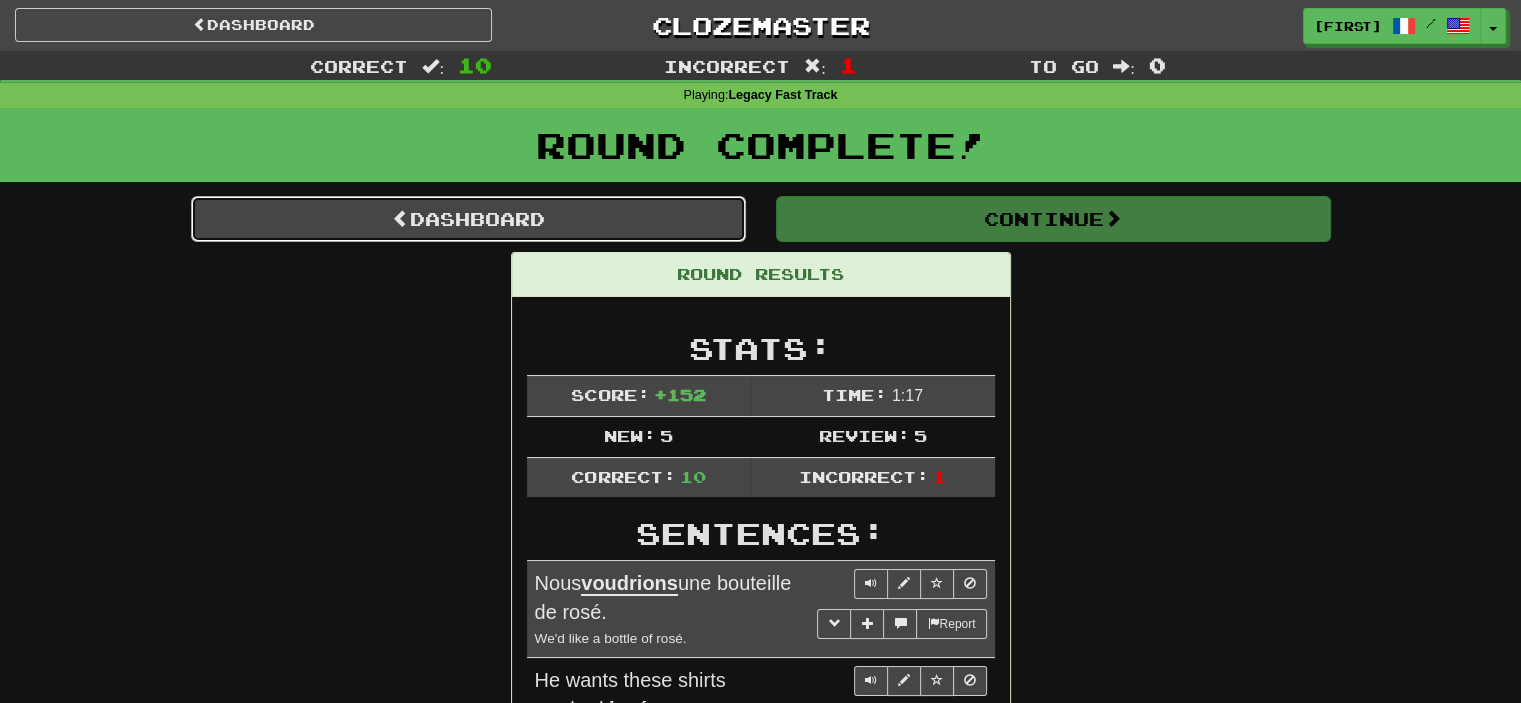 click on "Dashboard" at bounding box center (468, 219) 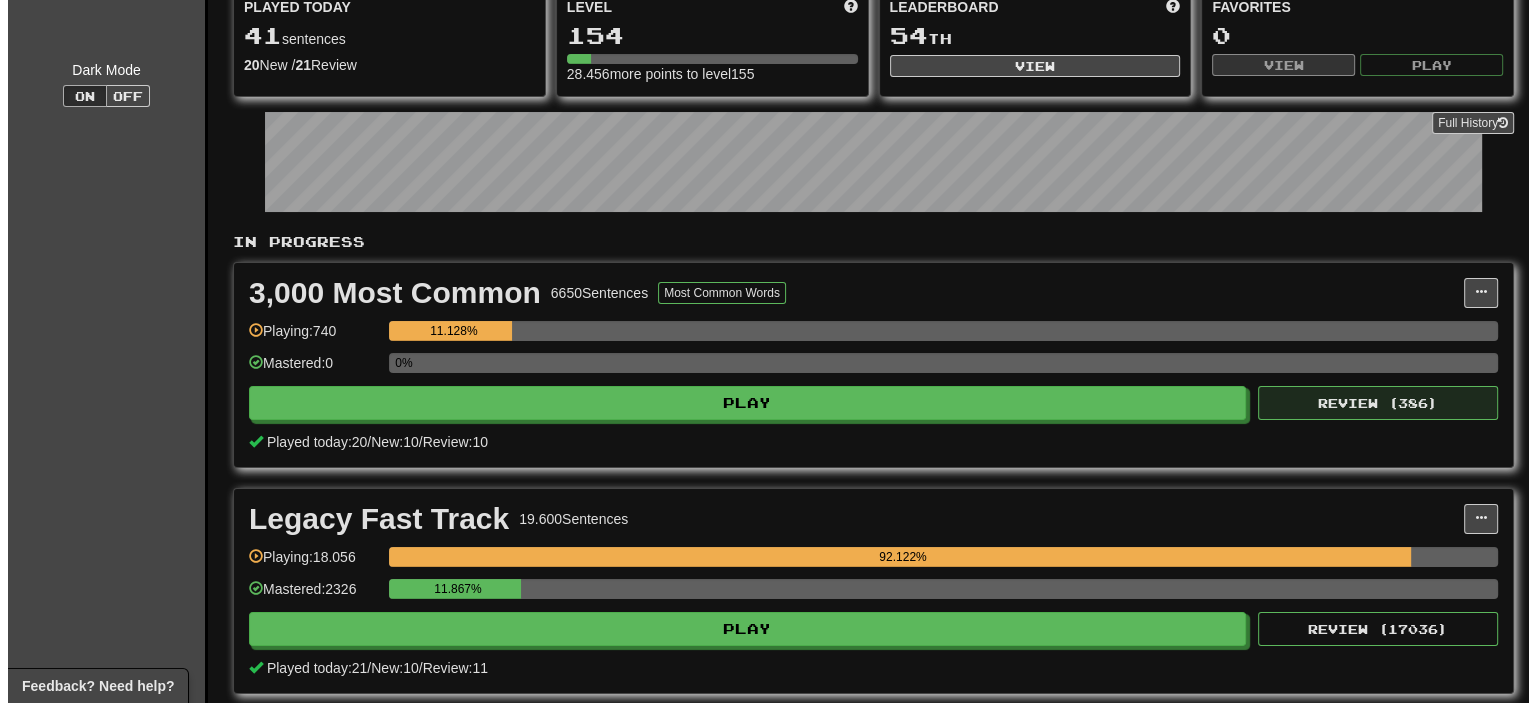 scroll, scrollTop: 200, scrollLeft: 0, axis: vertical 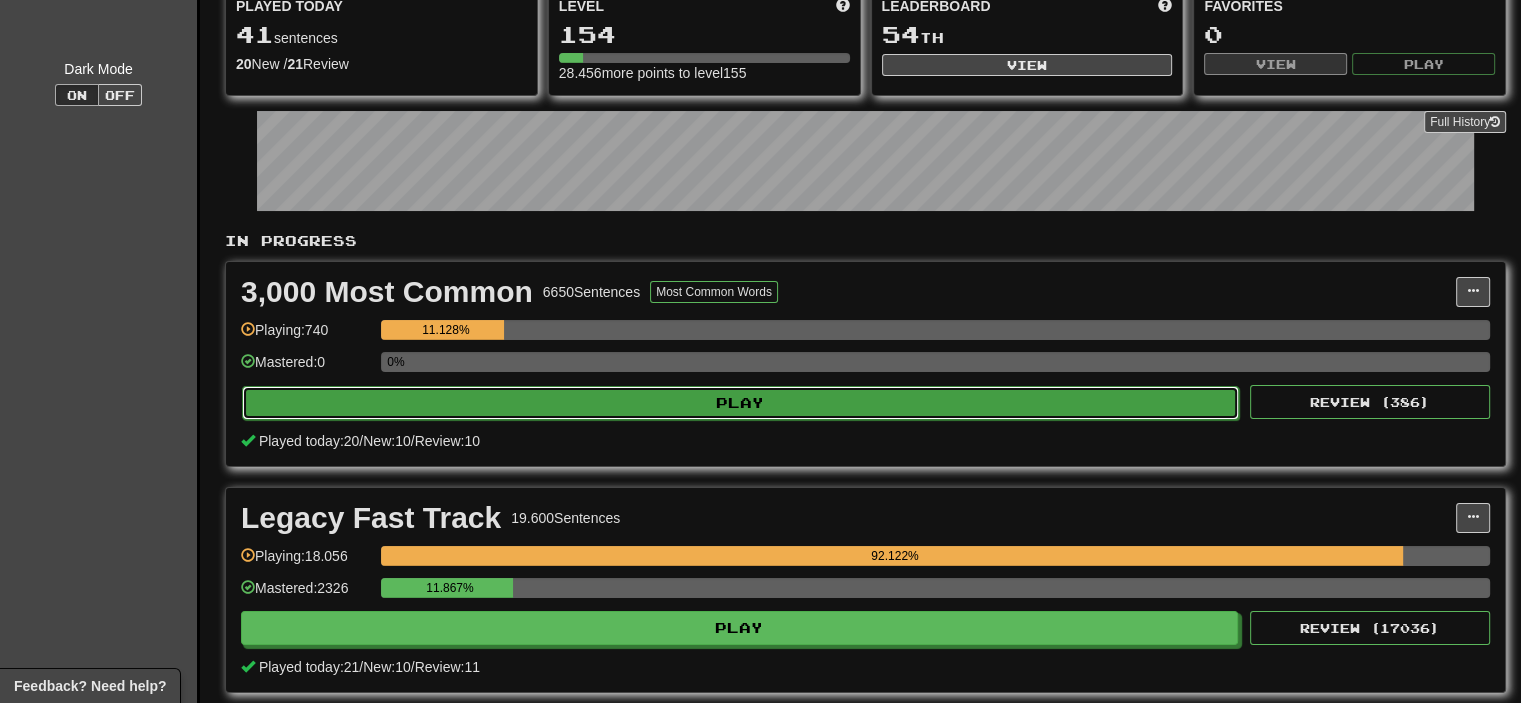 click on "Play" at bounding box center (740, 403) 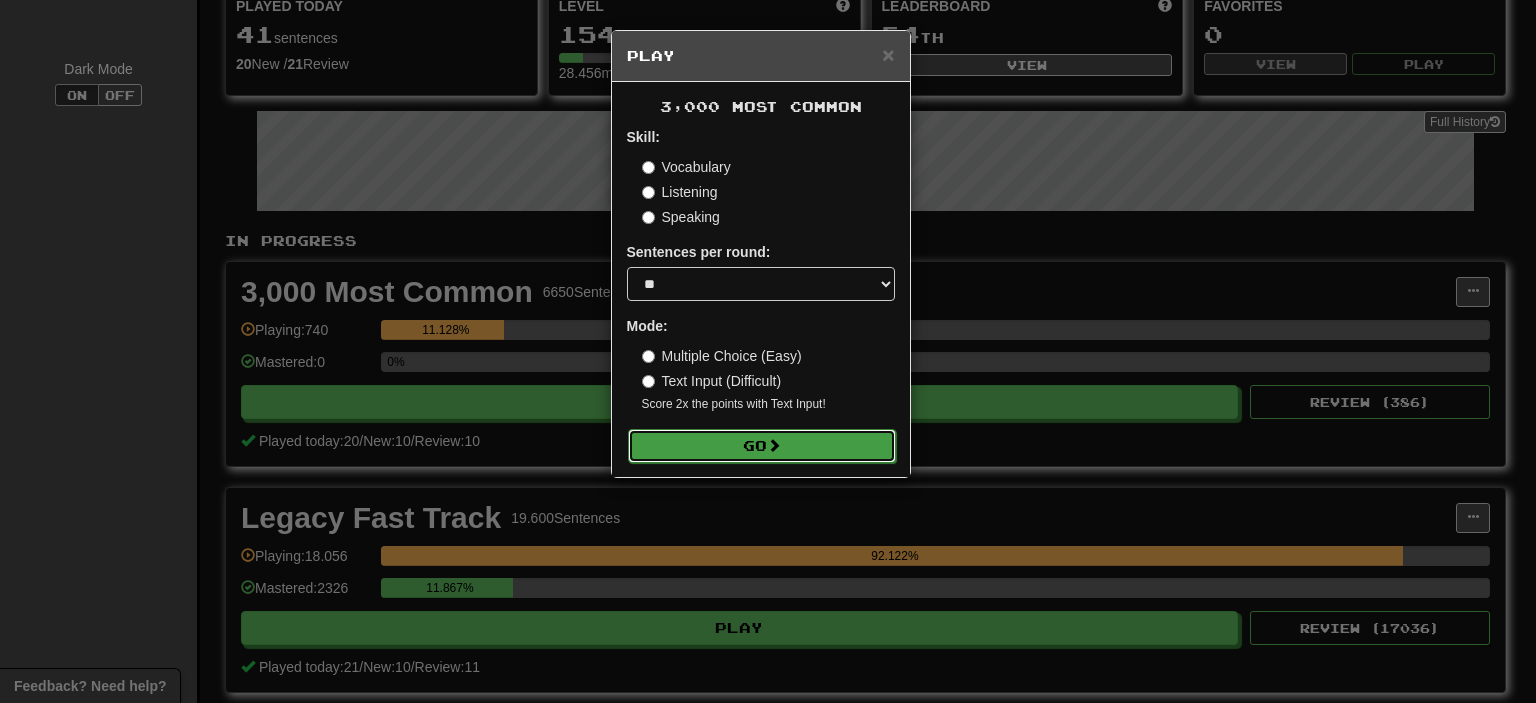 click on "Go" at bounding box center [762, 446] 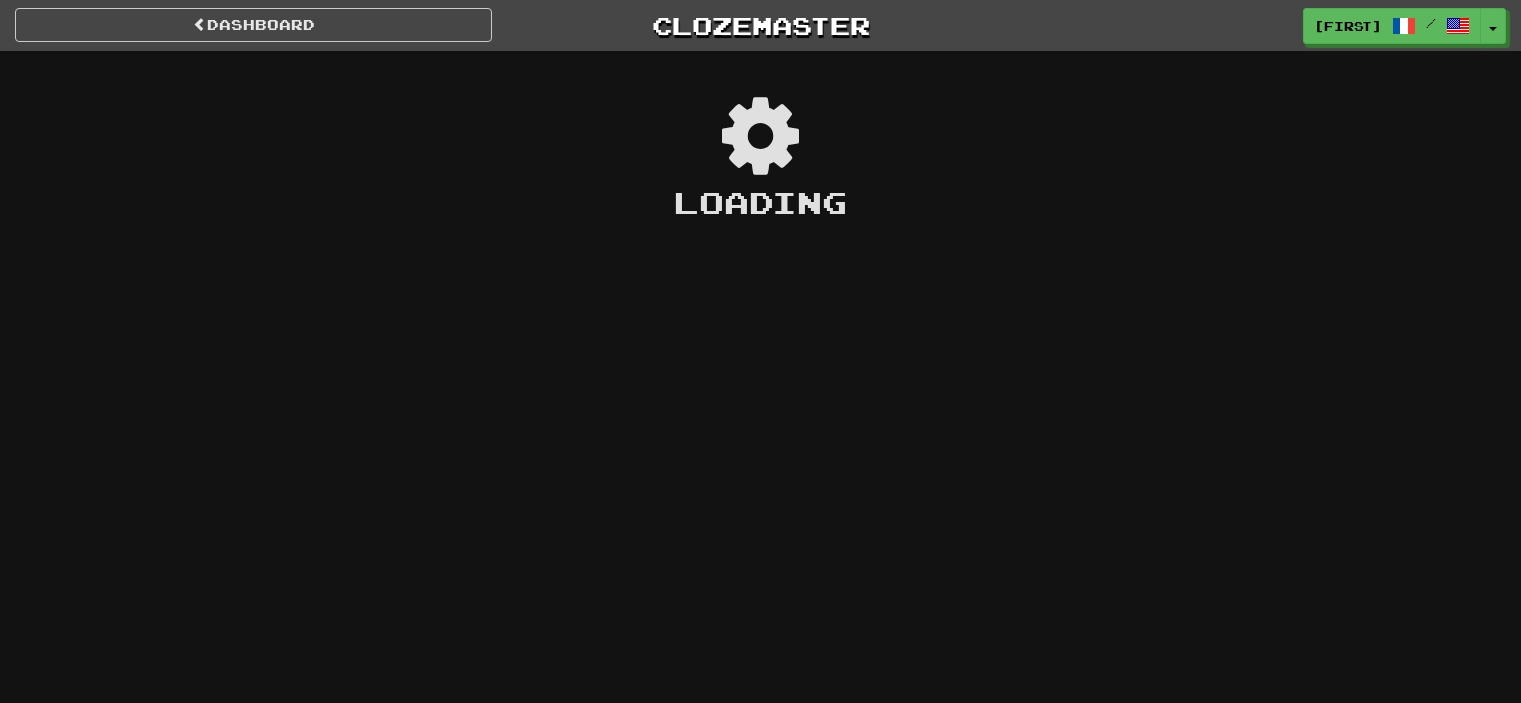 scroll, scrollTop: 0, scrollLeft: 0, axis: both 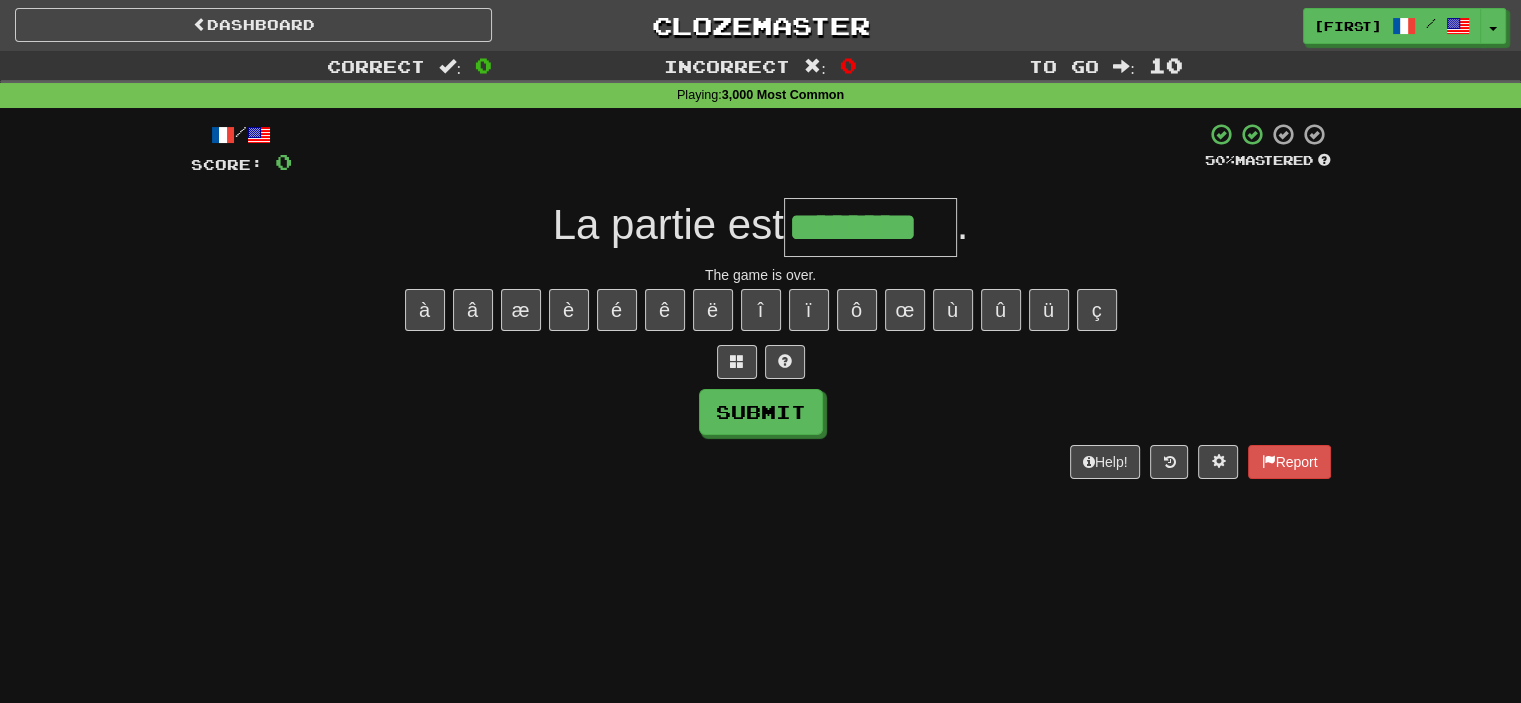 type on "********" 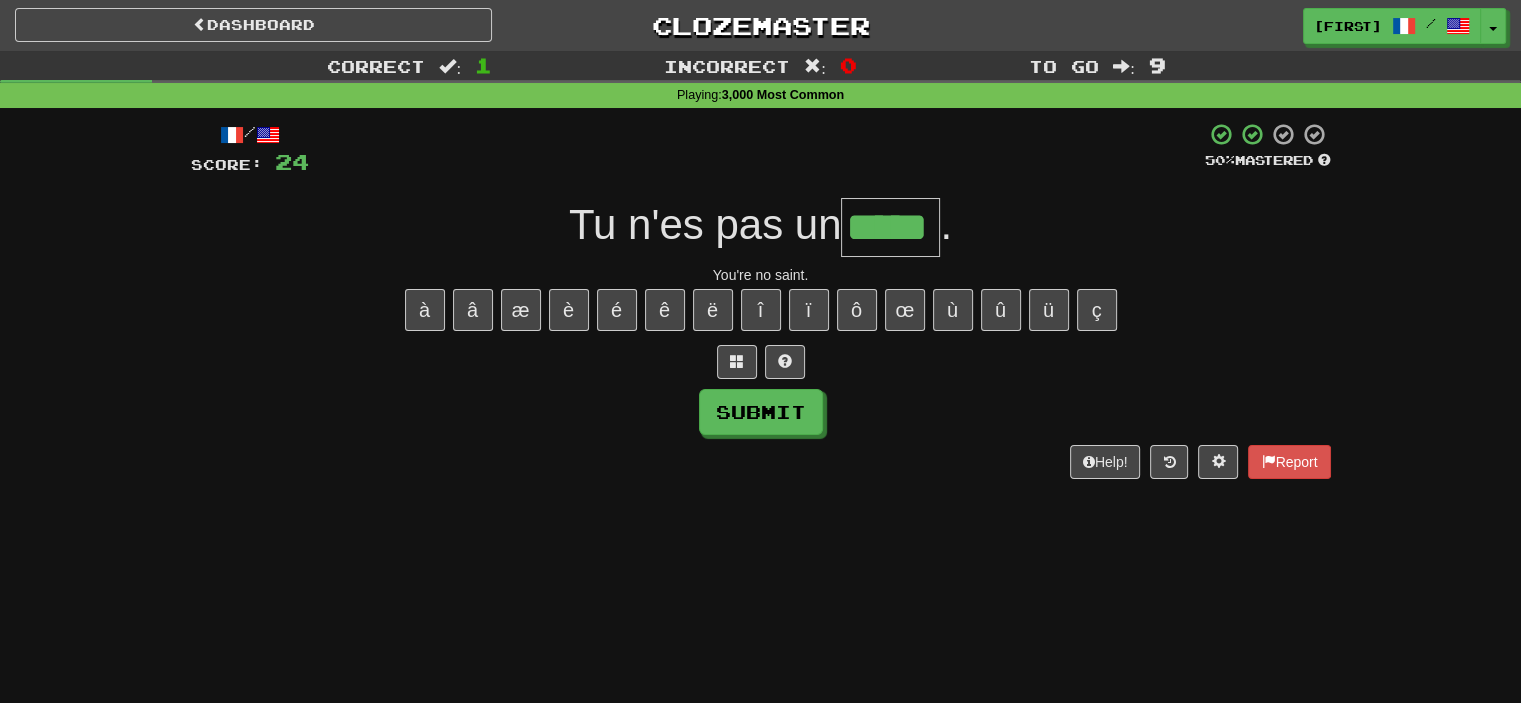 type on "*****" 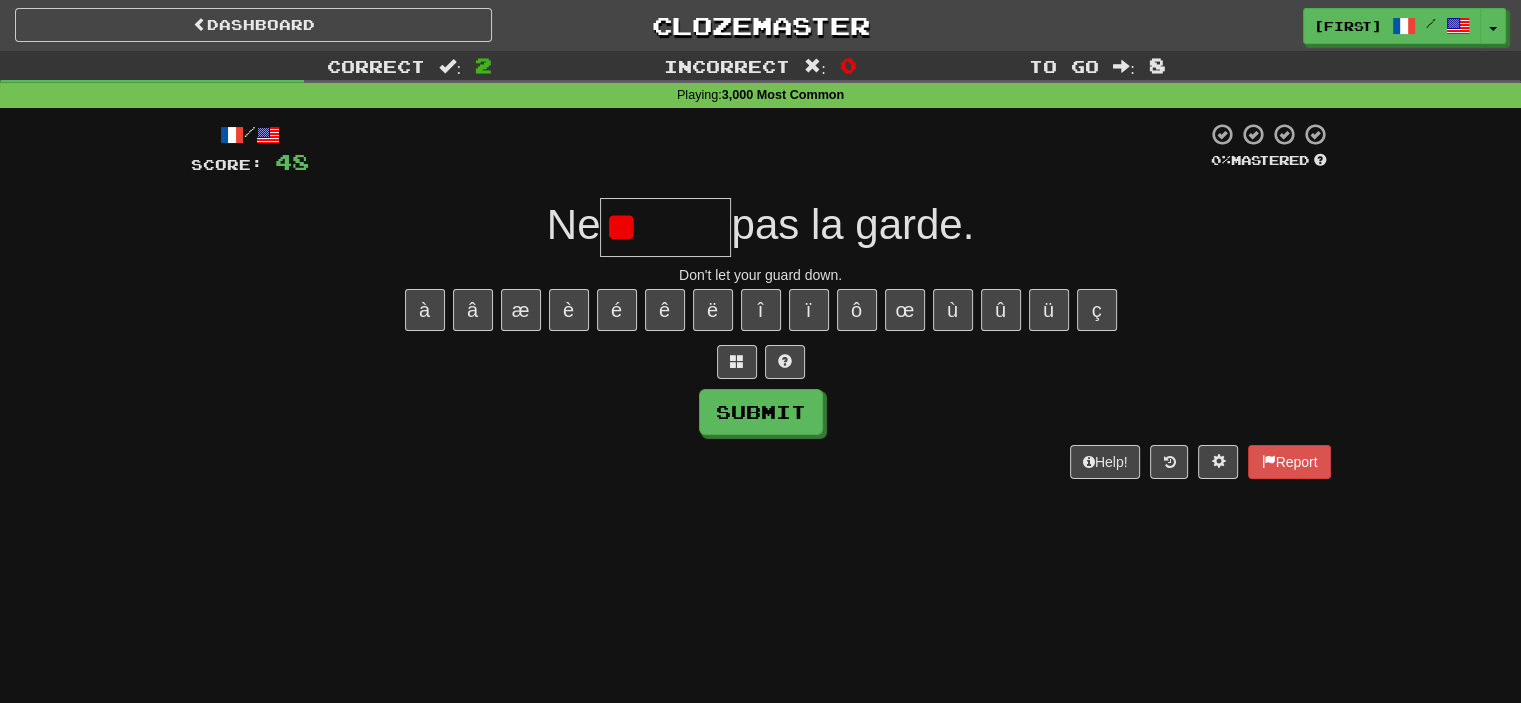 type on "*" 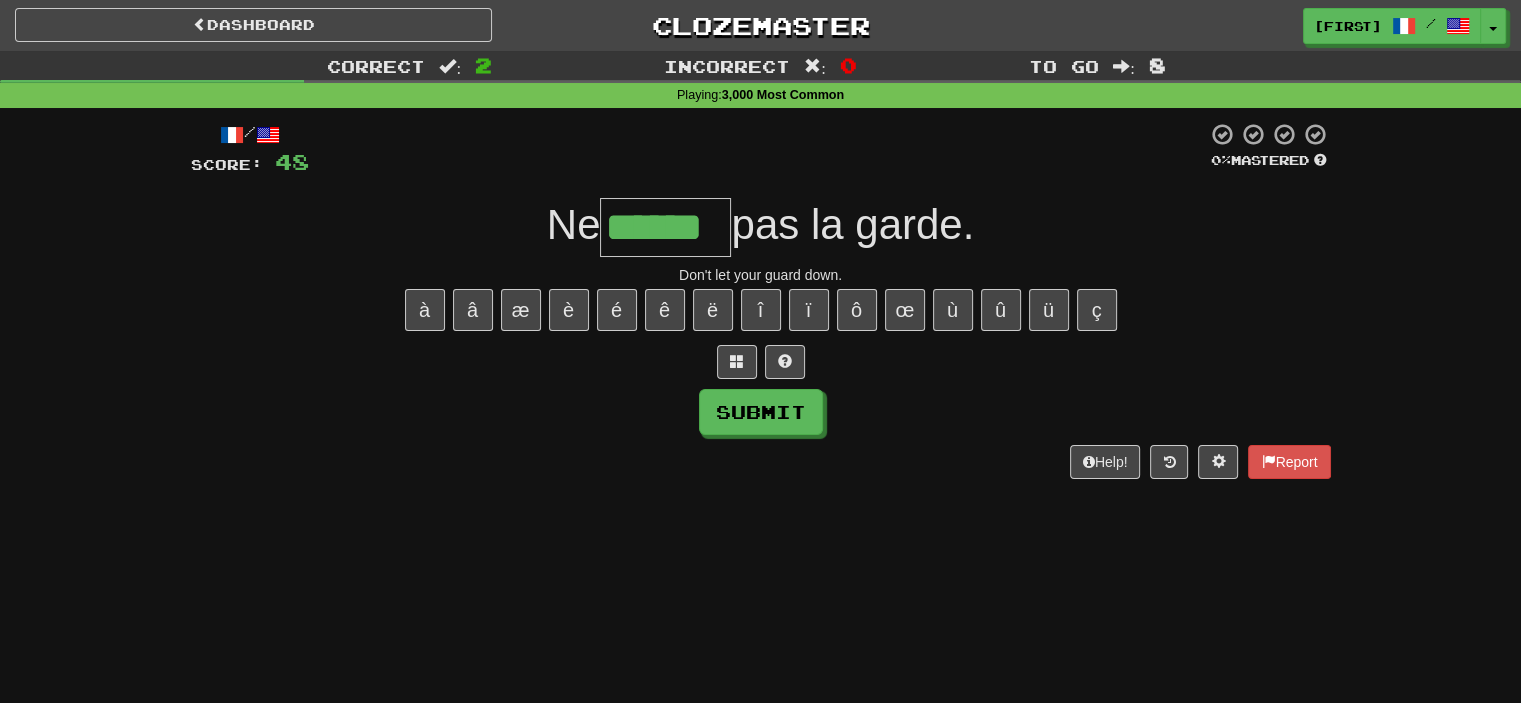 type on "******" 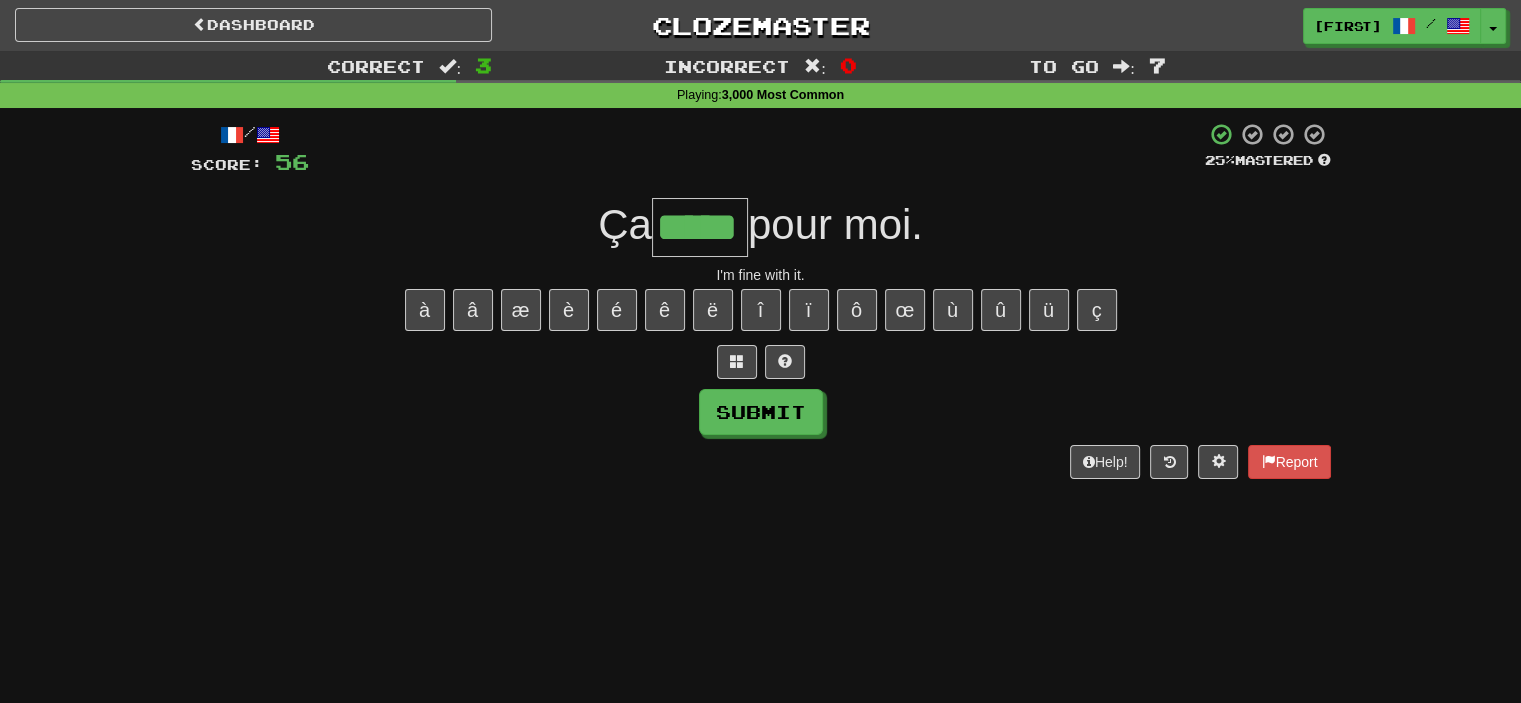 type on "*****" 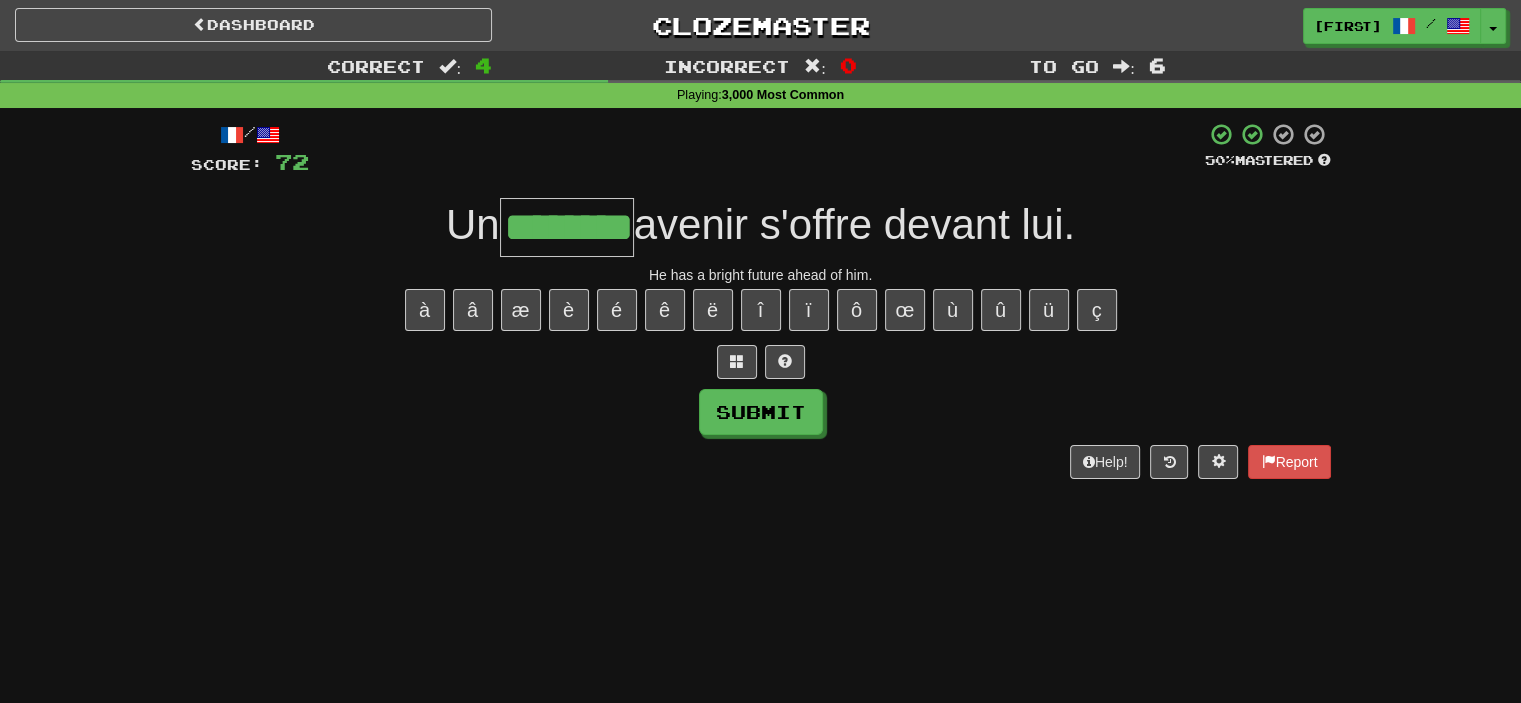 type on "********" 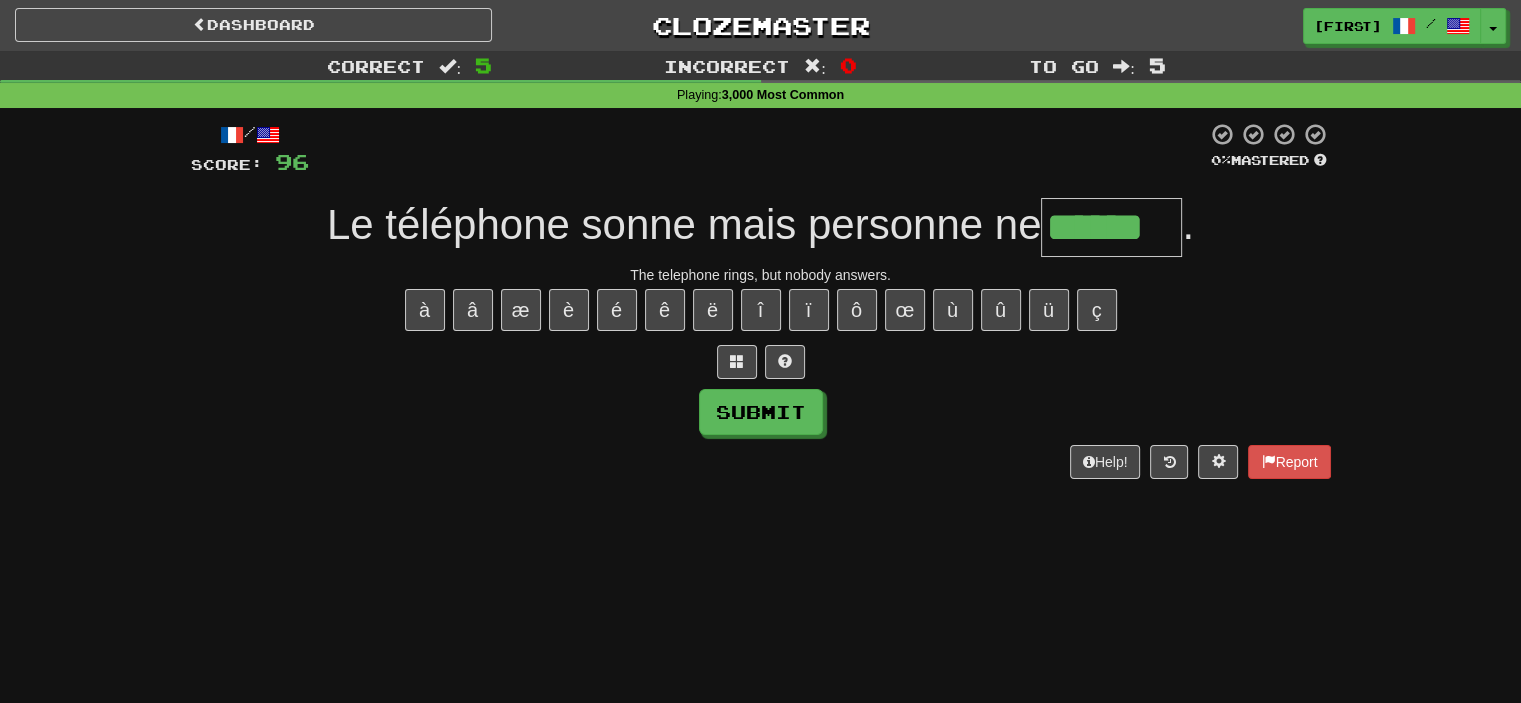 type on "******" 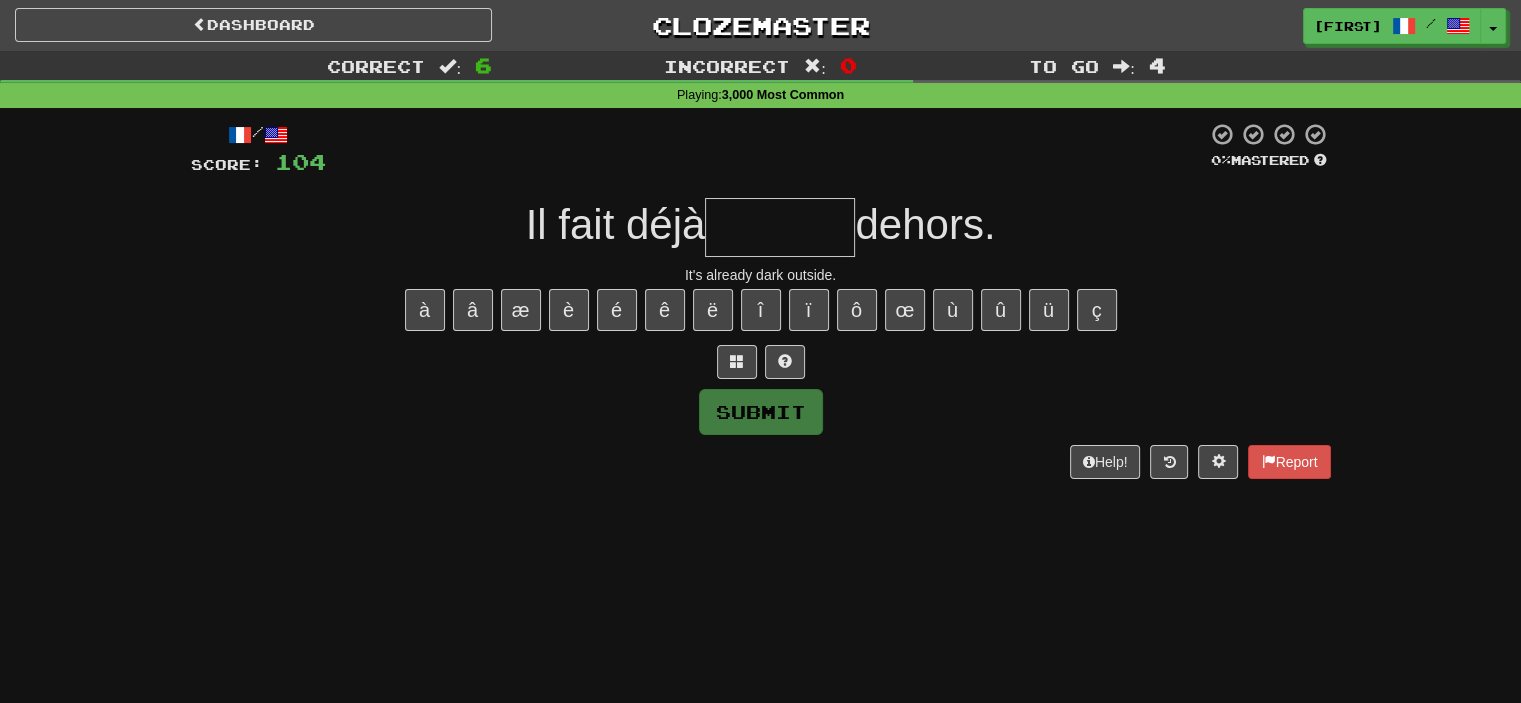 type on "*" 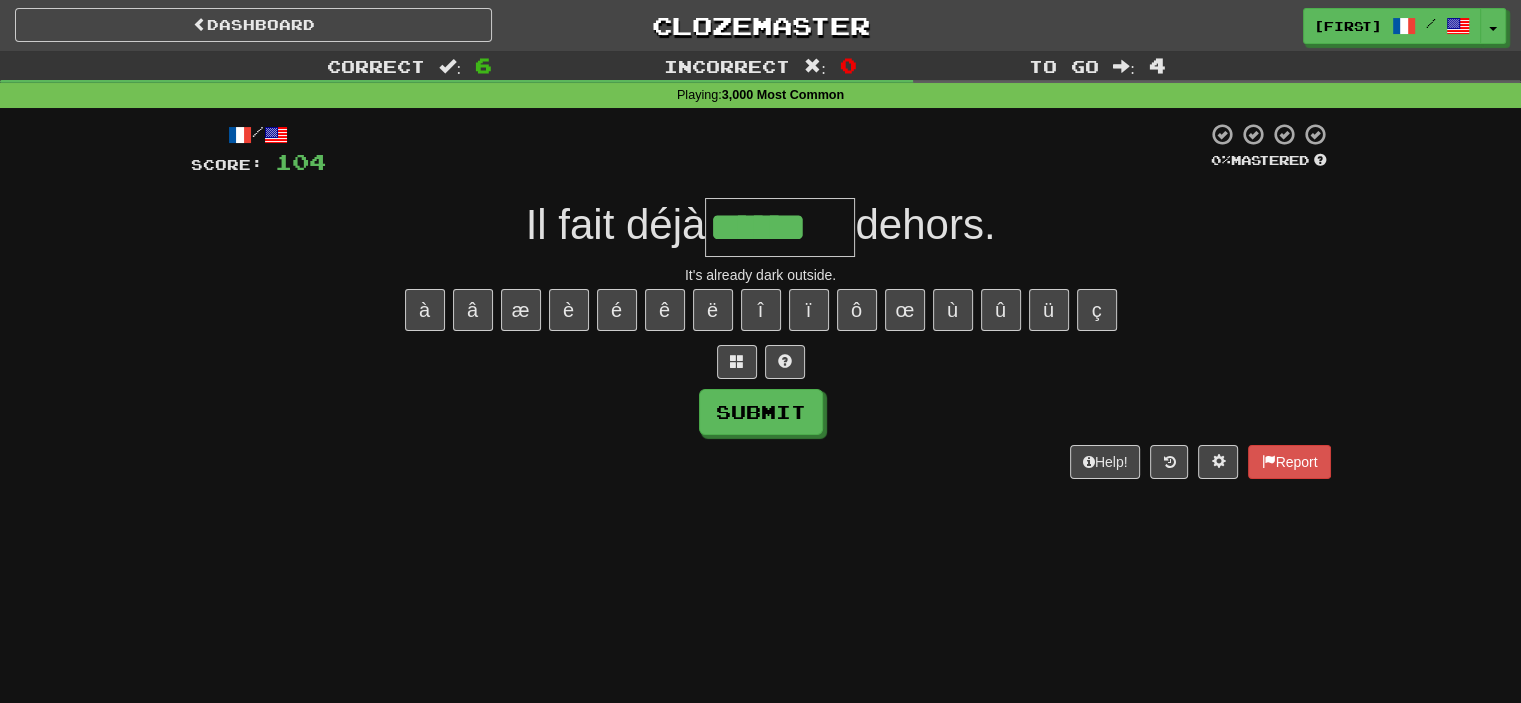 type on "******" 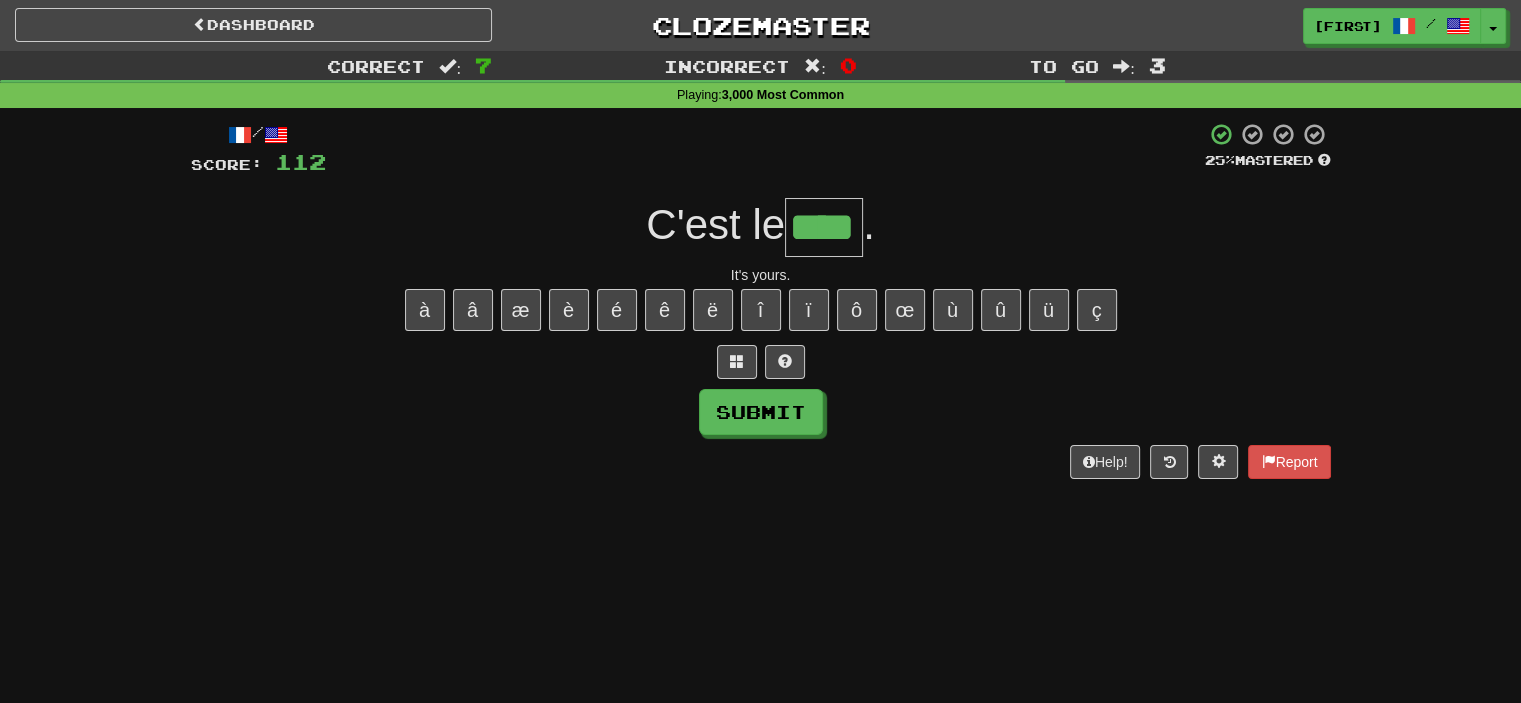 type on "****" 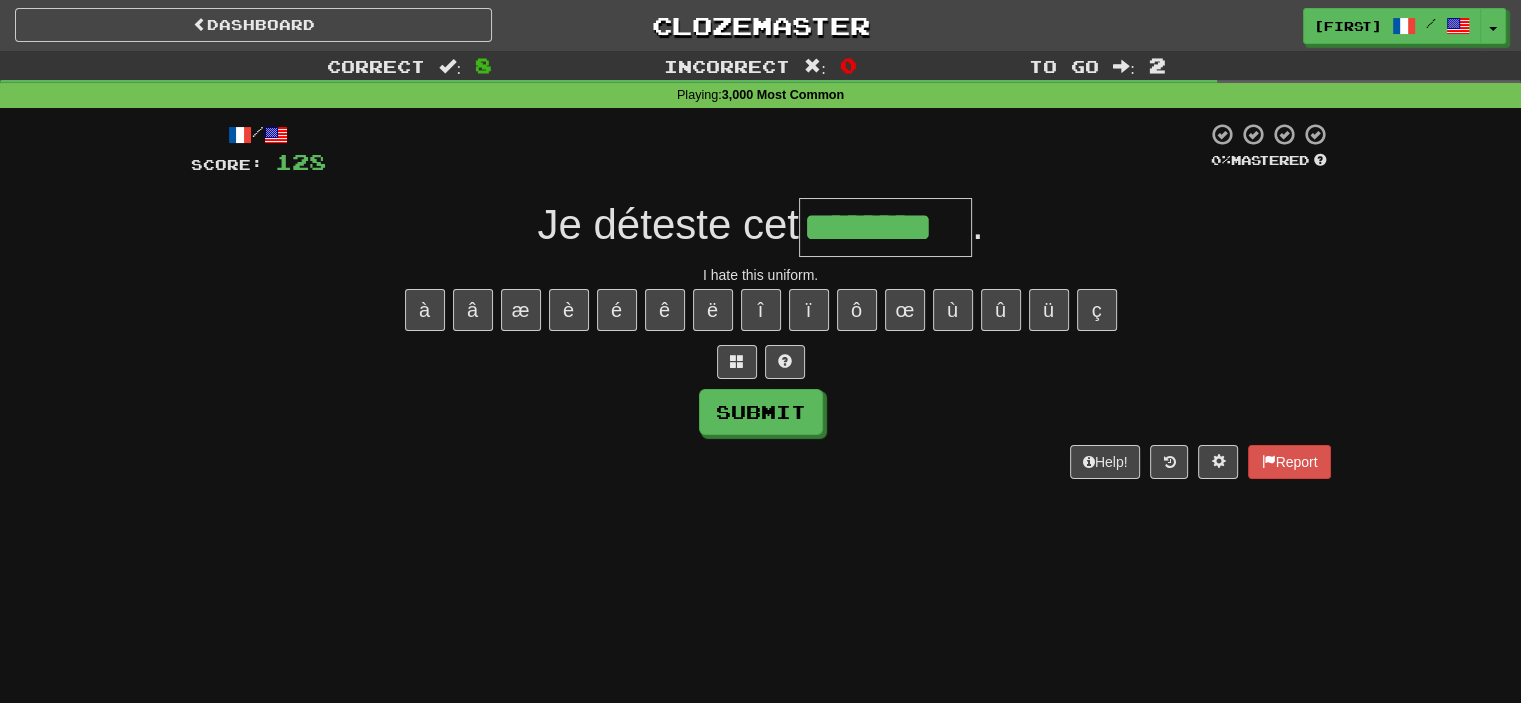 type on "********" 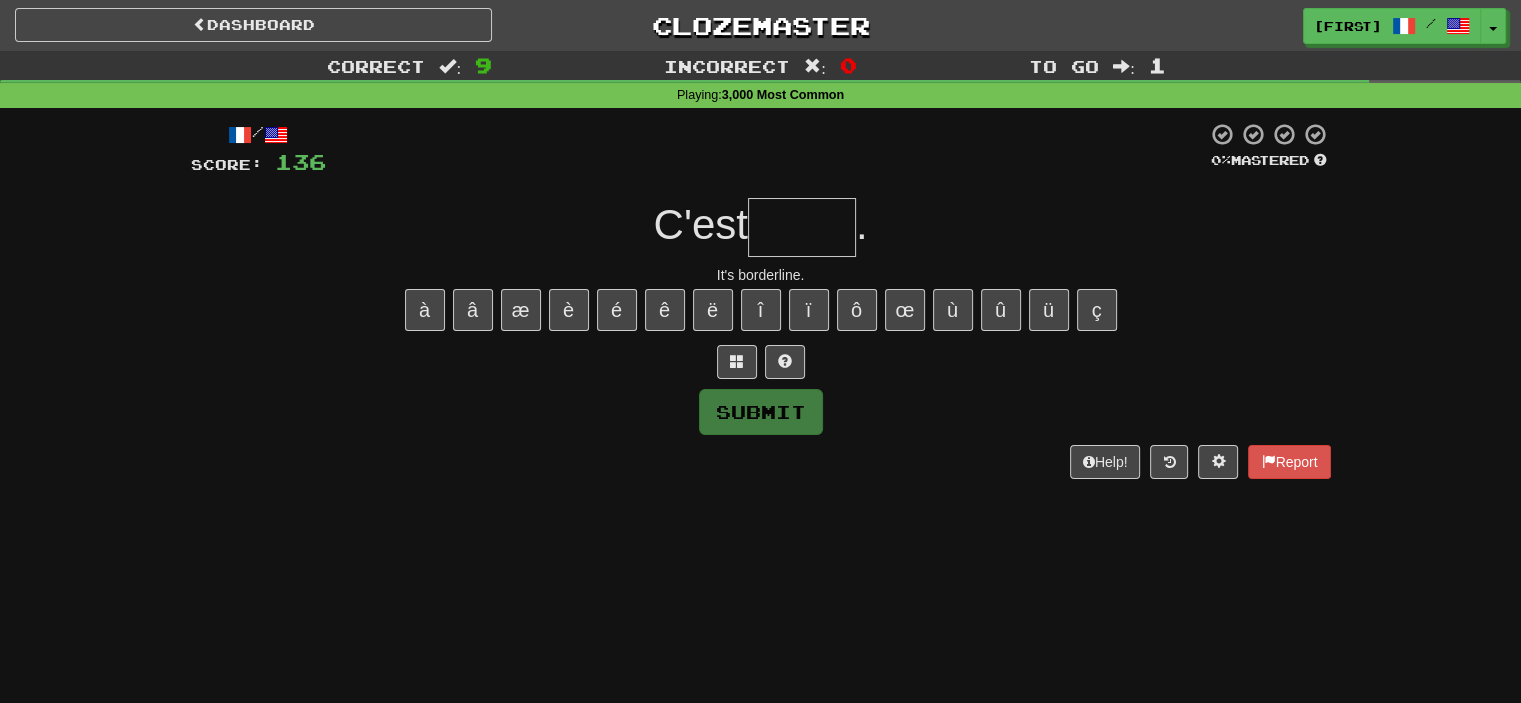 type on "*" 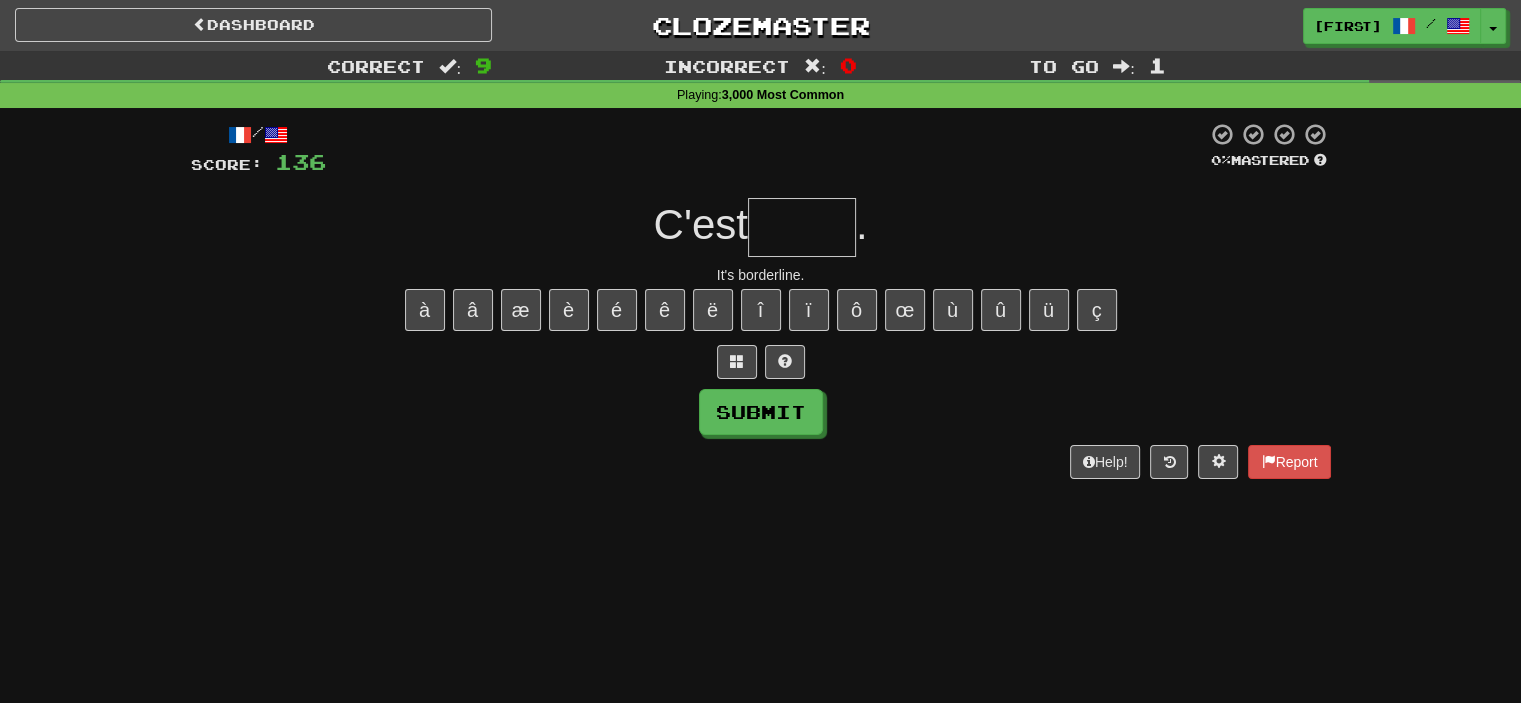 type on "*" 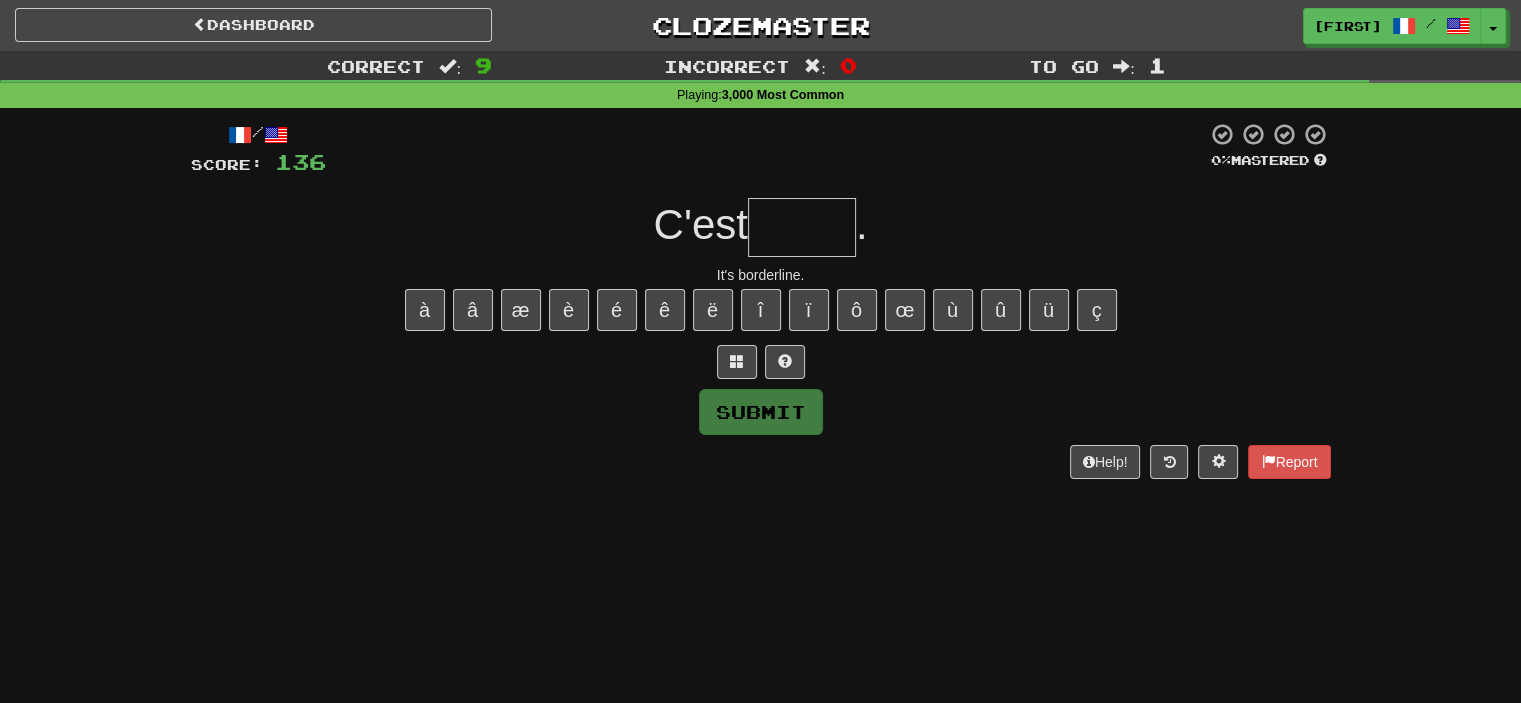 type on "*" 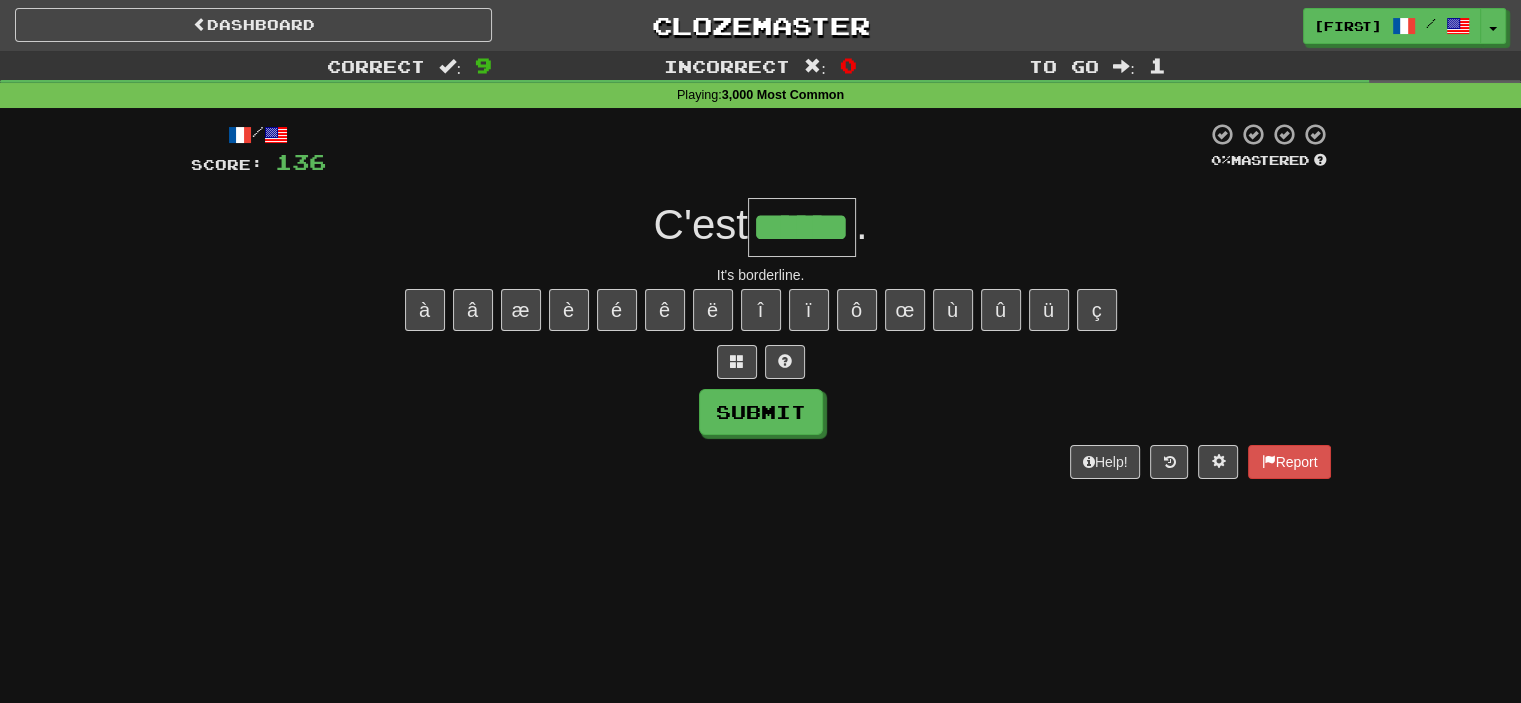 type on "******" 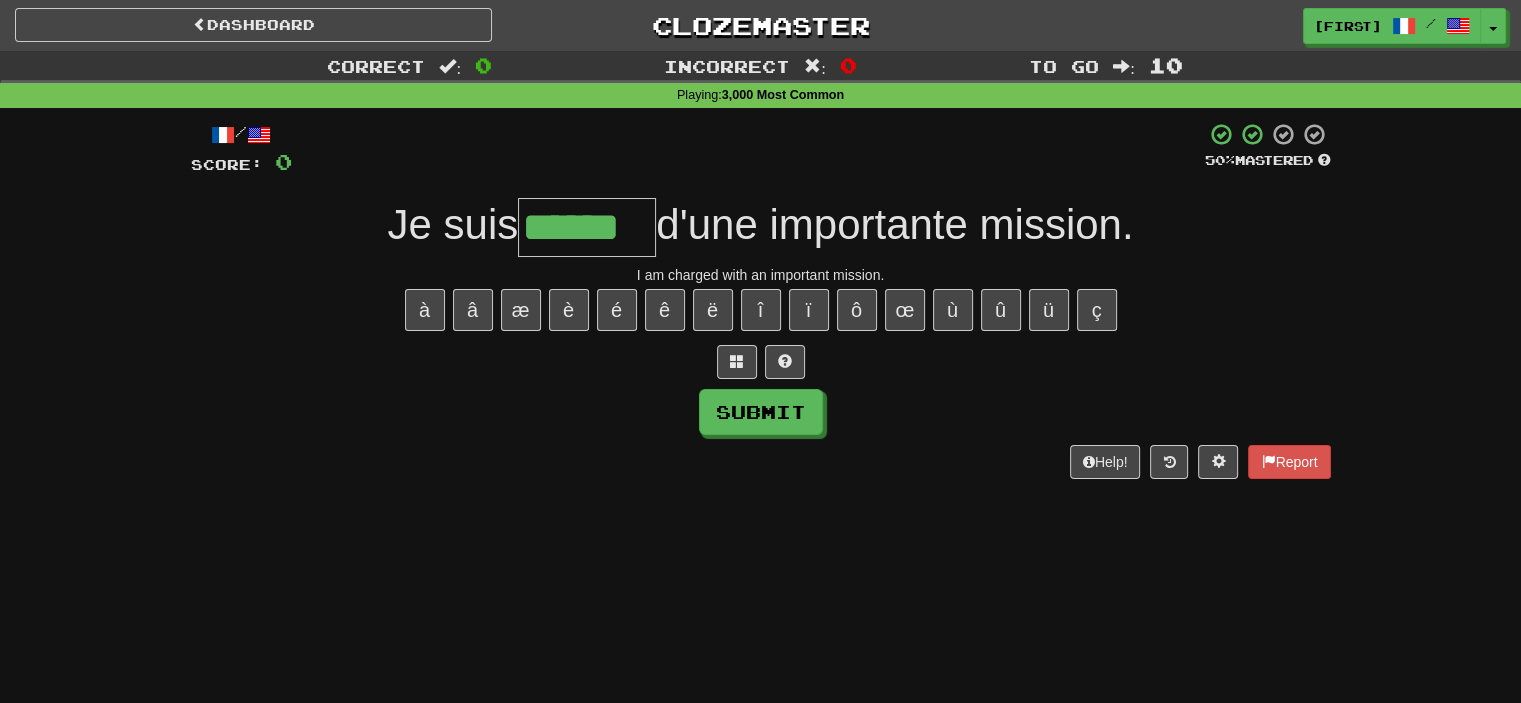 type on "******" 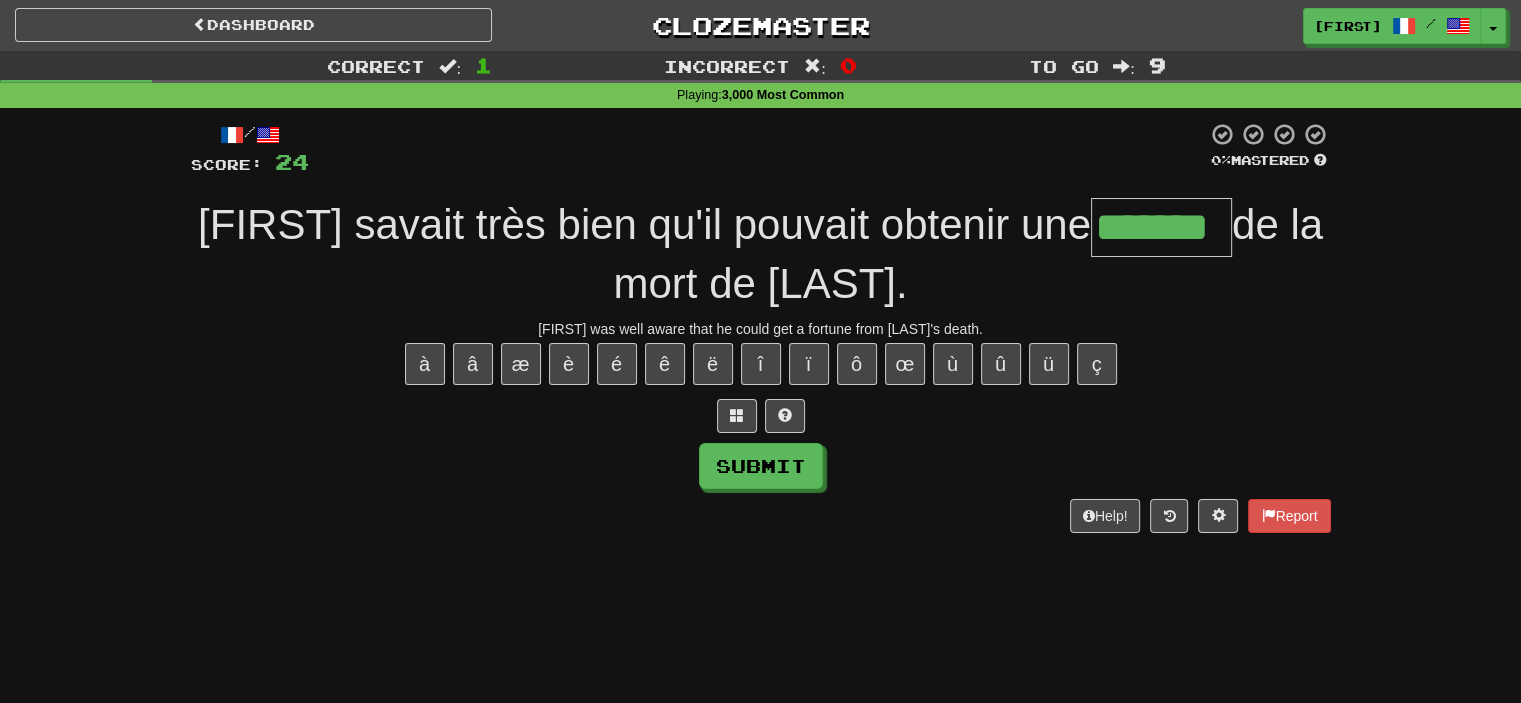 type on "*******" 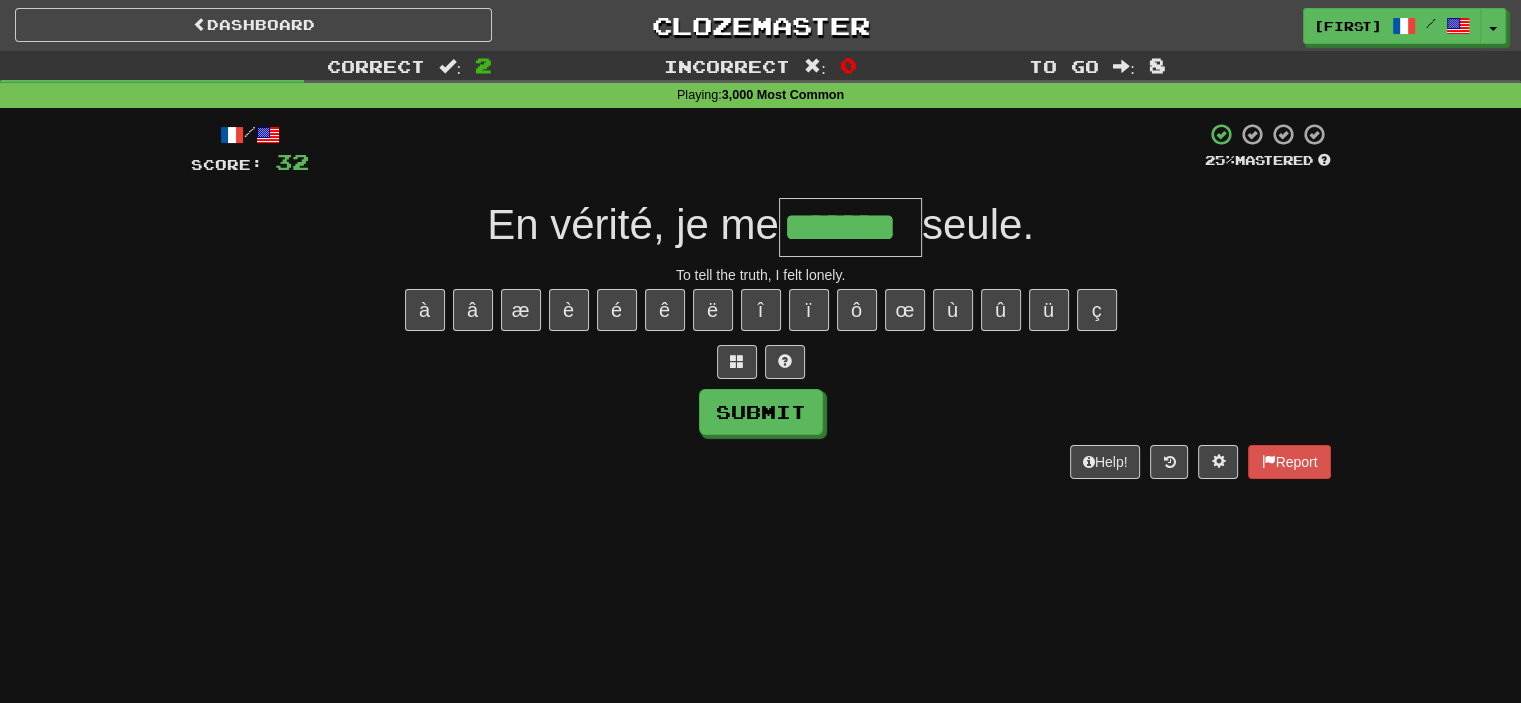 type on "*******" 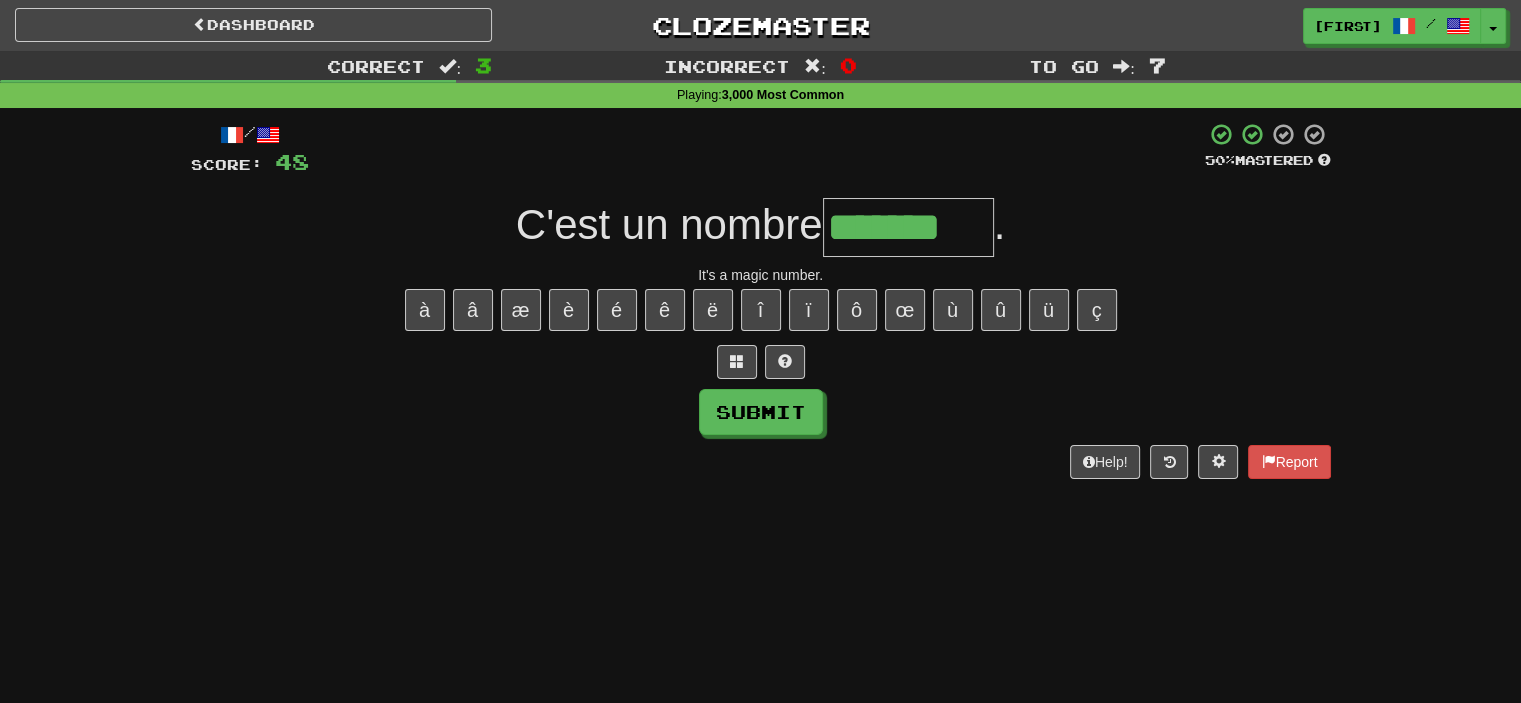 type on "*******" 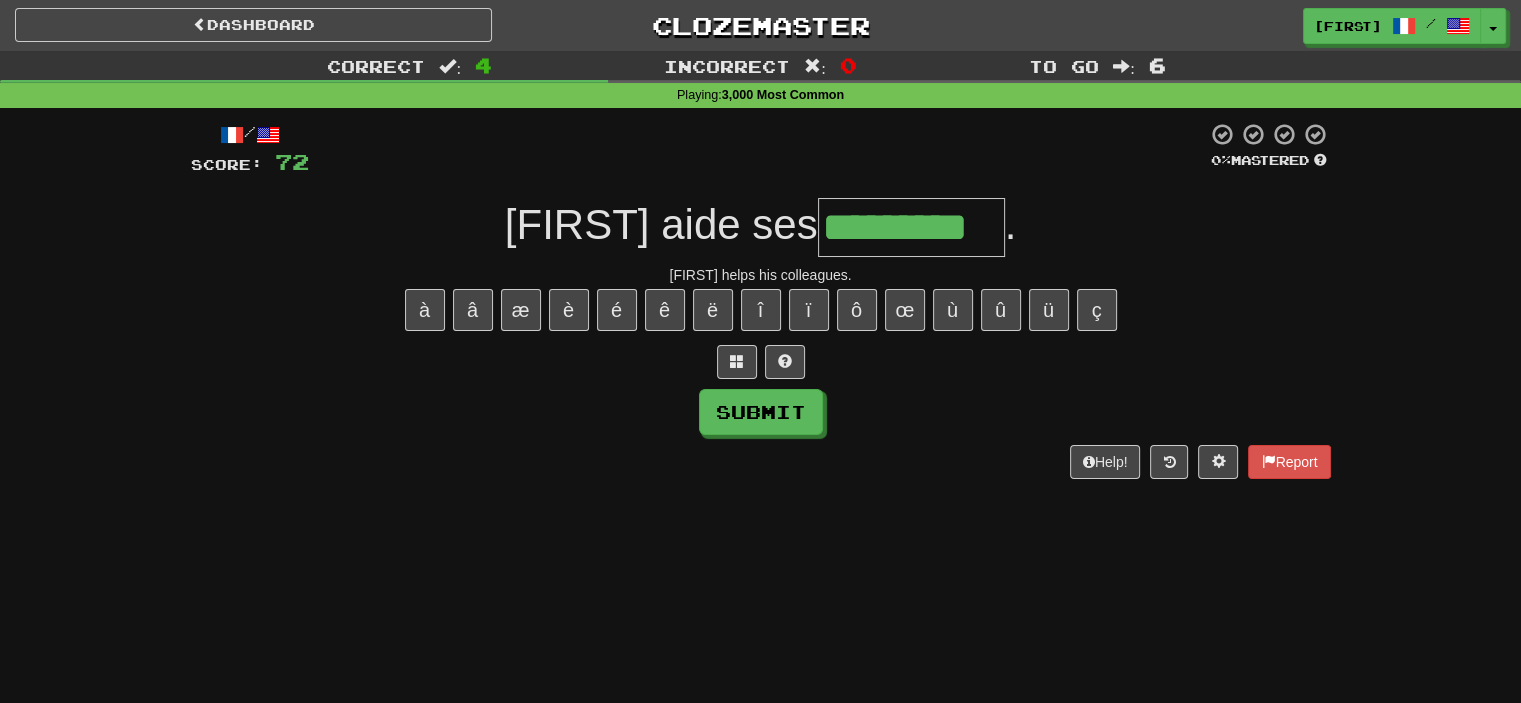 type on "*********" 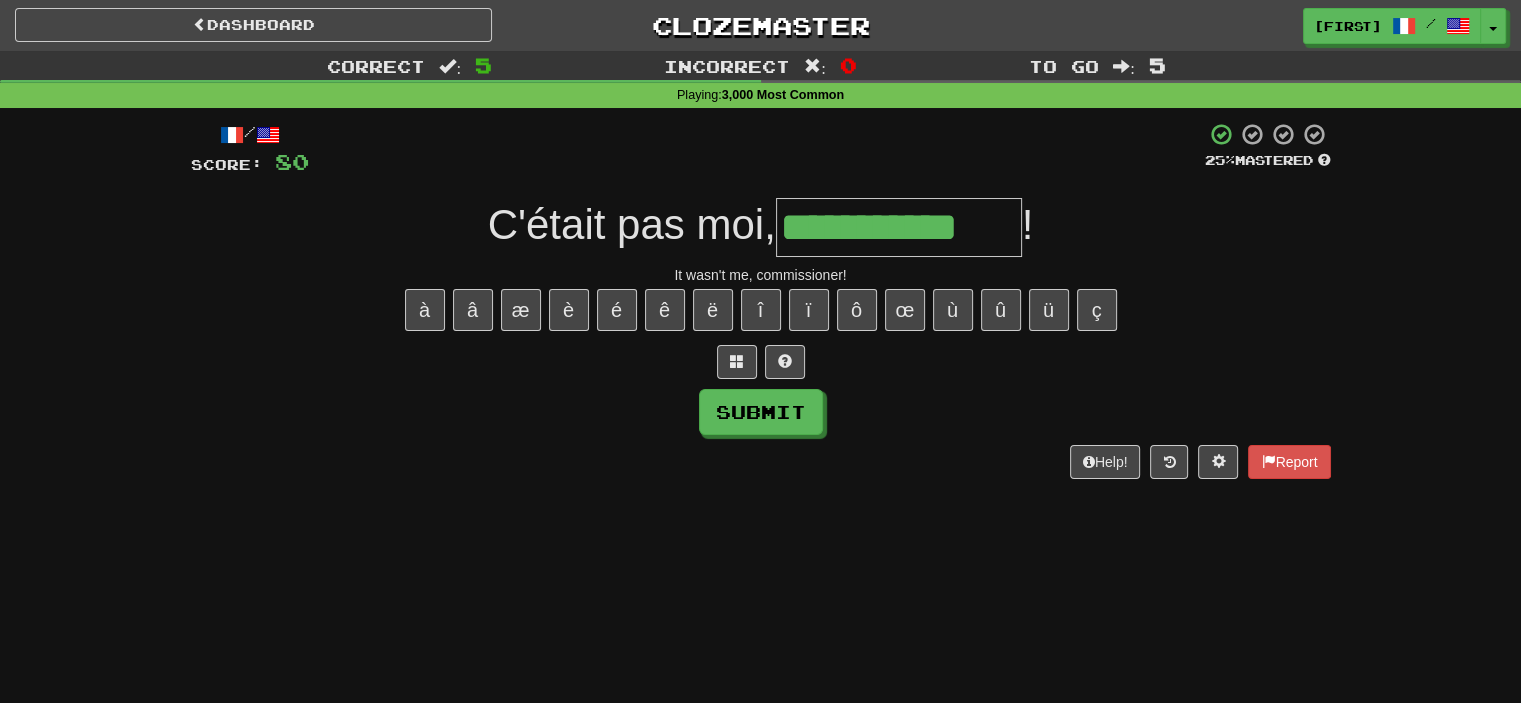 type on "**********" 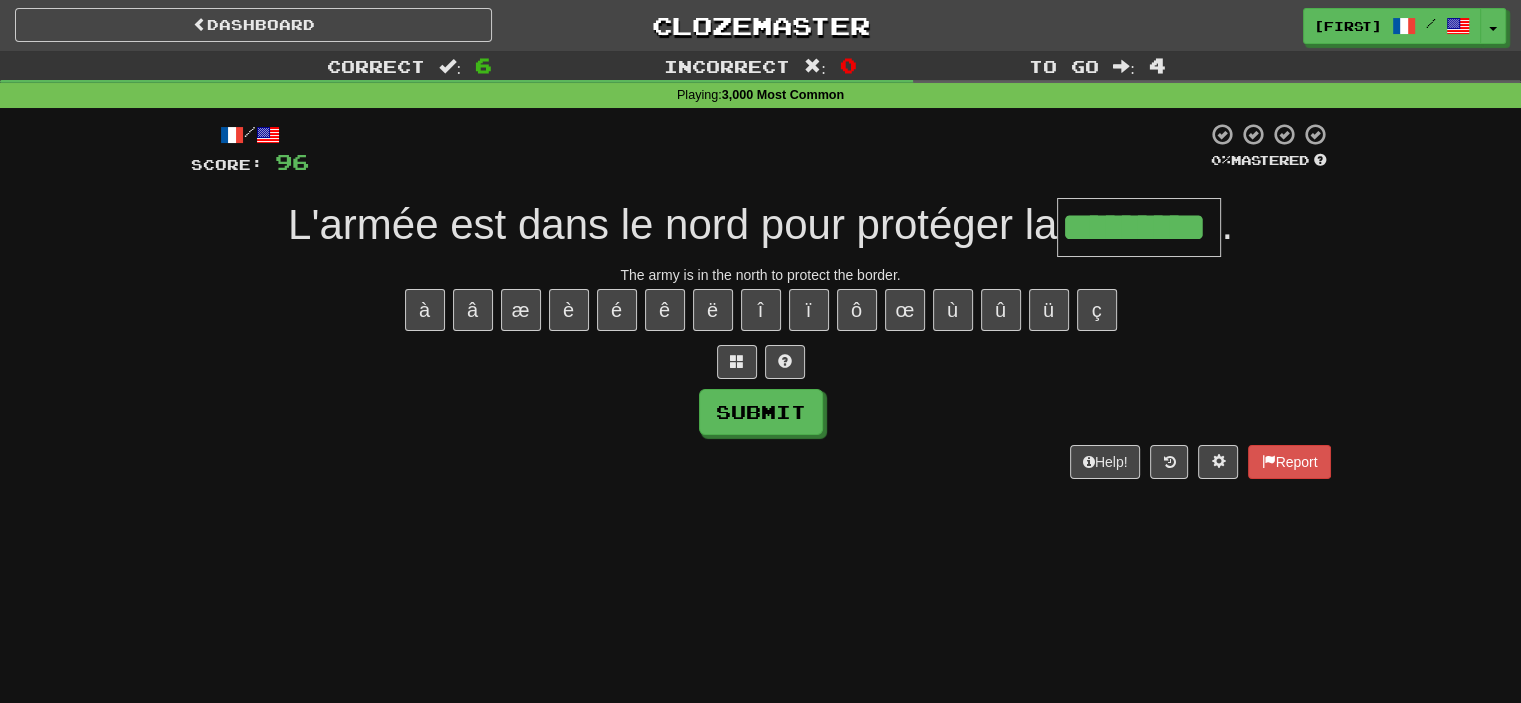 type on "*********" 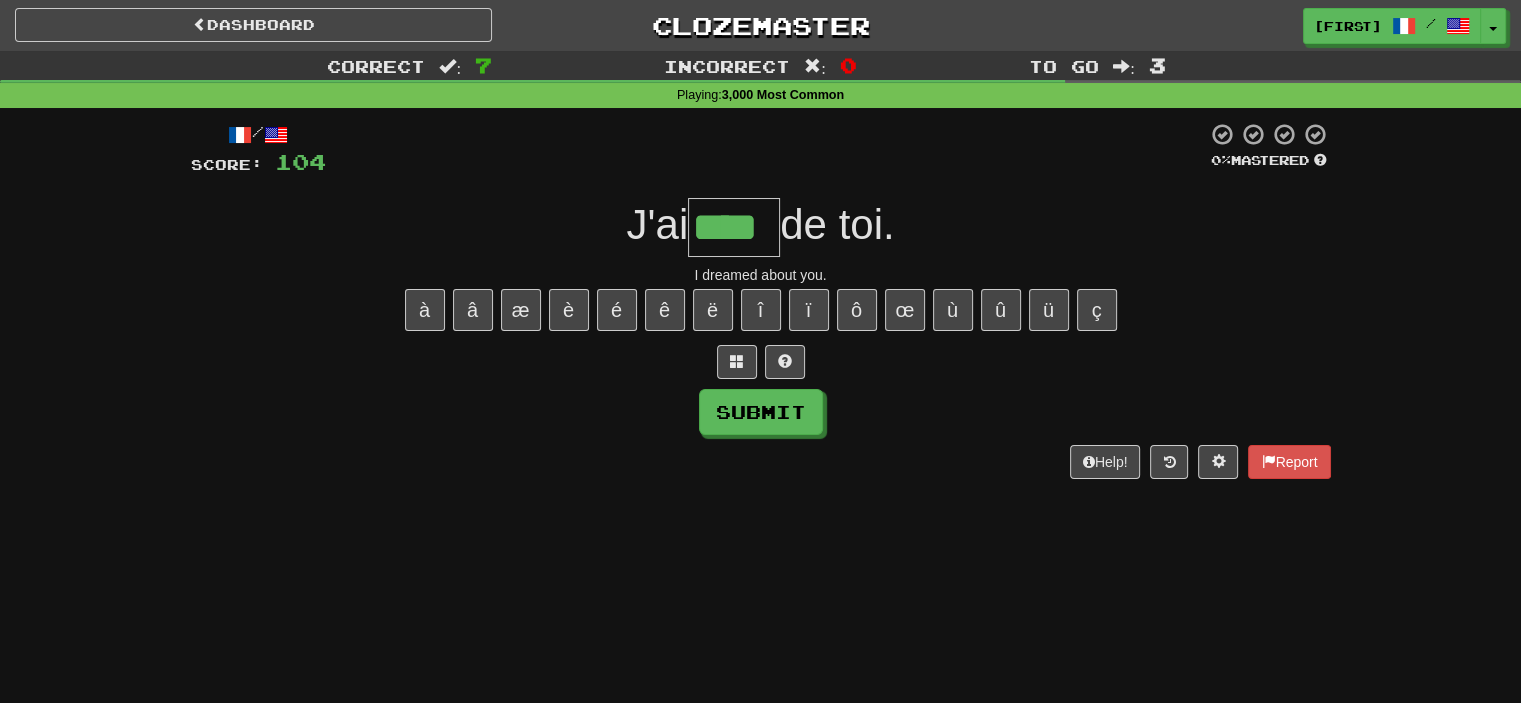 type on "****" 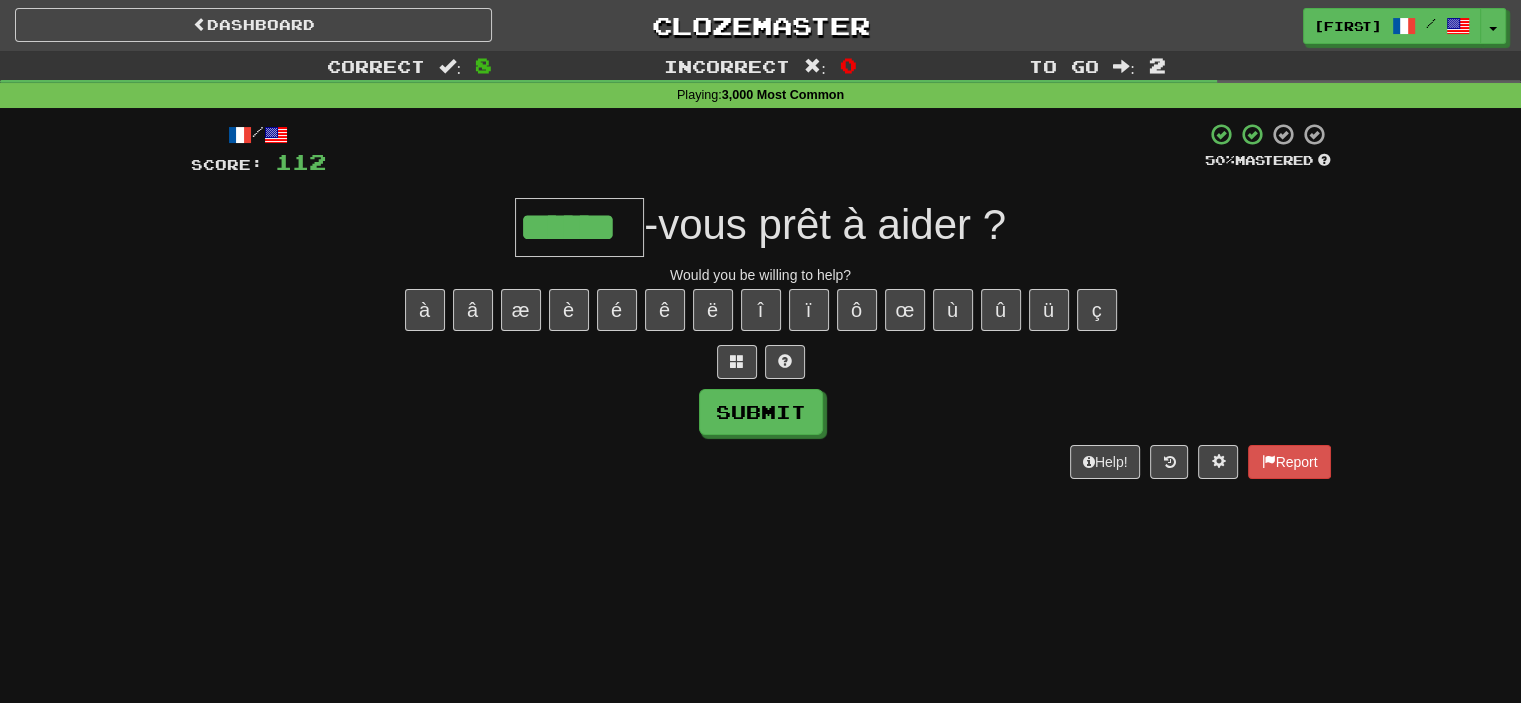 type on "******" 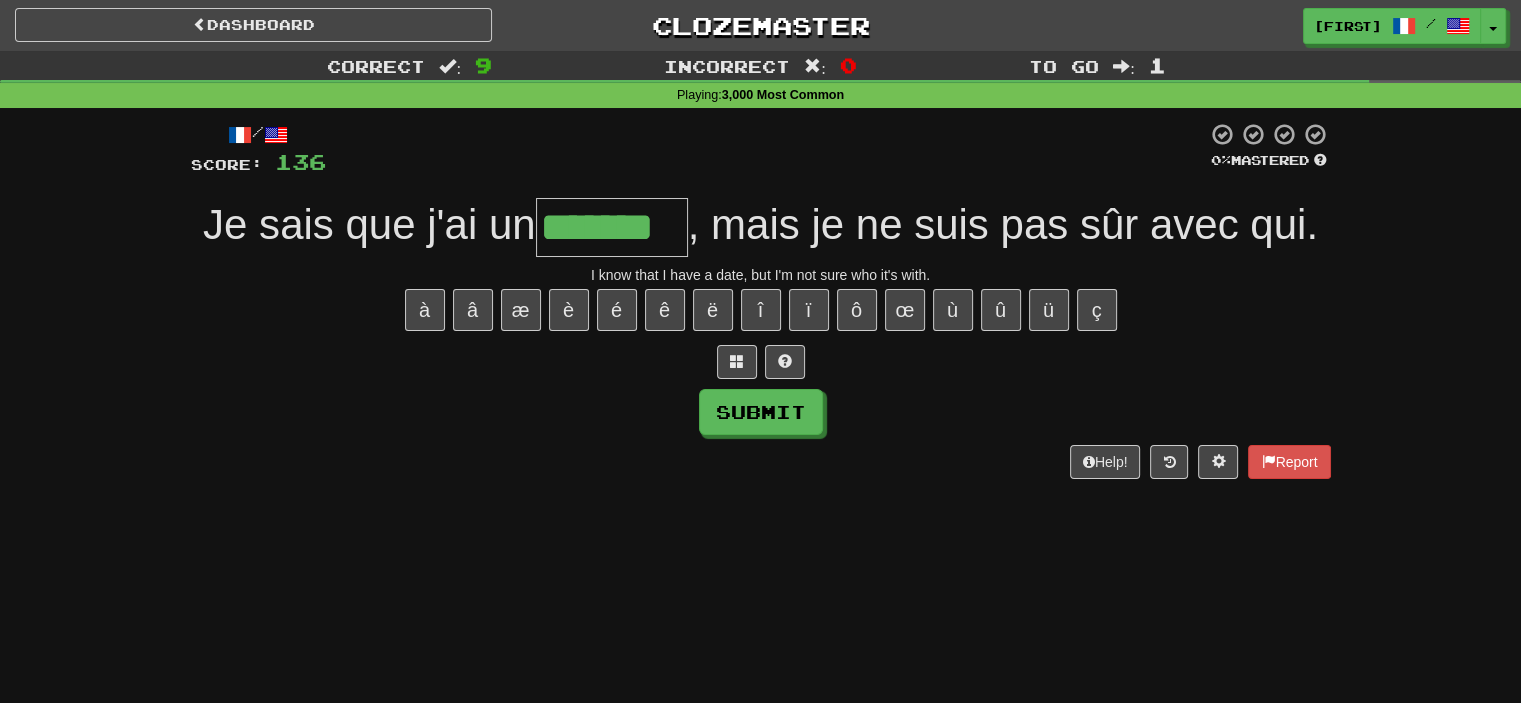 type on "*******" 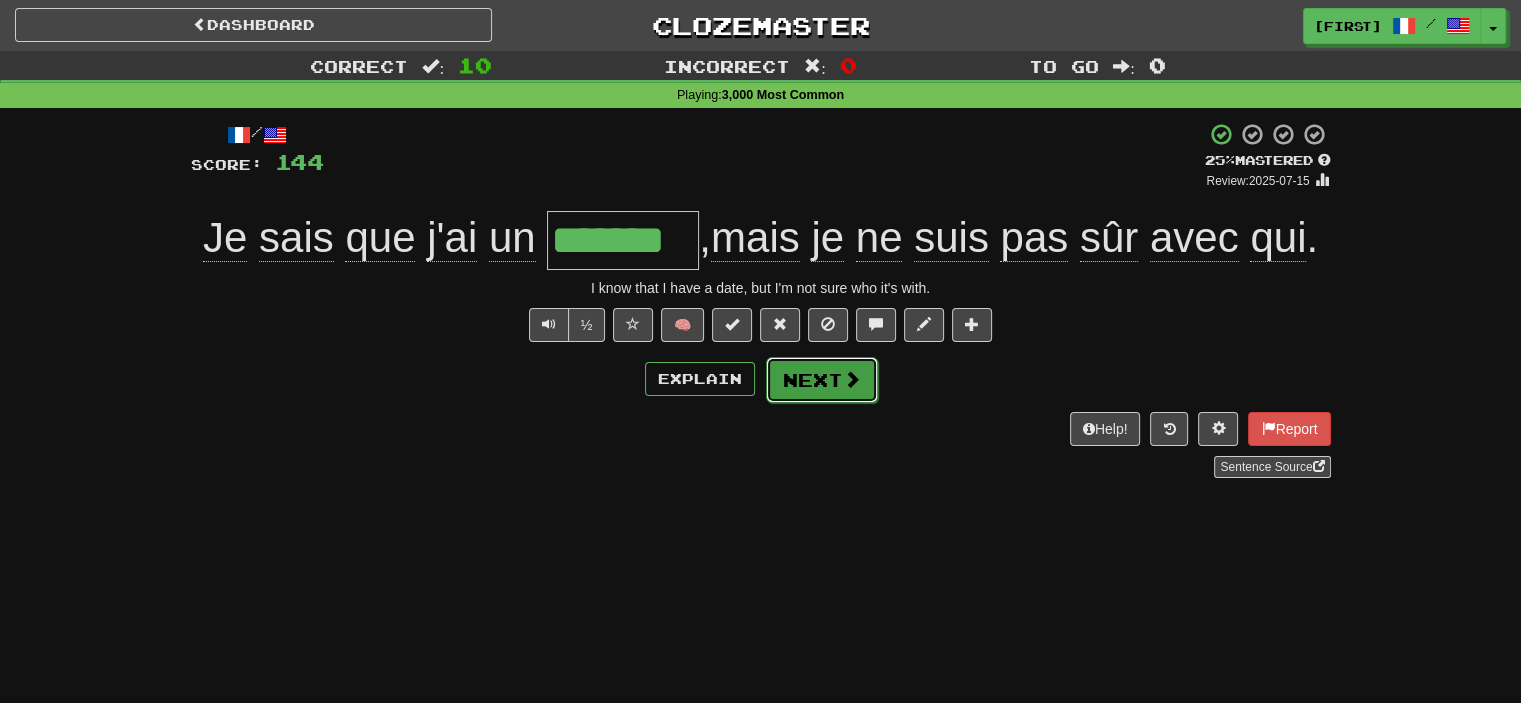 click on "Next" at bounding box center [822, 380] 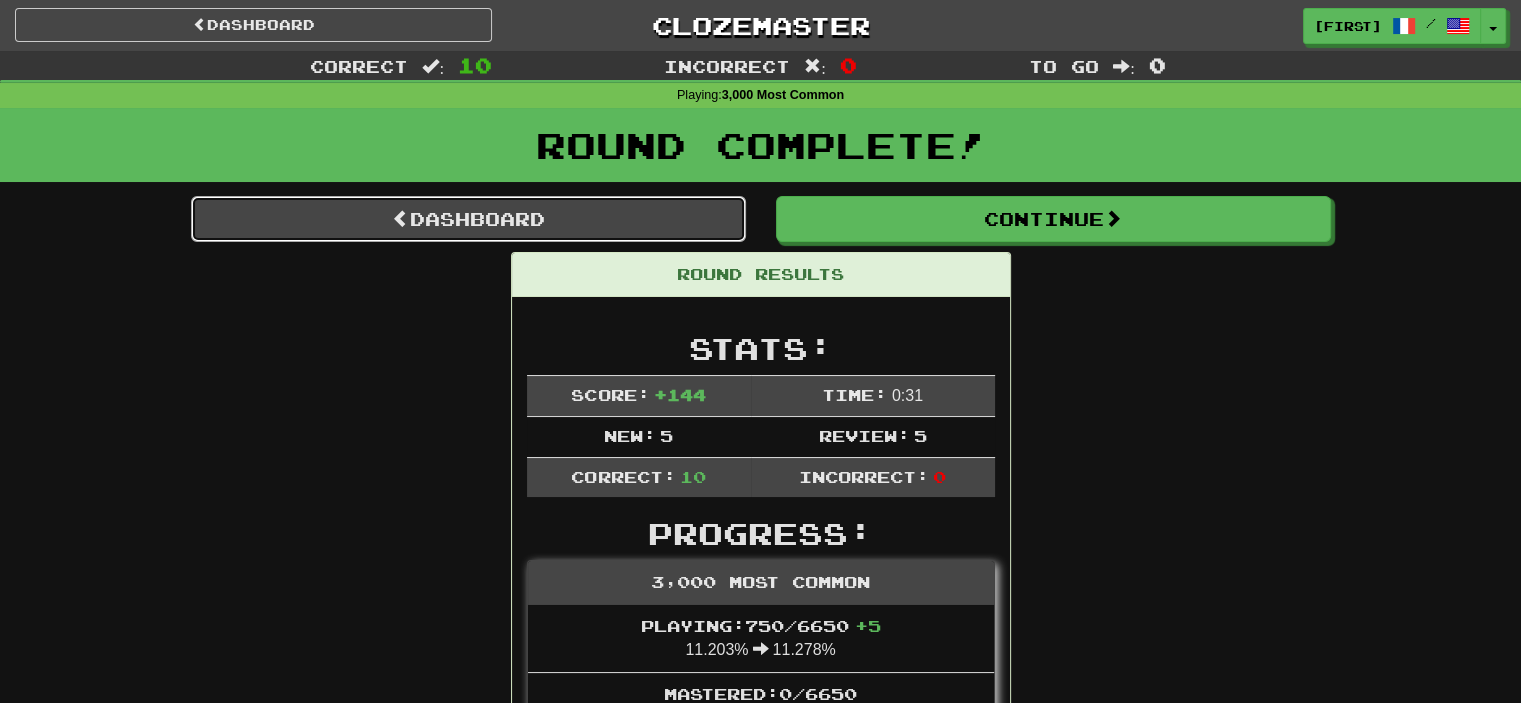 click on "Dashboard" at bounding box center (468, 219) 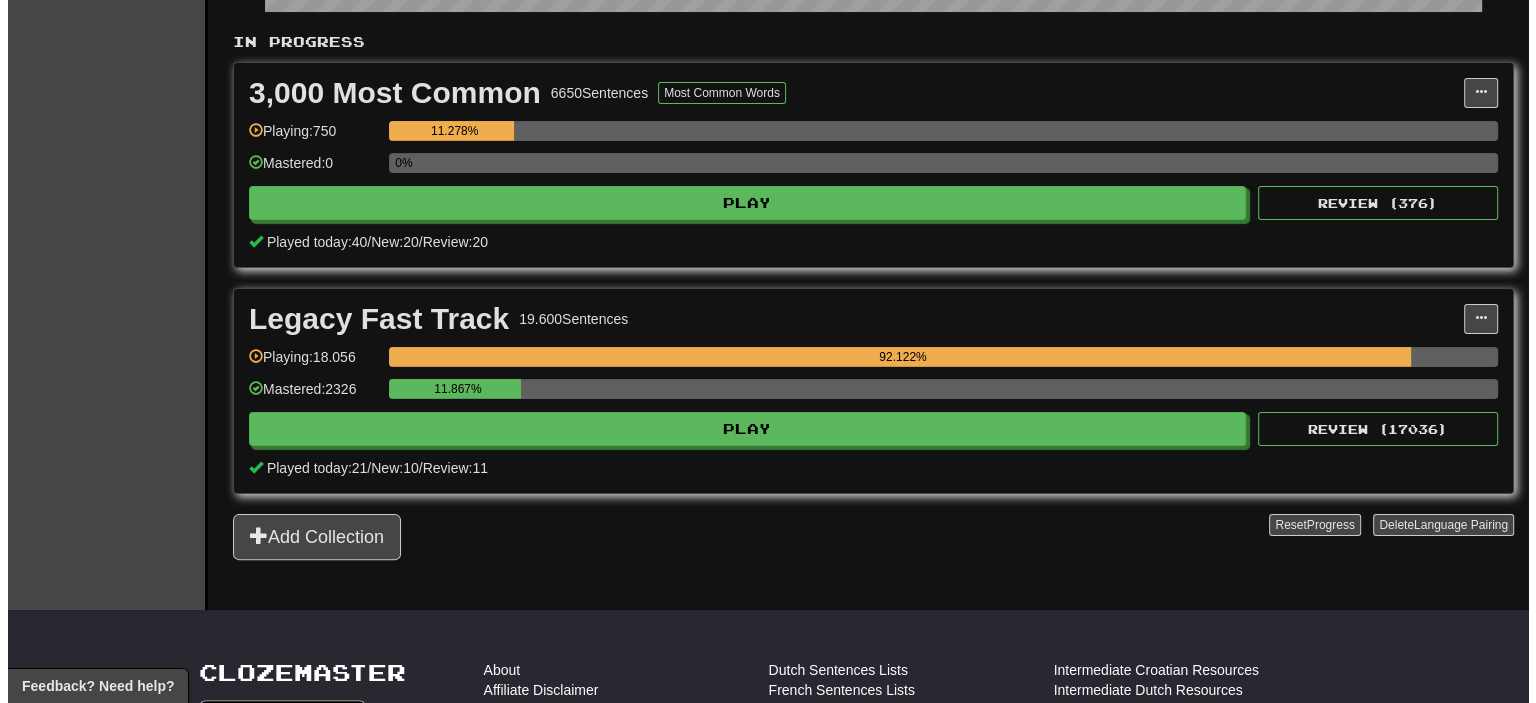 scroll, scrollTop: 400, scrollLeft: 0, axis: vertical 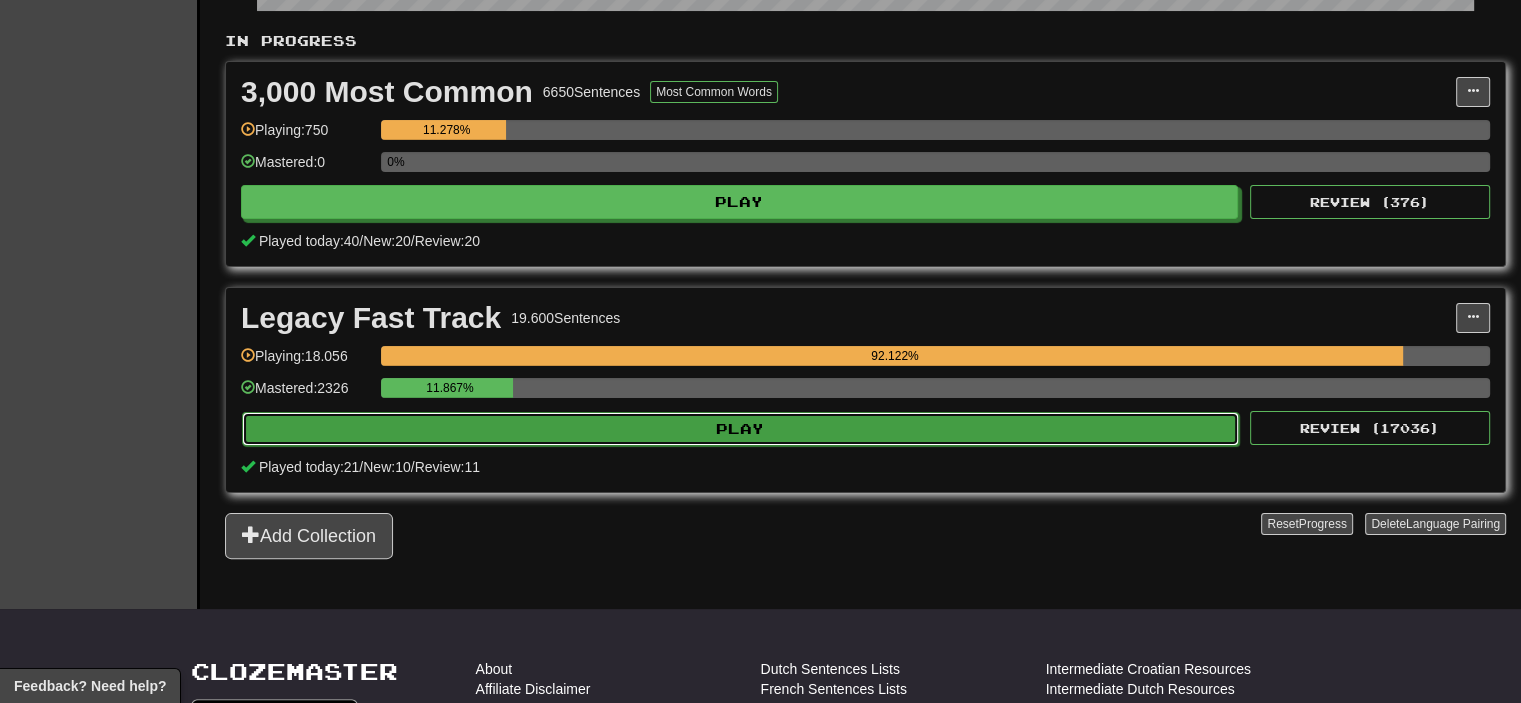 click on "Play" at bounding box center [740, 429] 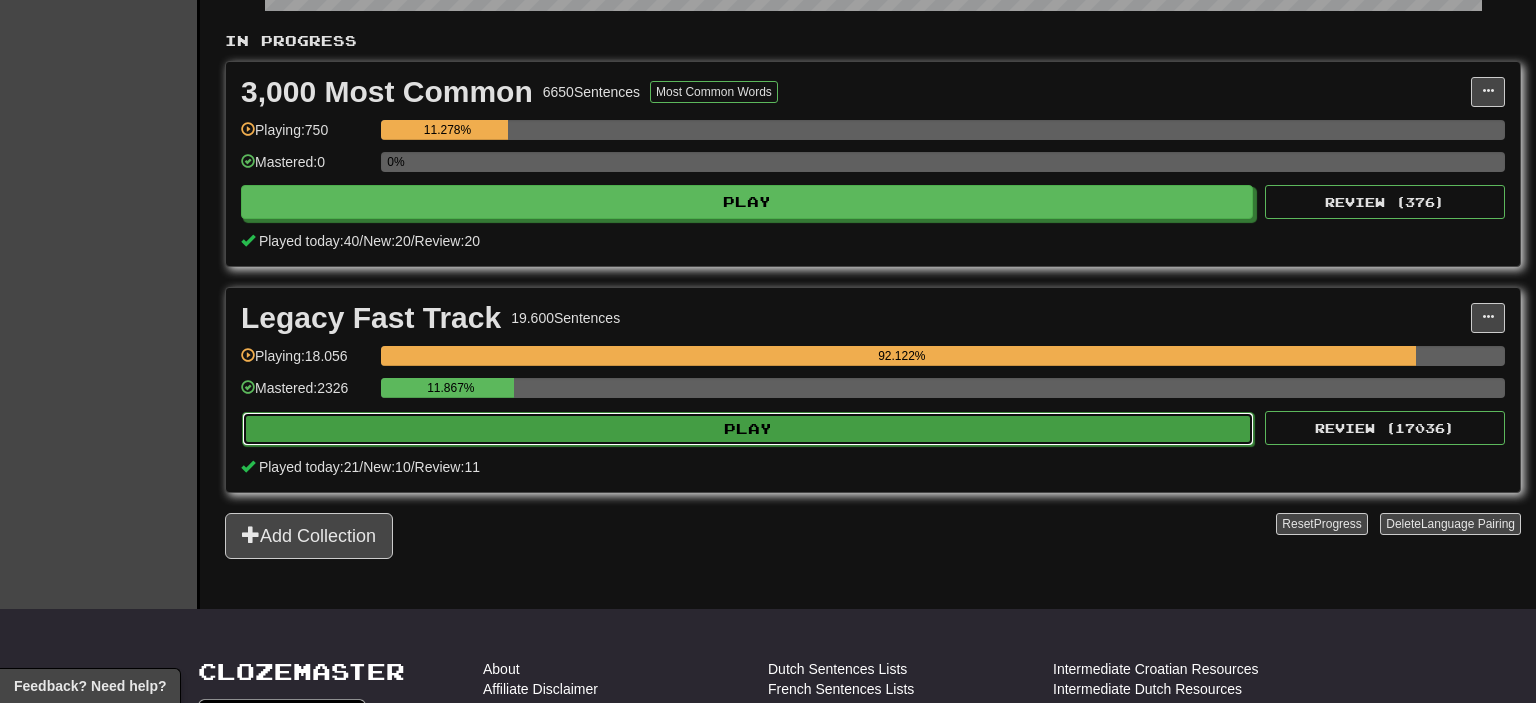 select on "**" 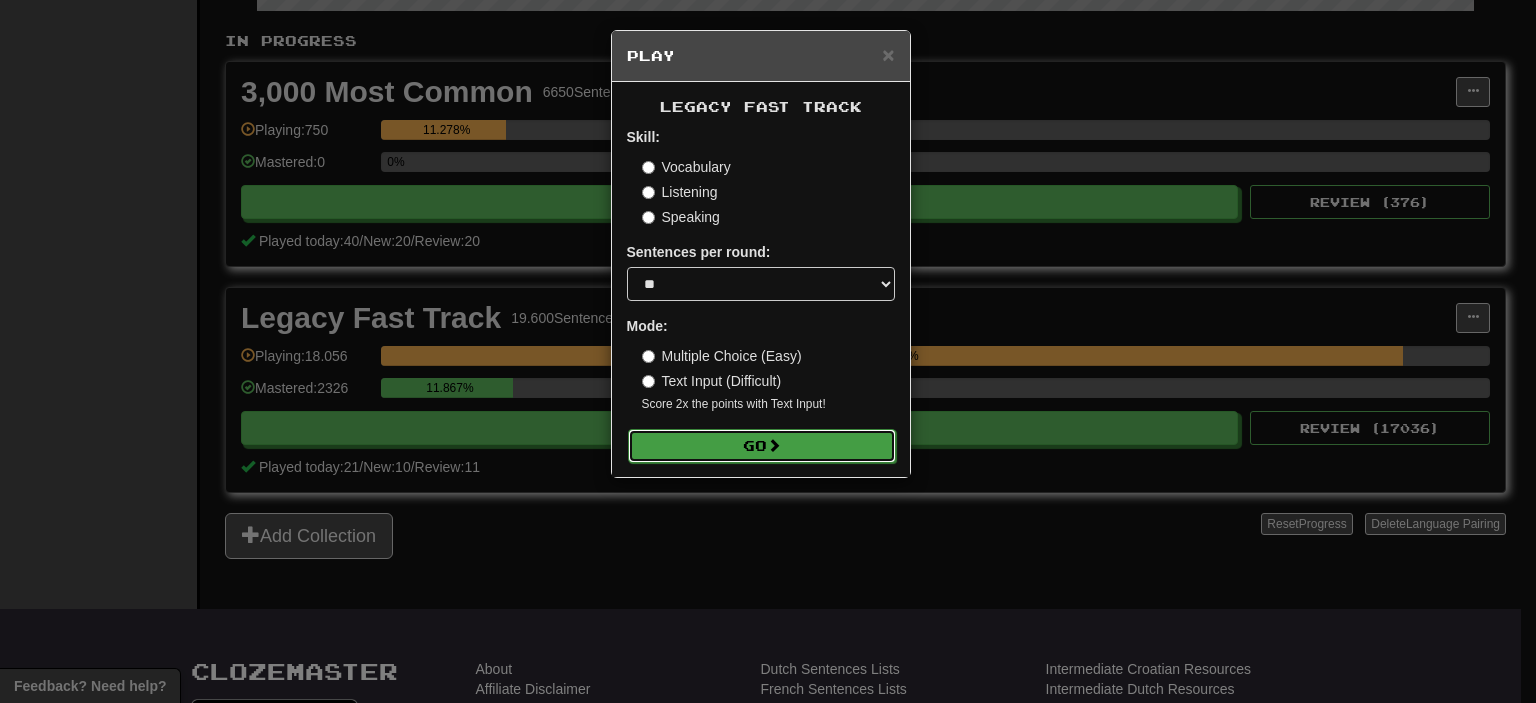 click on "Go" at bounding box center [762, 446] 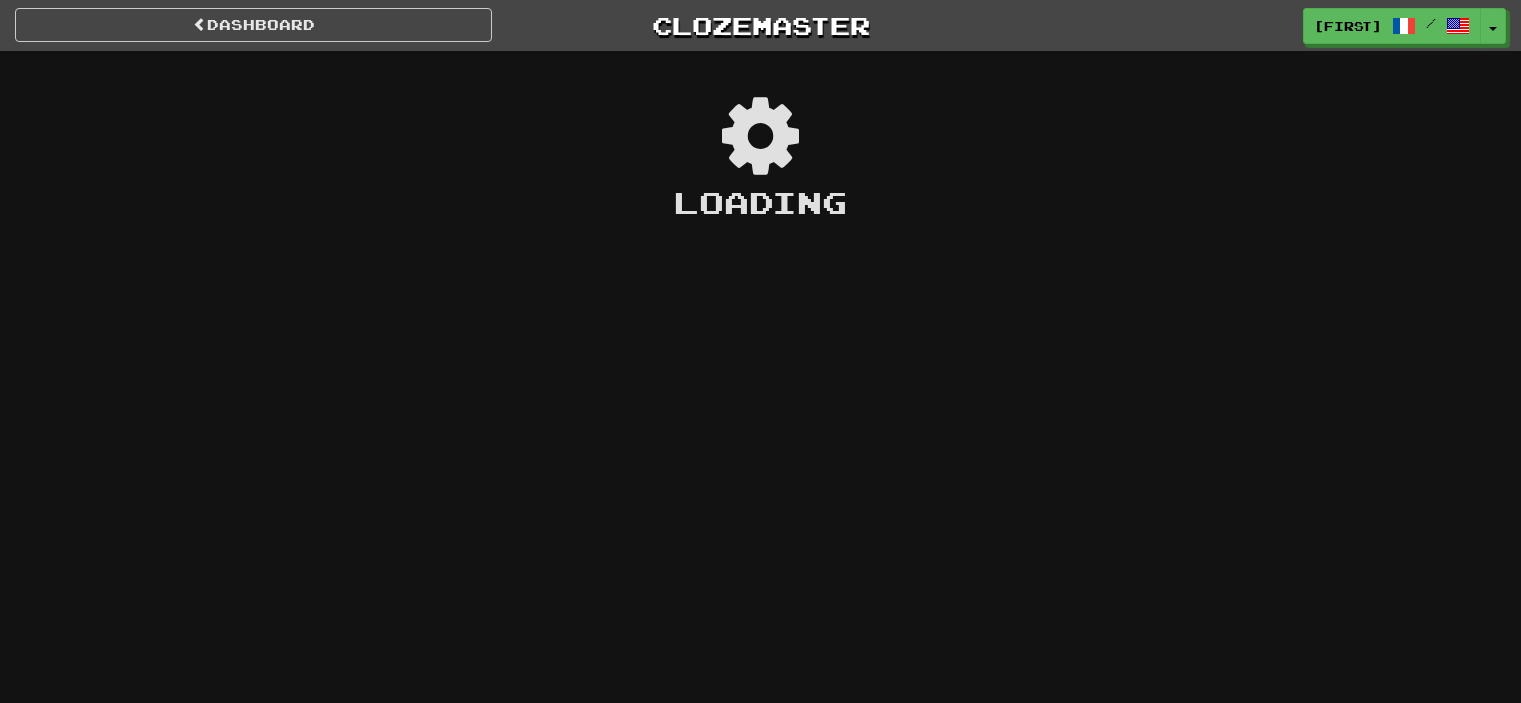 scroll, scrollTop: 0, scrollLeft: 0, axis: both 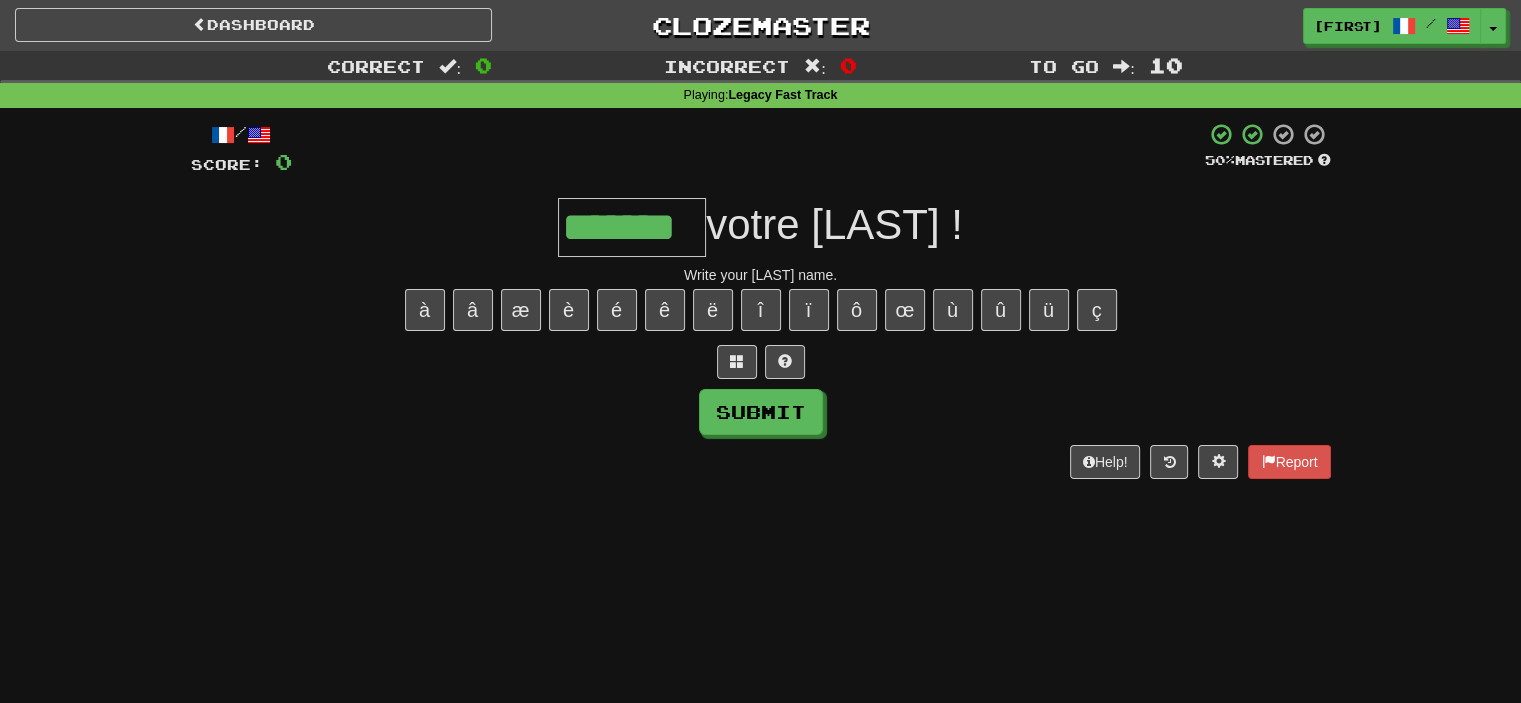 type on "*******" 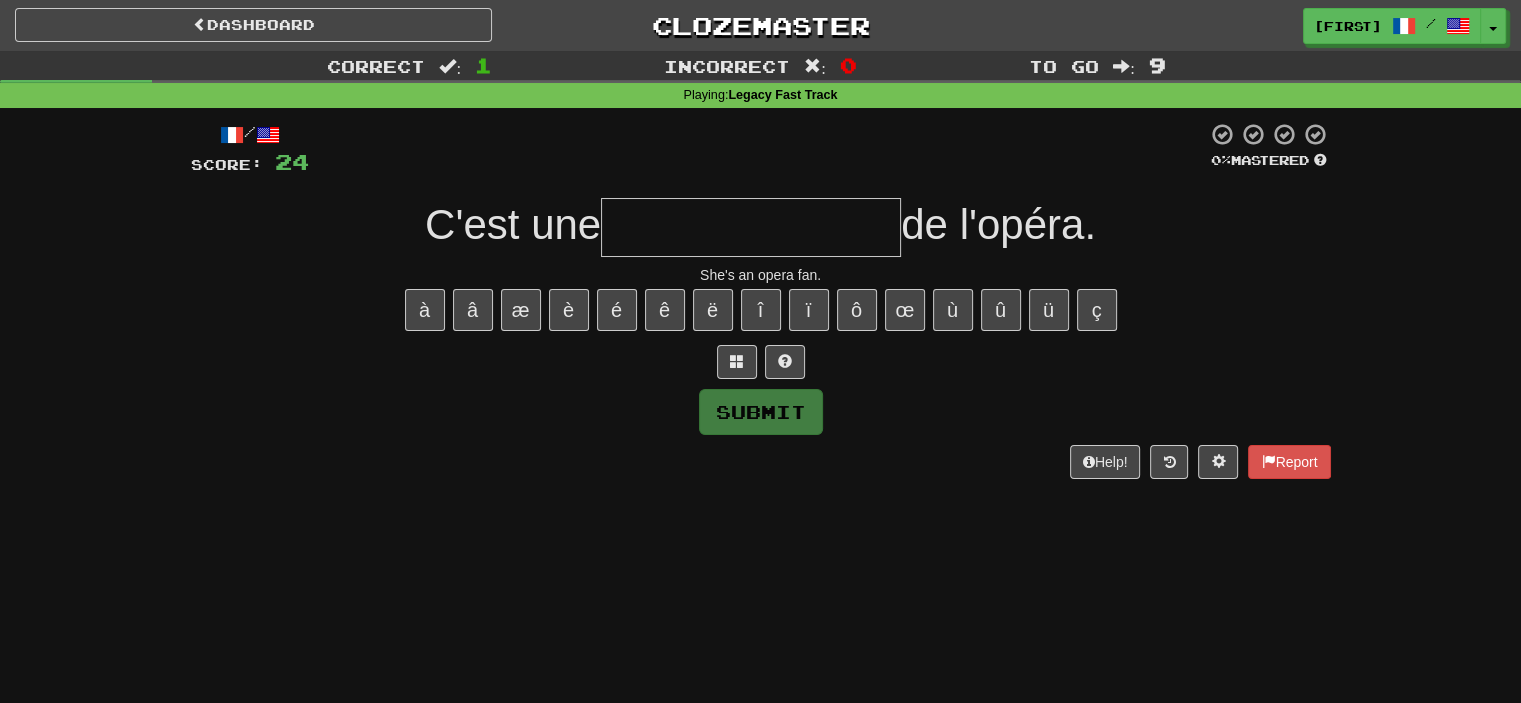 type on "*" 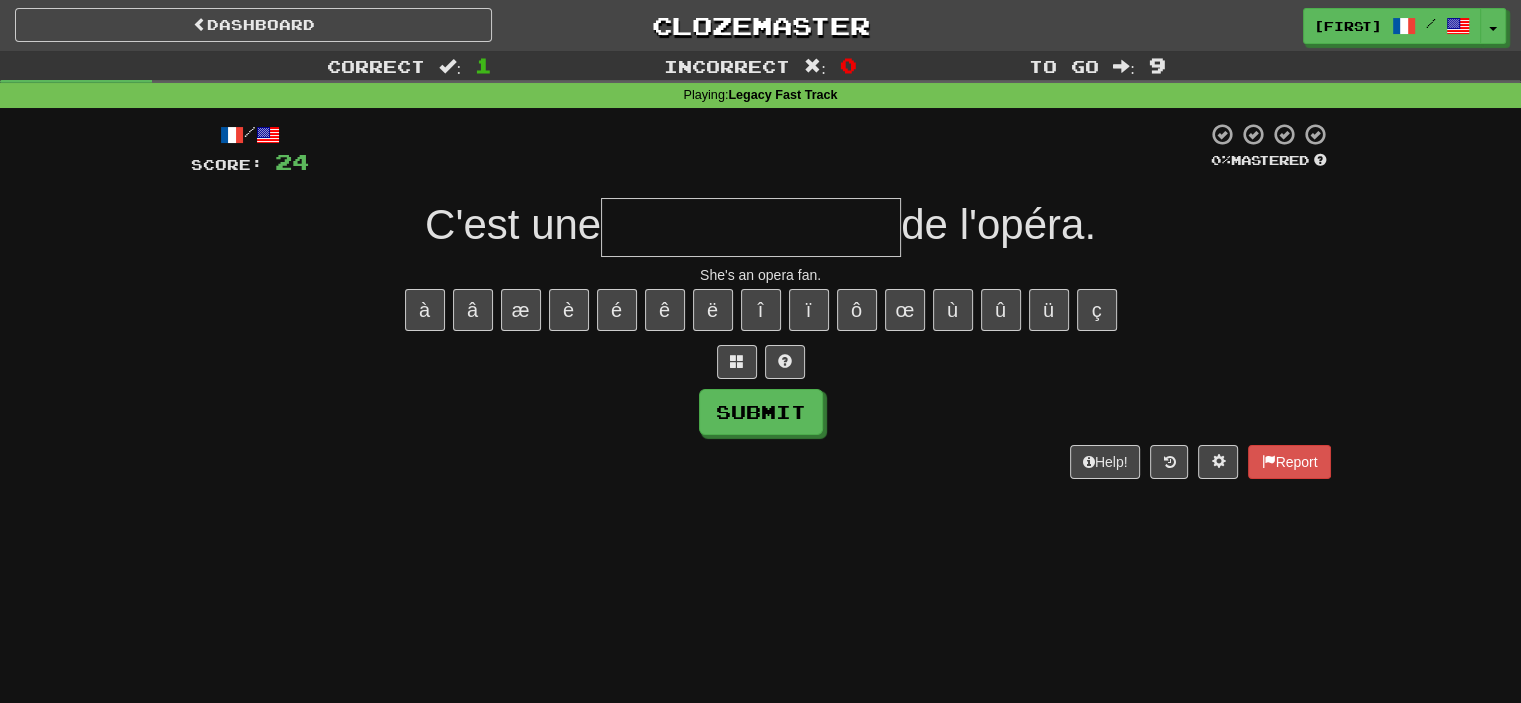 type on "*" 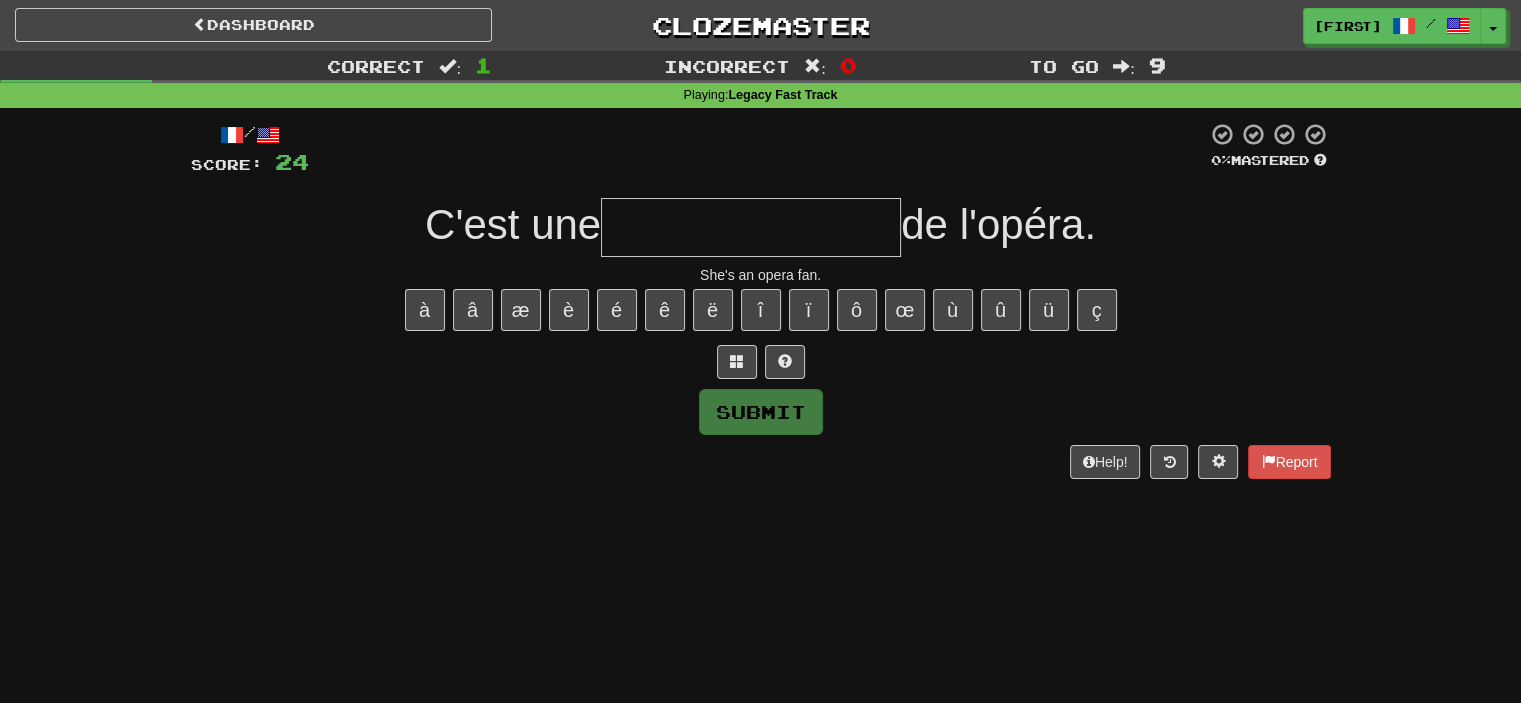 type on "*" 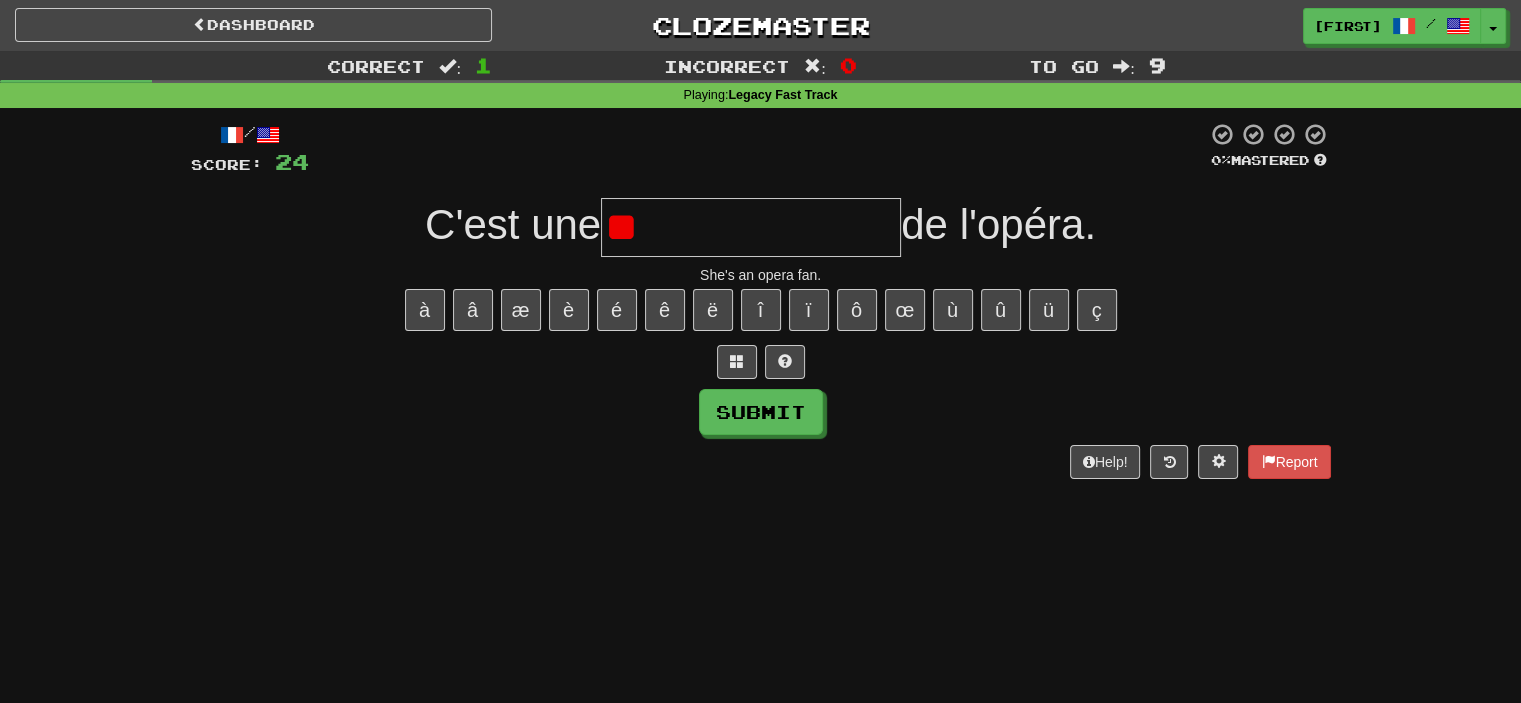 type on "*" 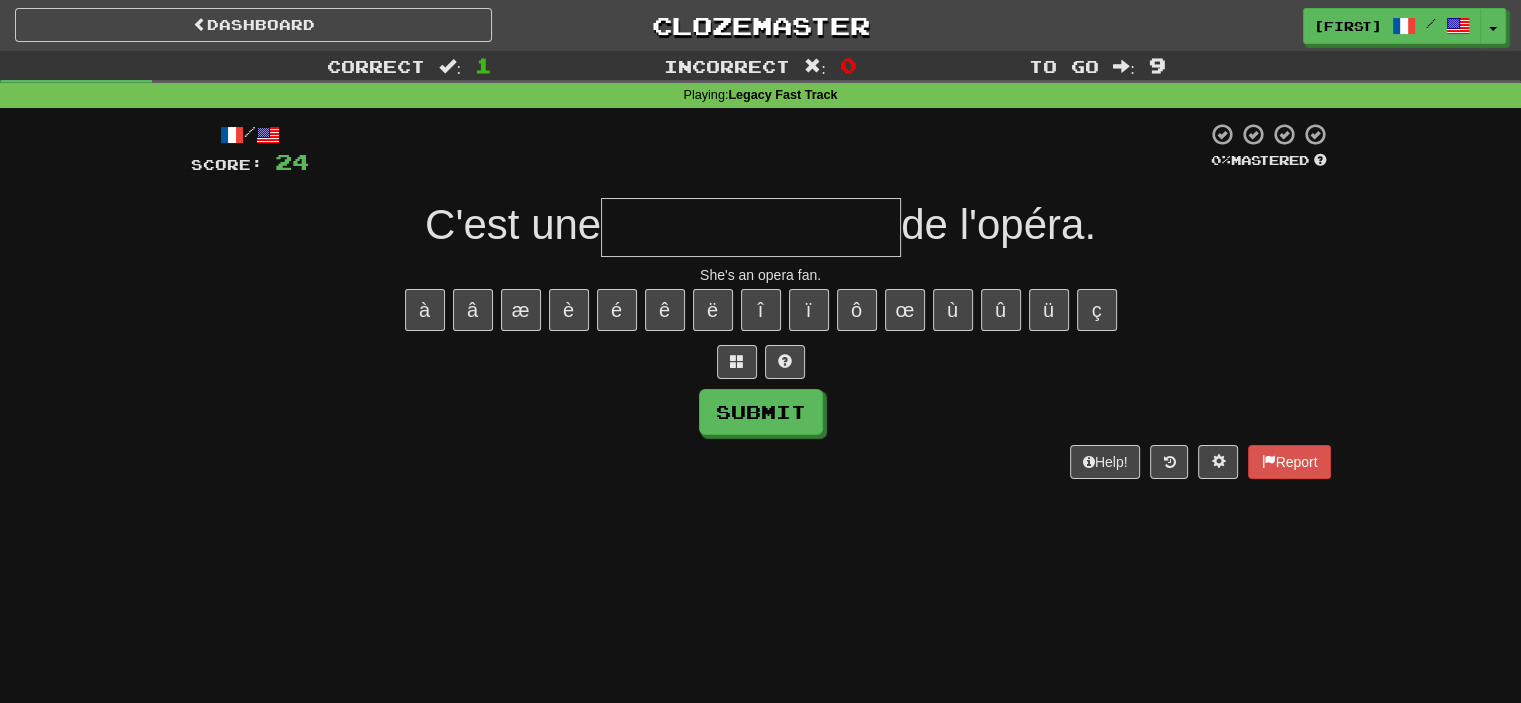 type on "*" 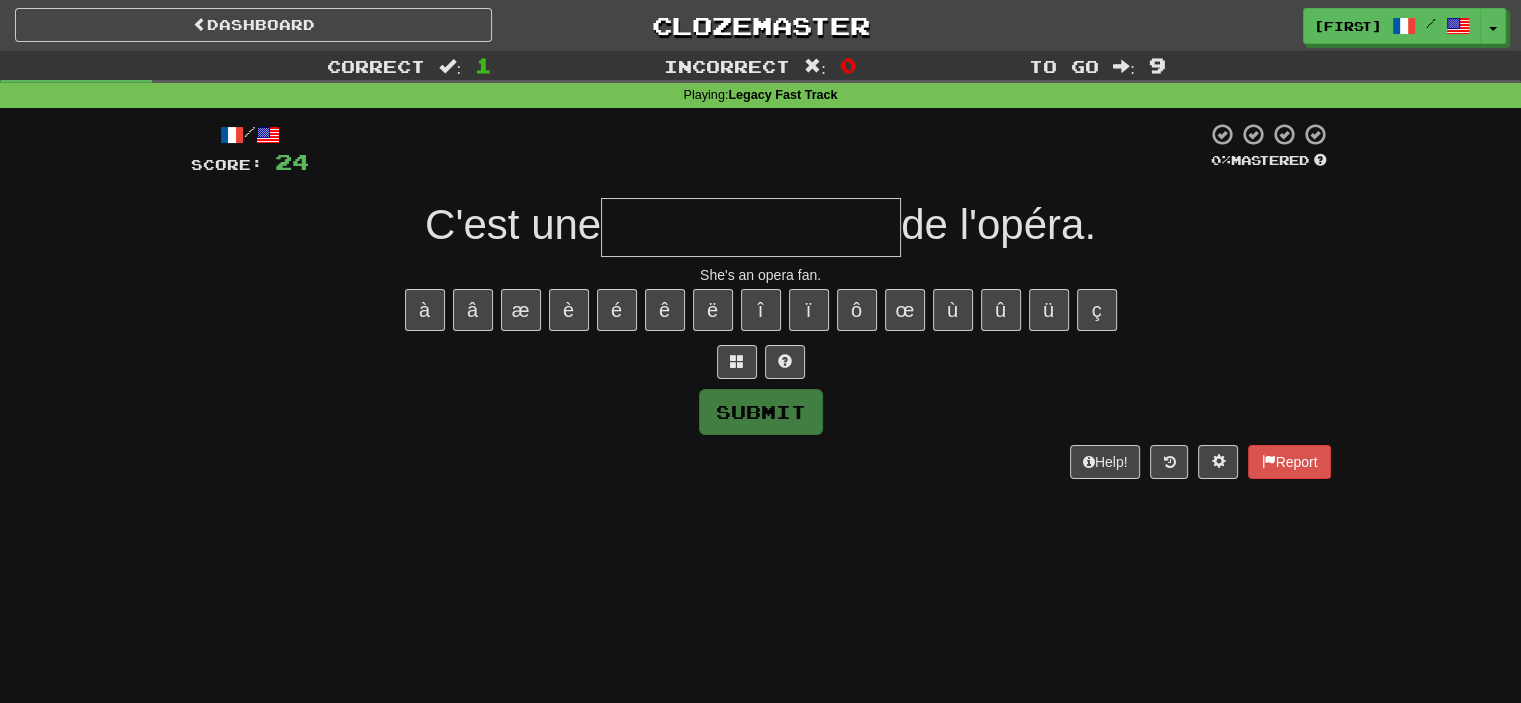 type on "*" 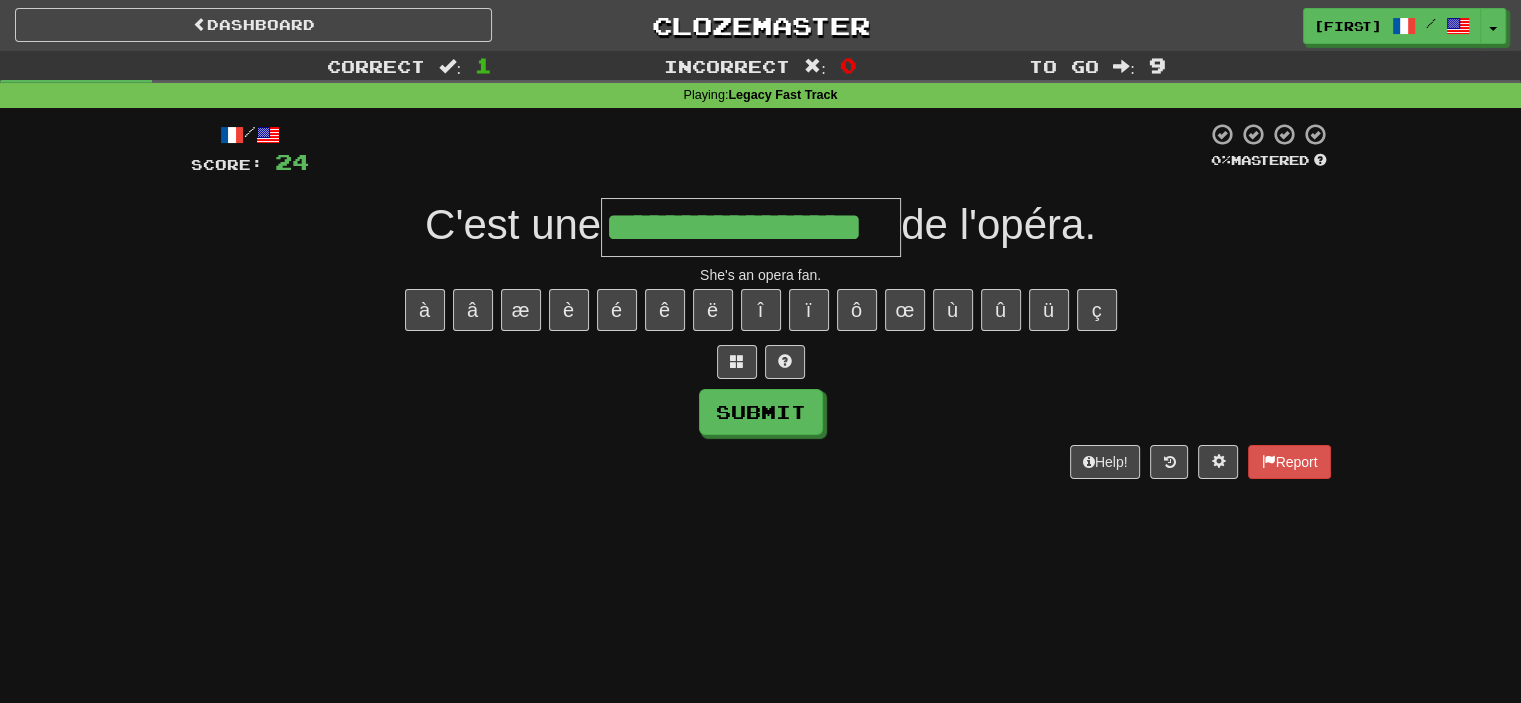 type on "**********" 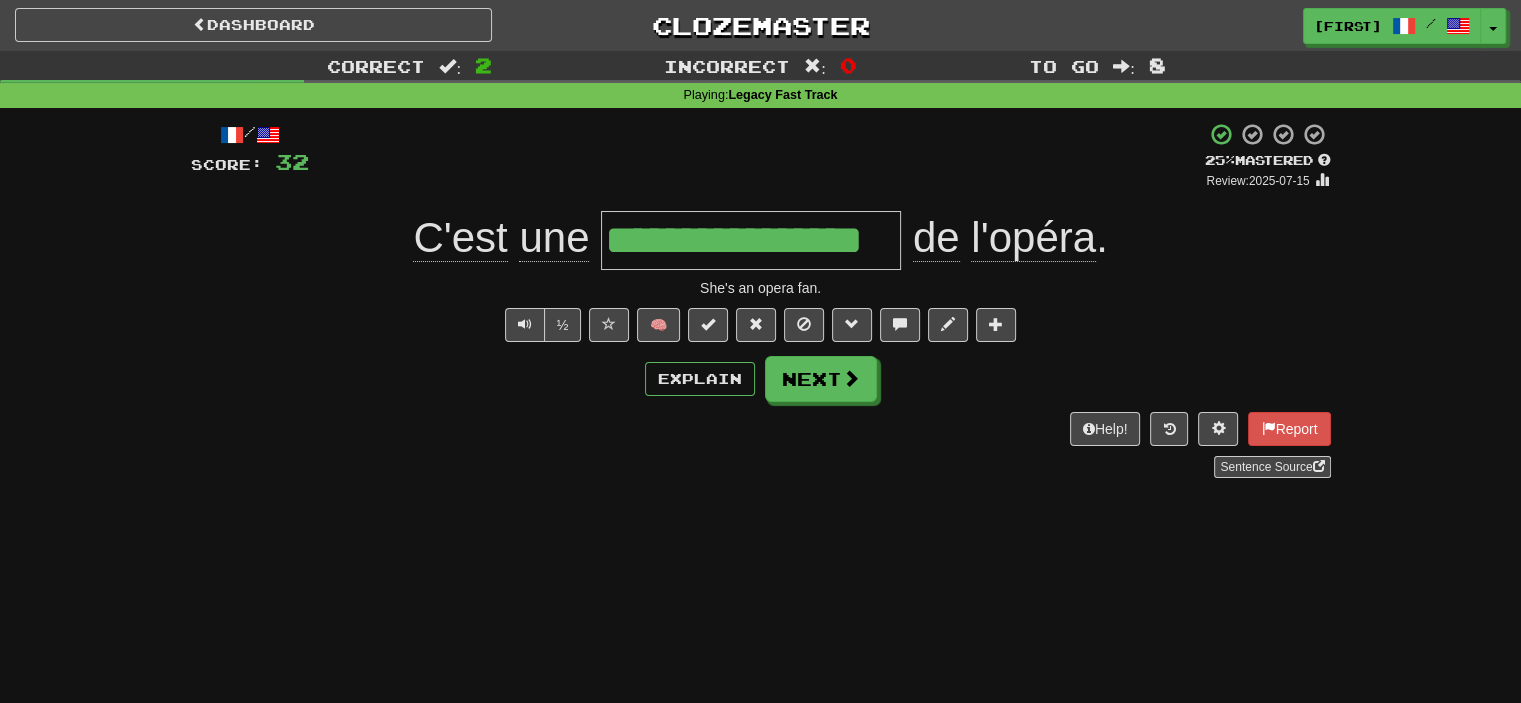click on "Explain Next" at bounding box center [761, 379] 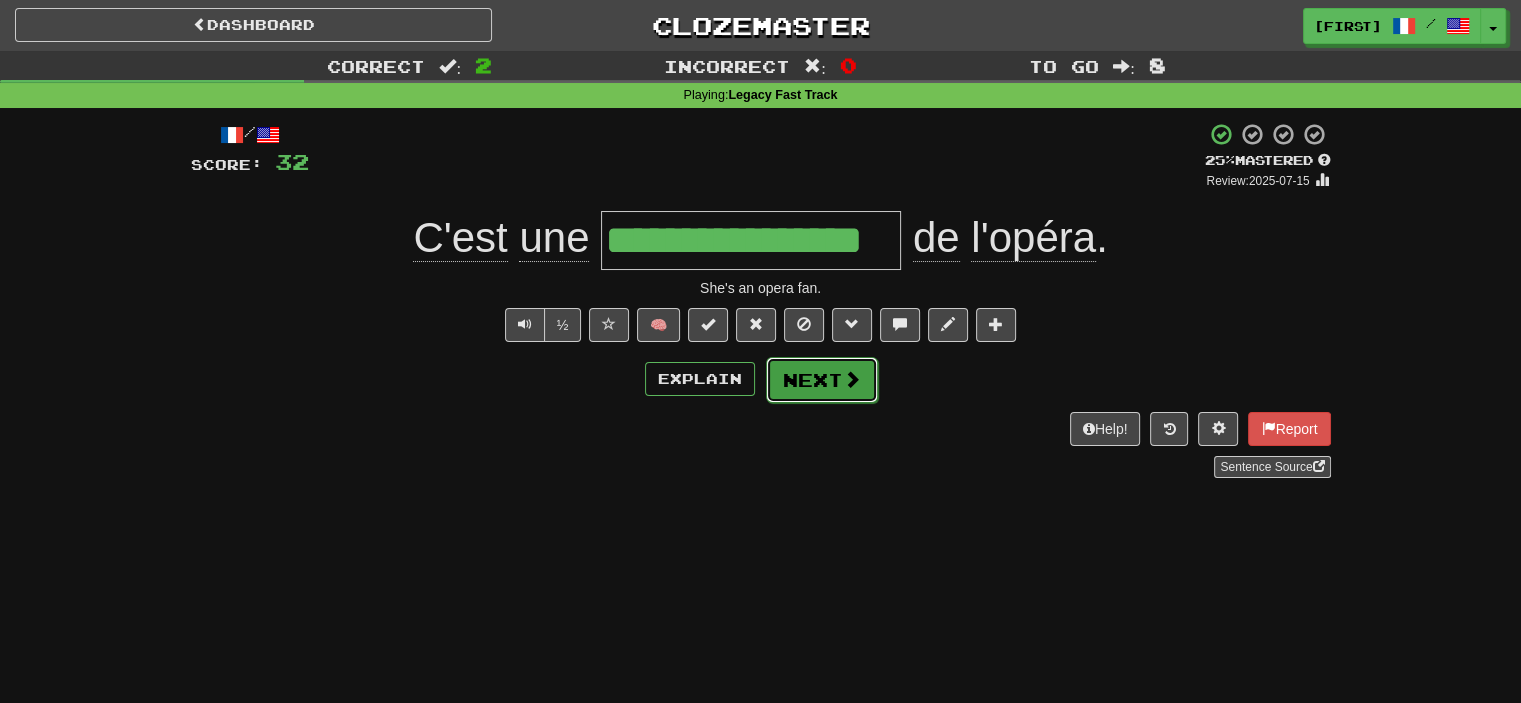 click on "Next" at bounding box center [822, 380] 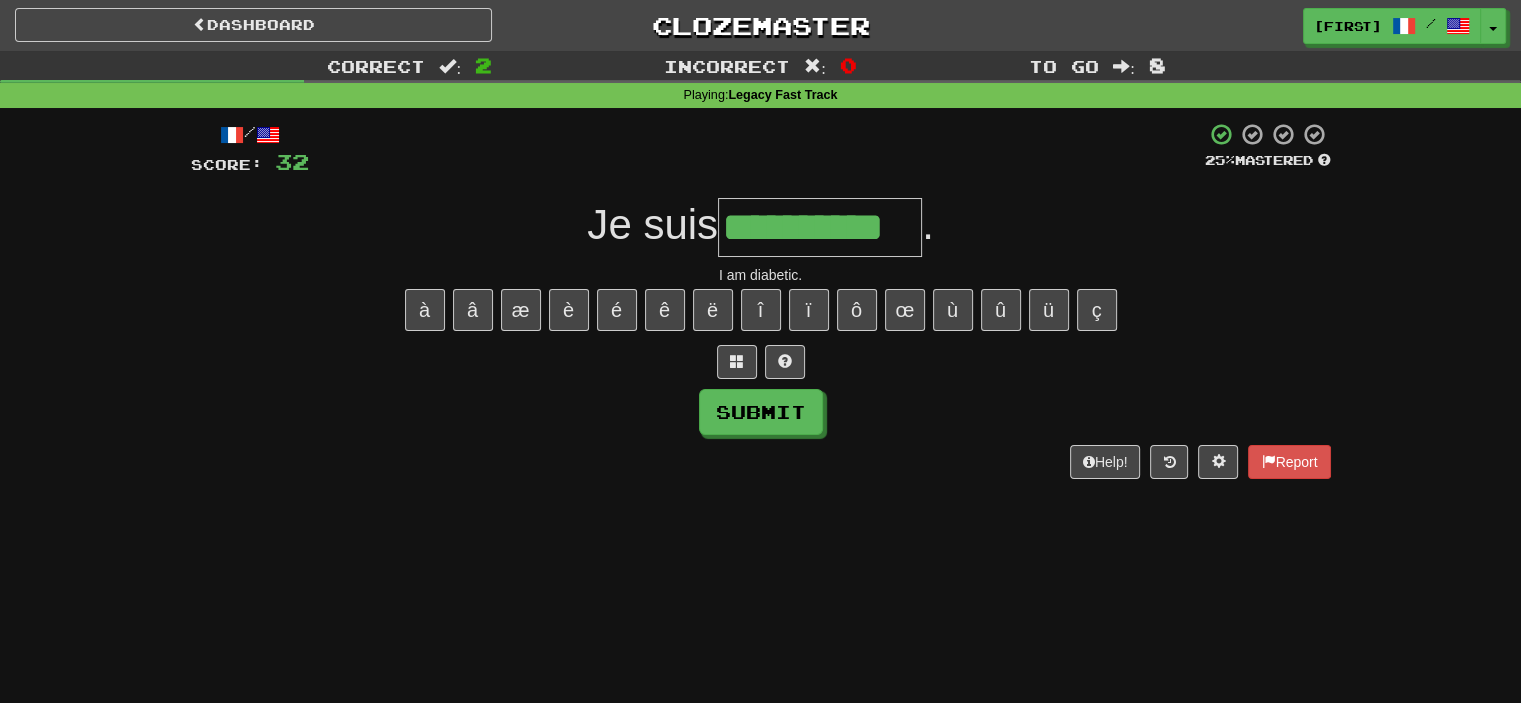 type on "**********" 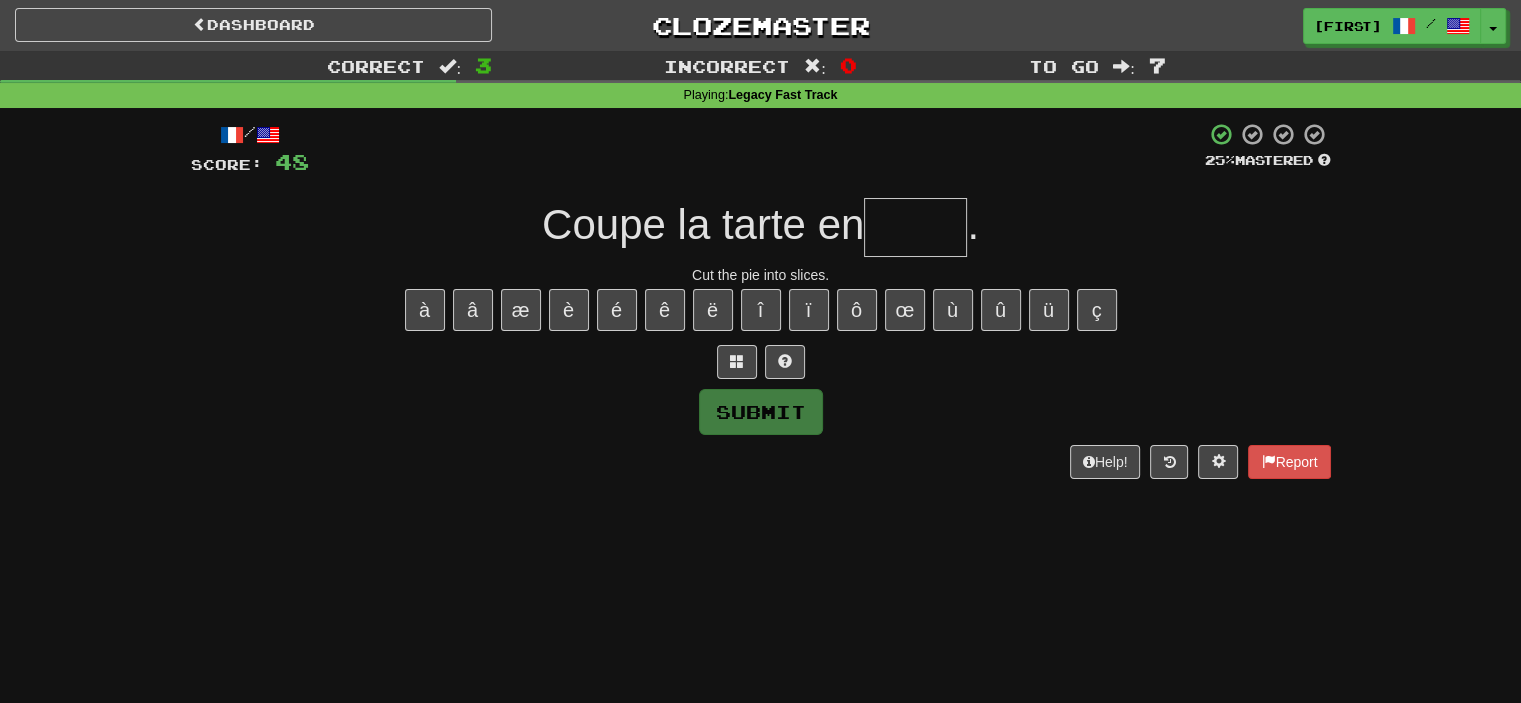 type on "*" 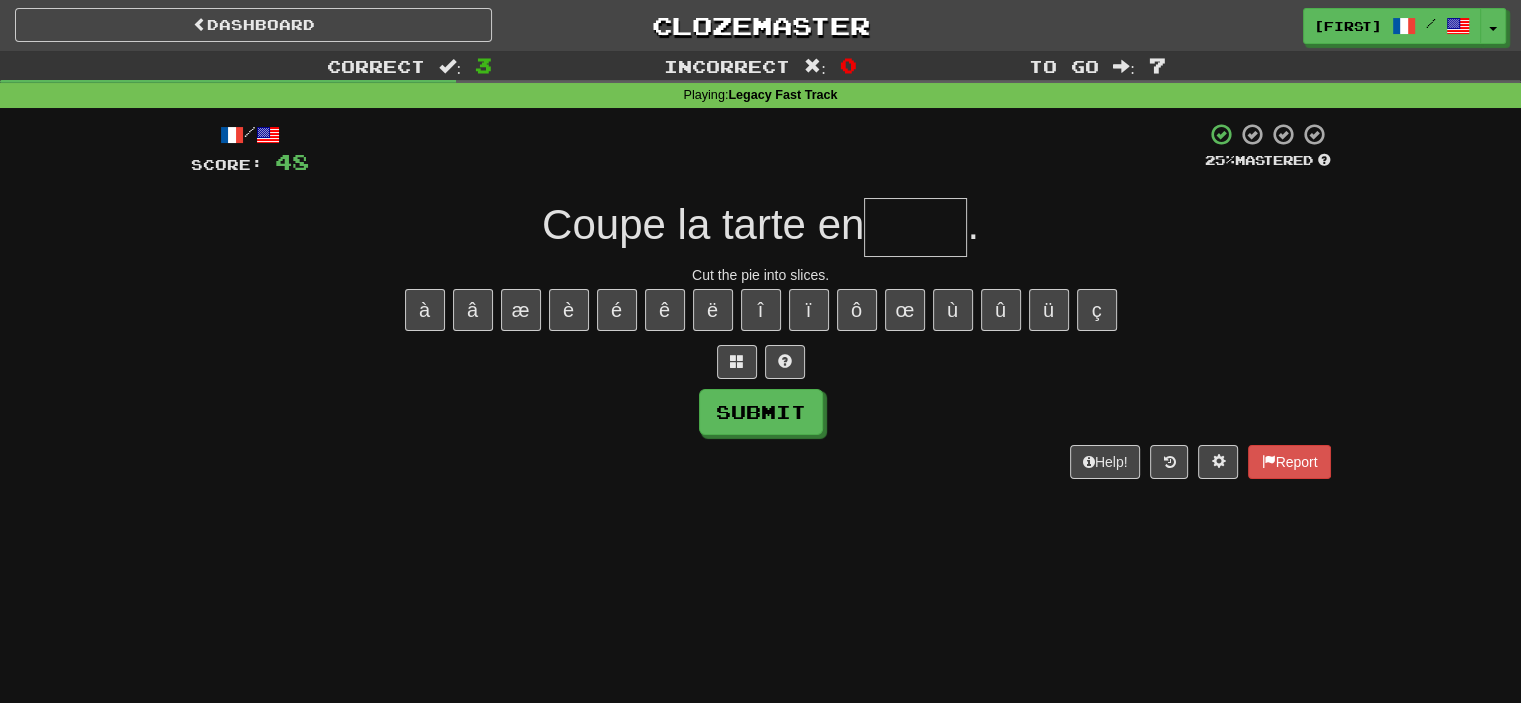 type on "*" 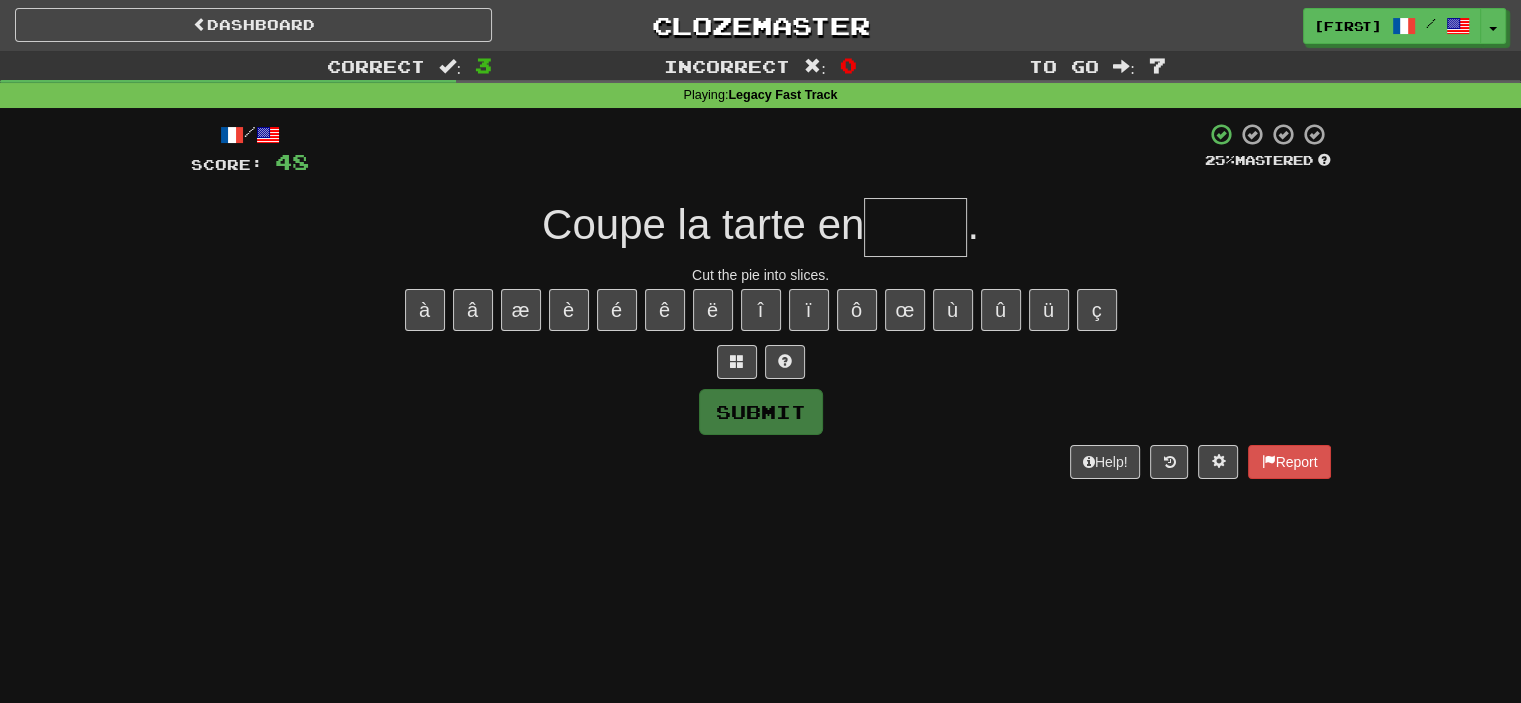 type on "*" 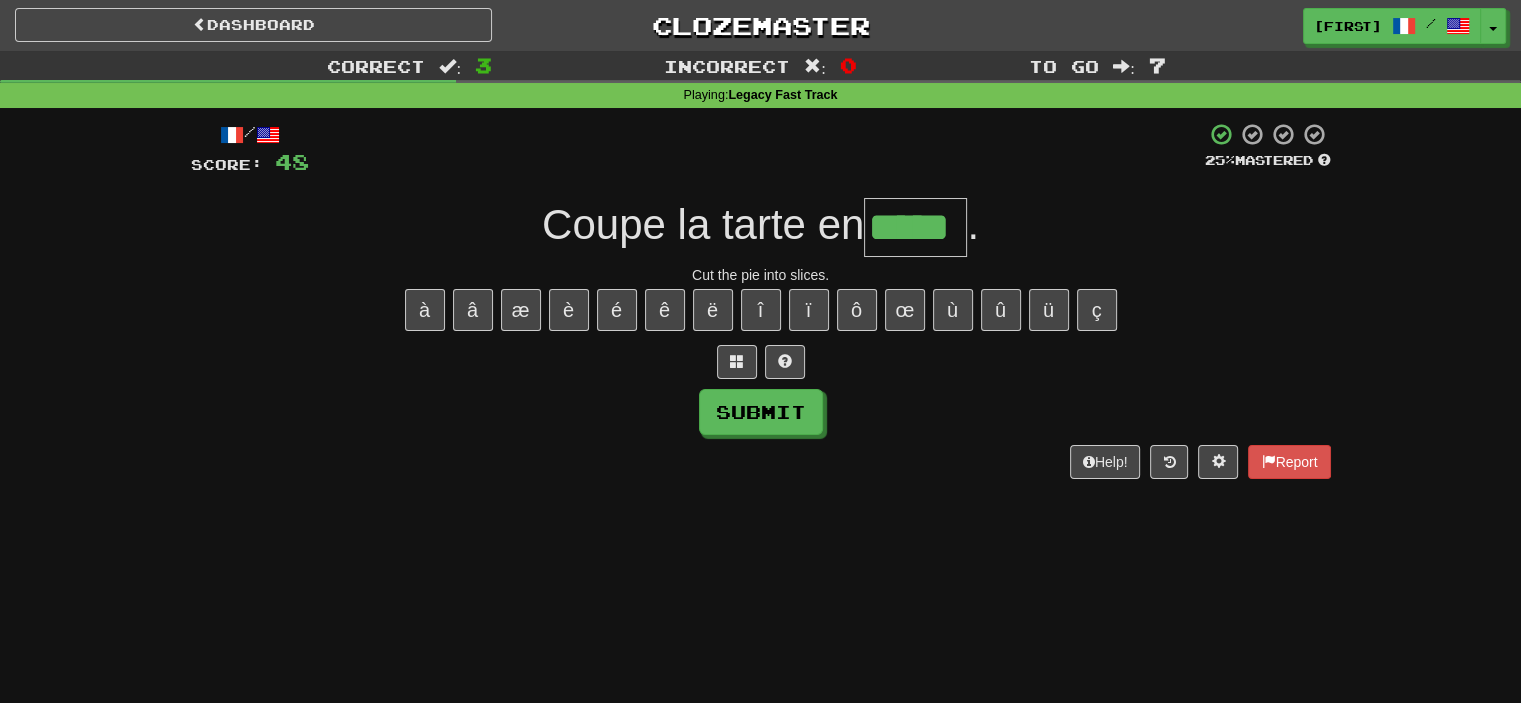 type on "*****" 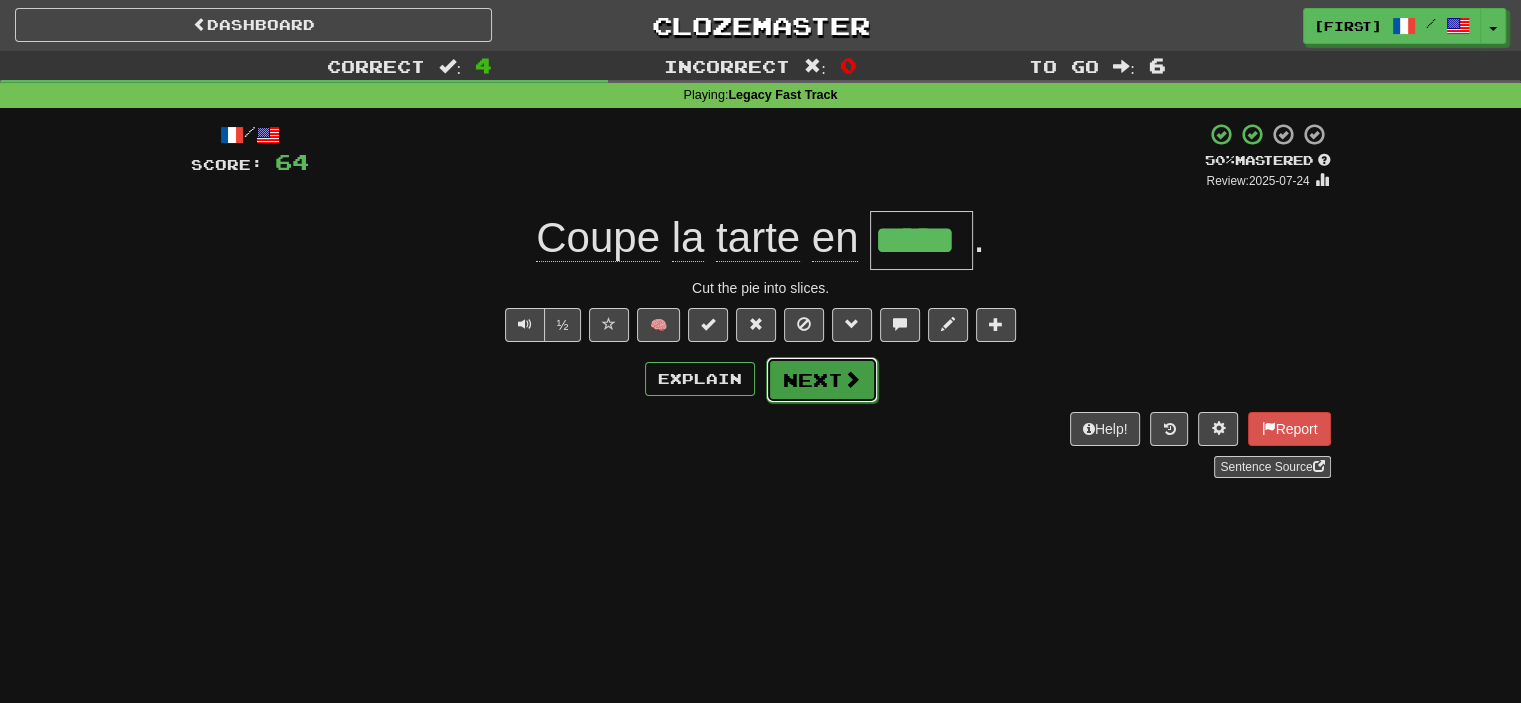 click on "Next" at bounding box center [822, 380] 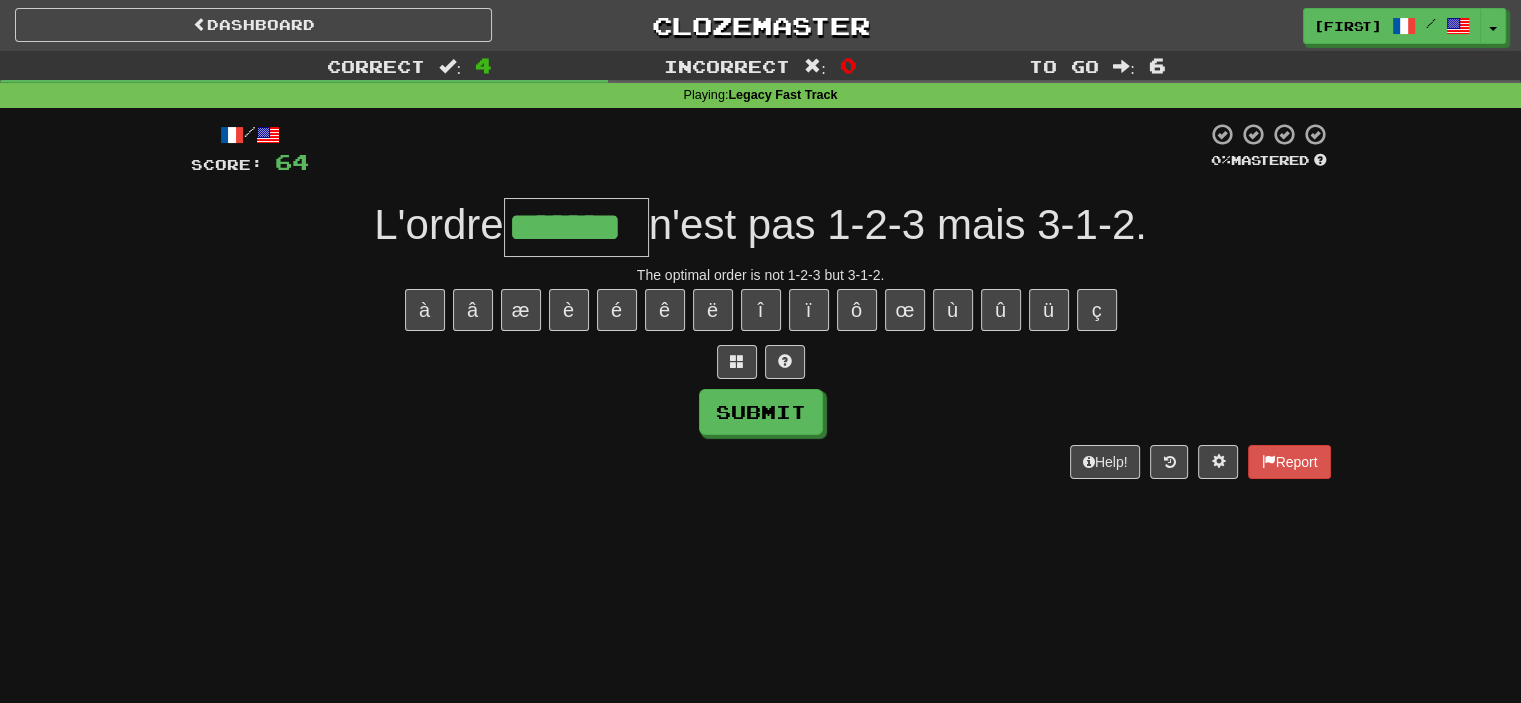type on "*******" 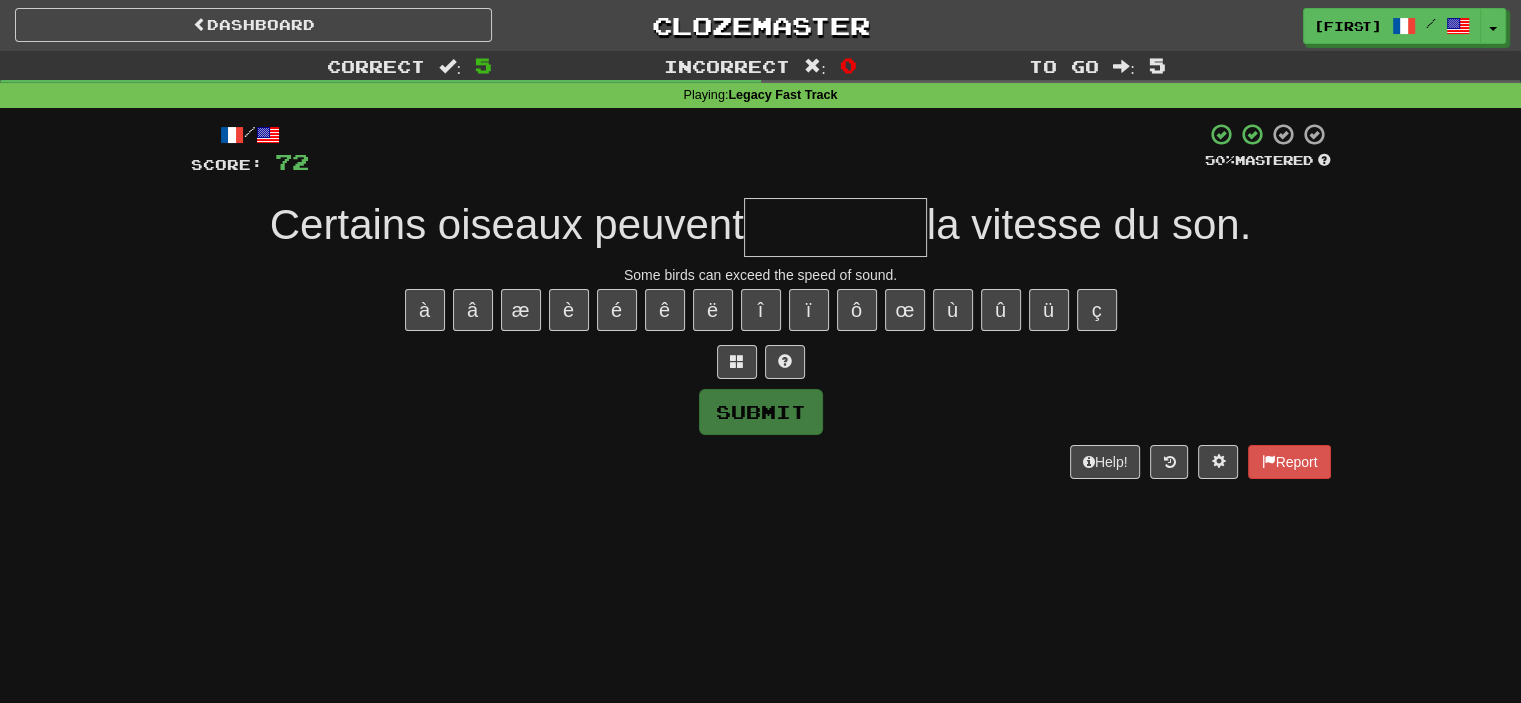 type on "*" 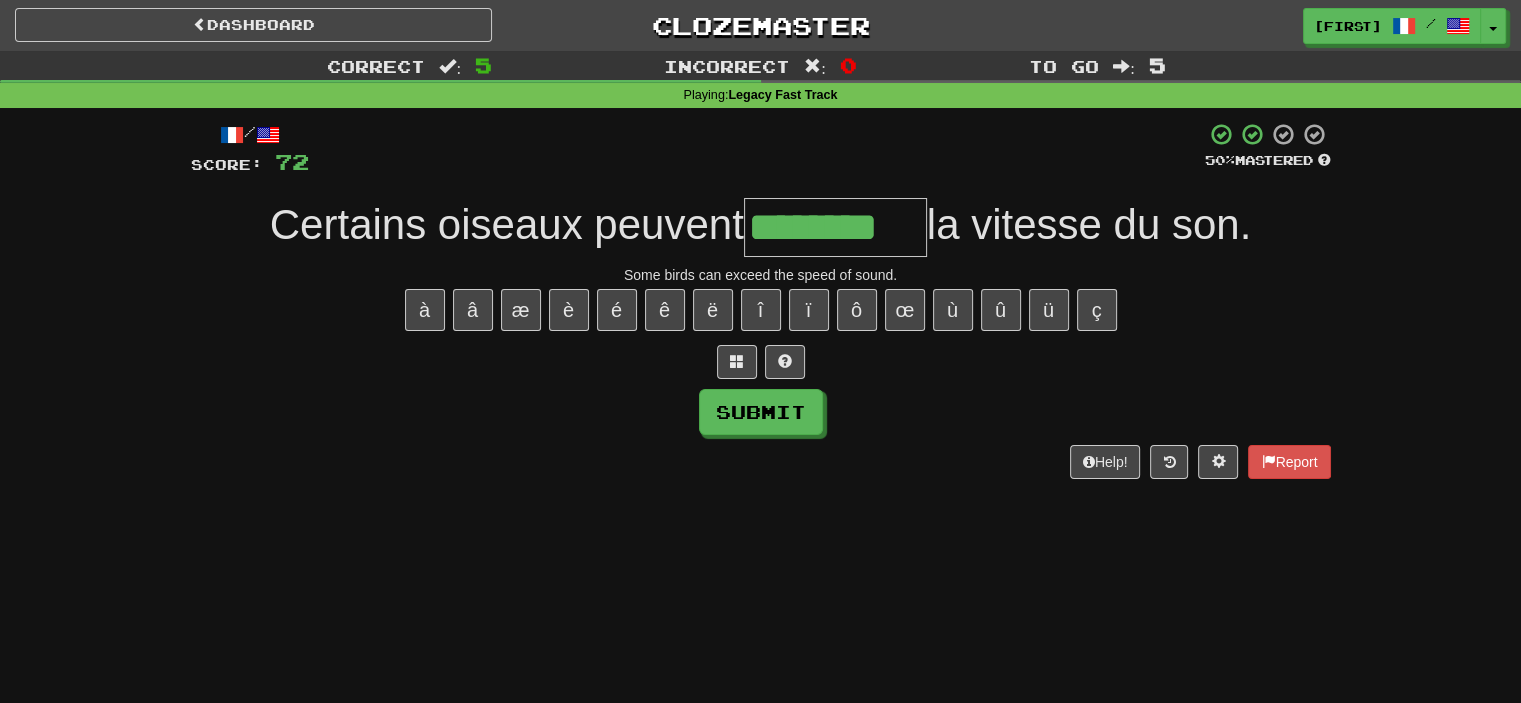 type on "********" 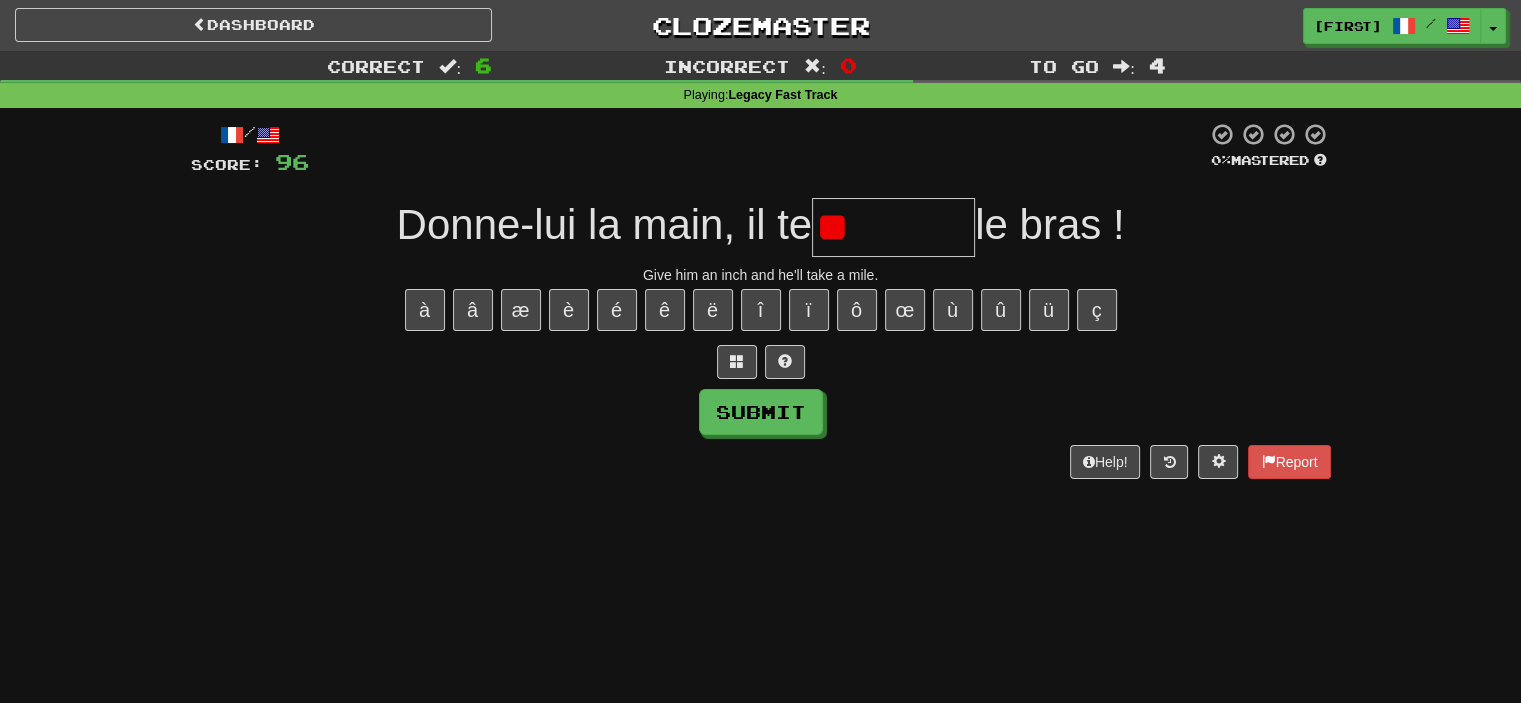 type on "*" 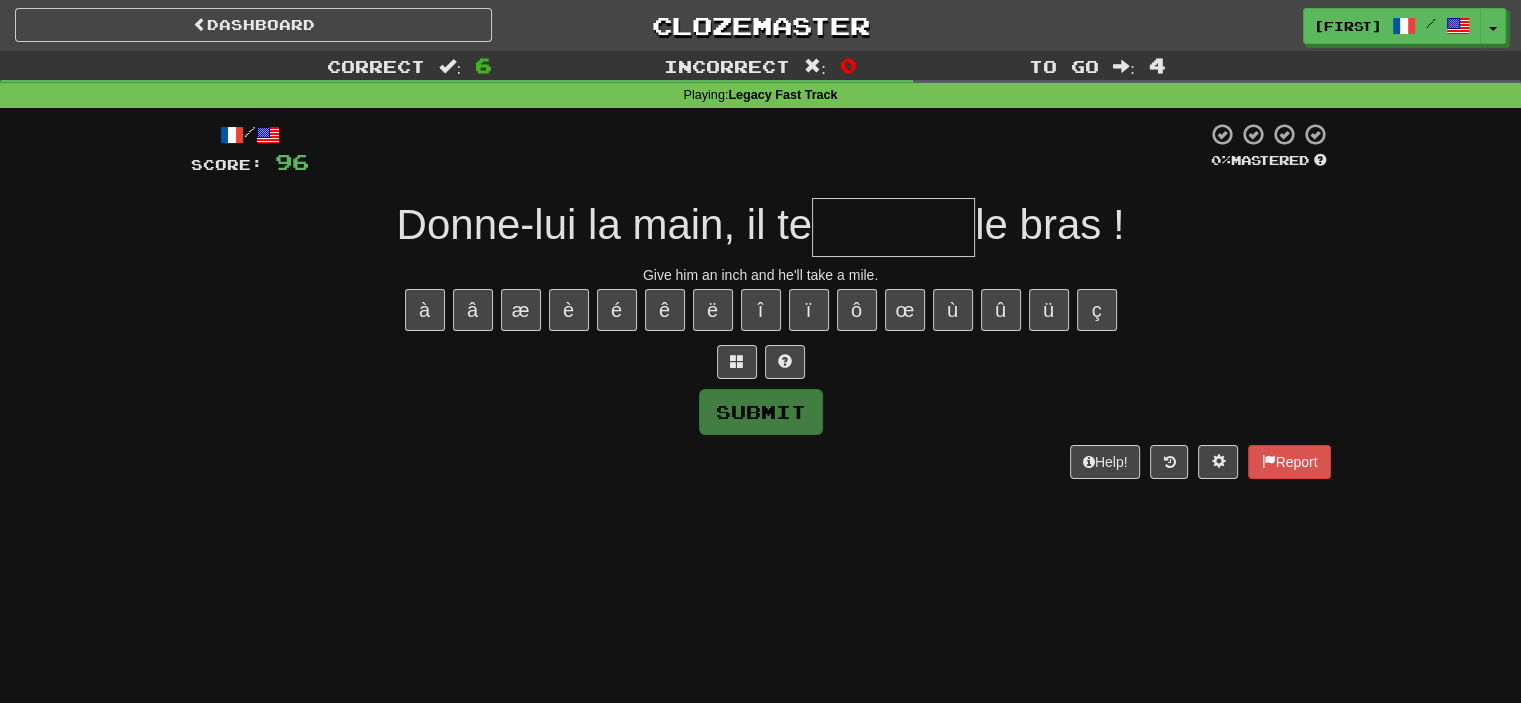 type on "*" 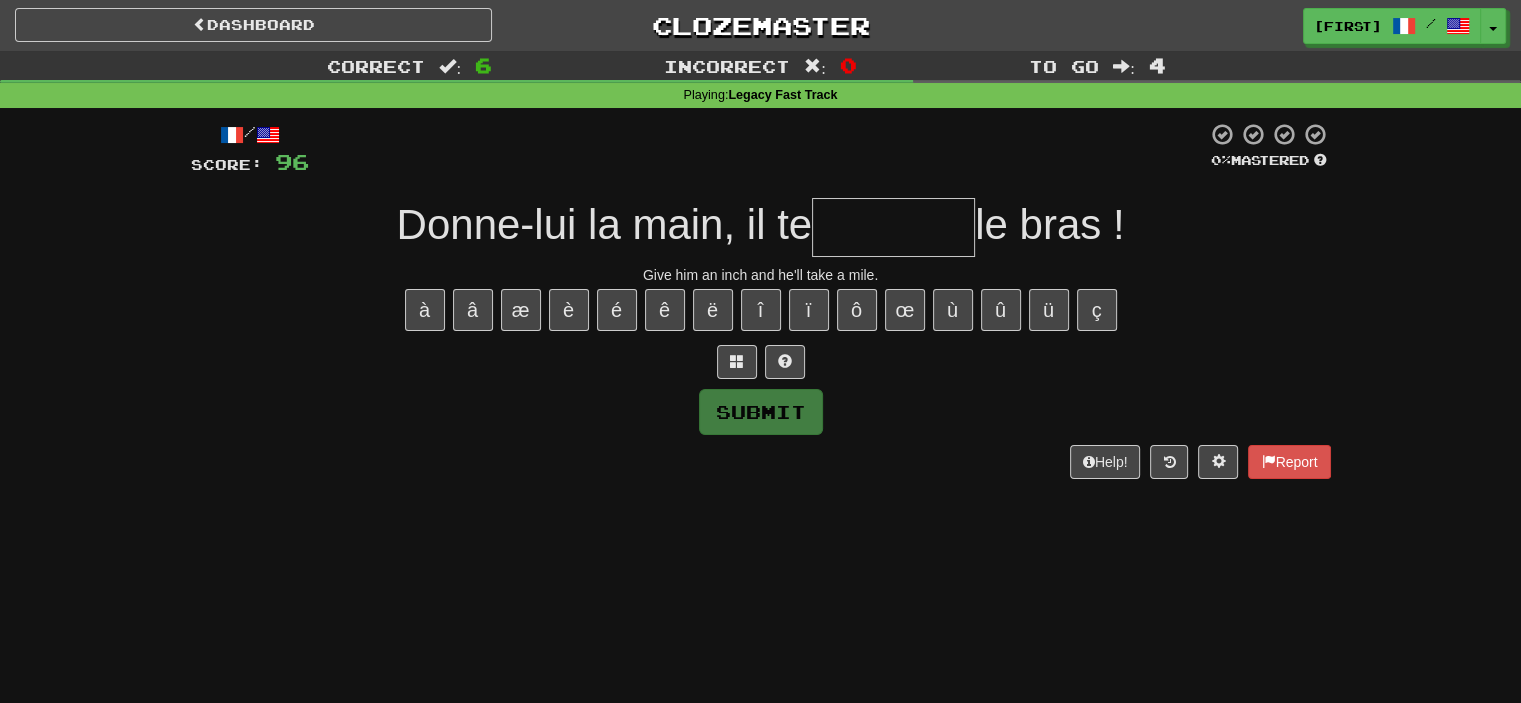 type on "*" 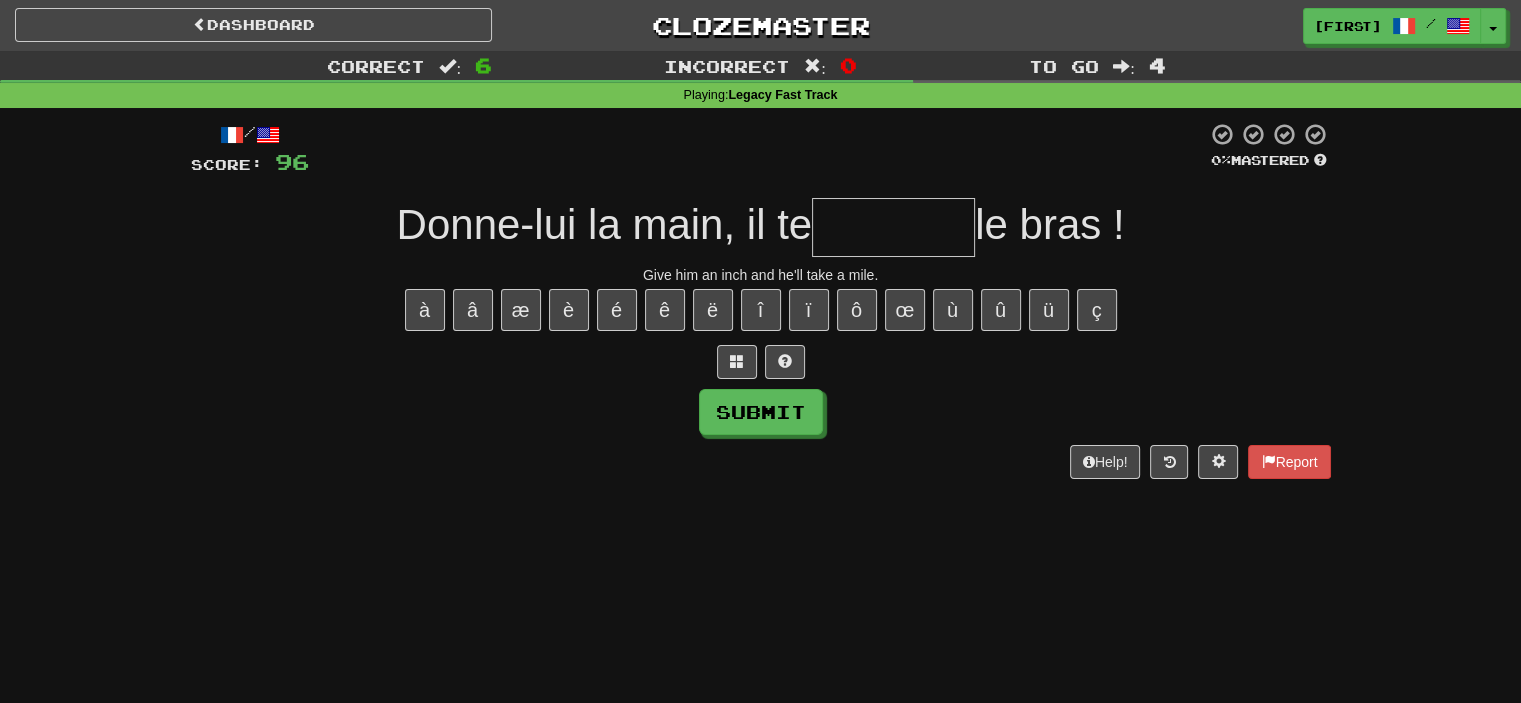 type on "*" 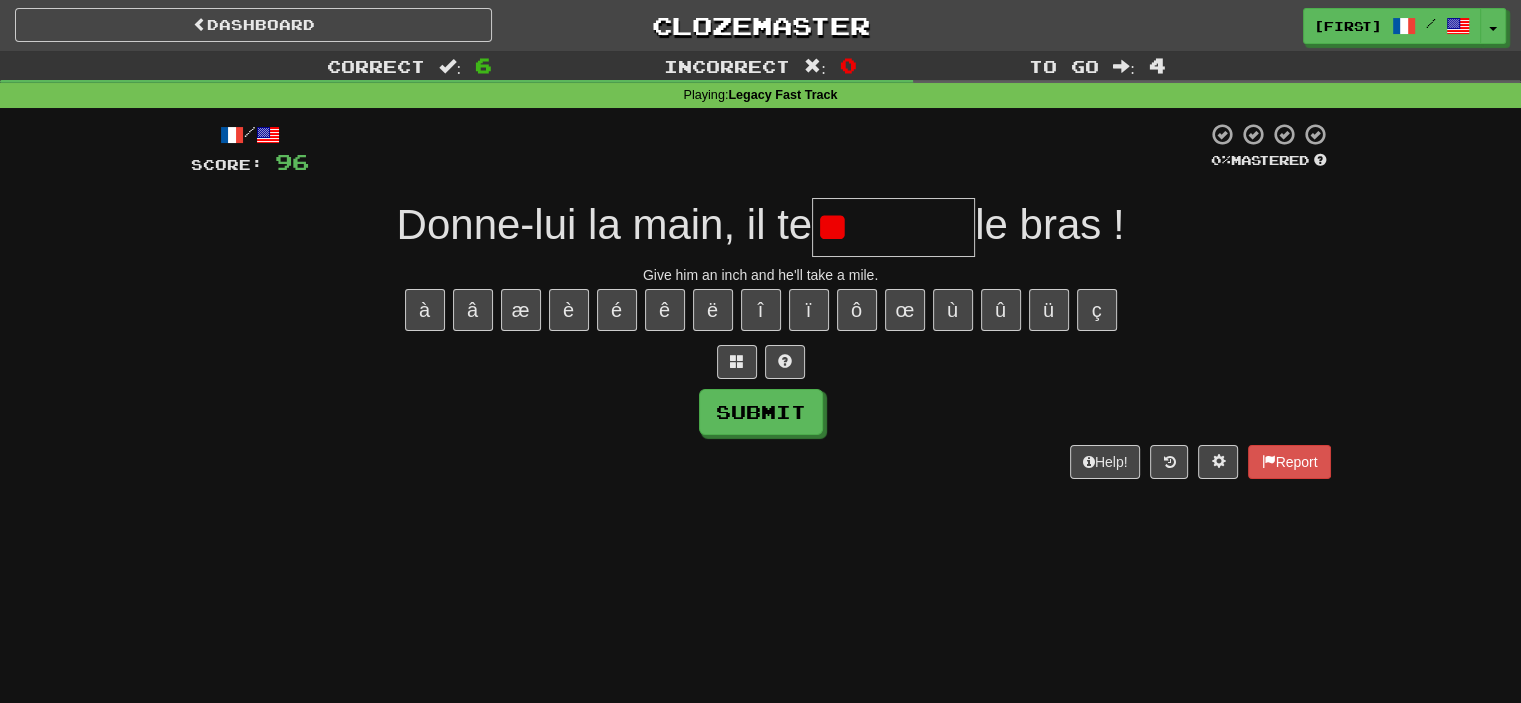 type on "*" 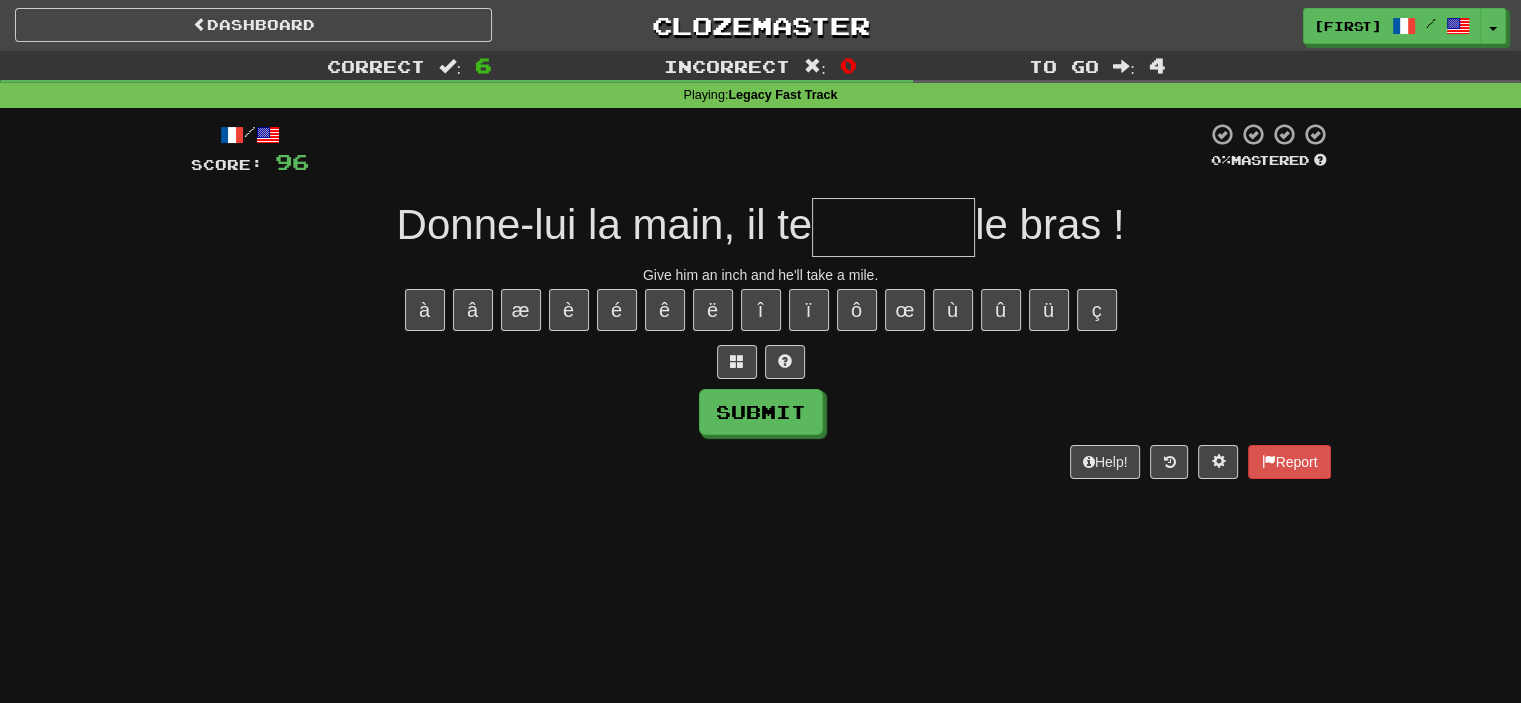 type on "*" 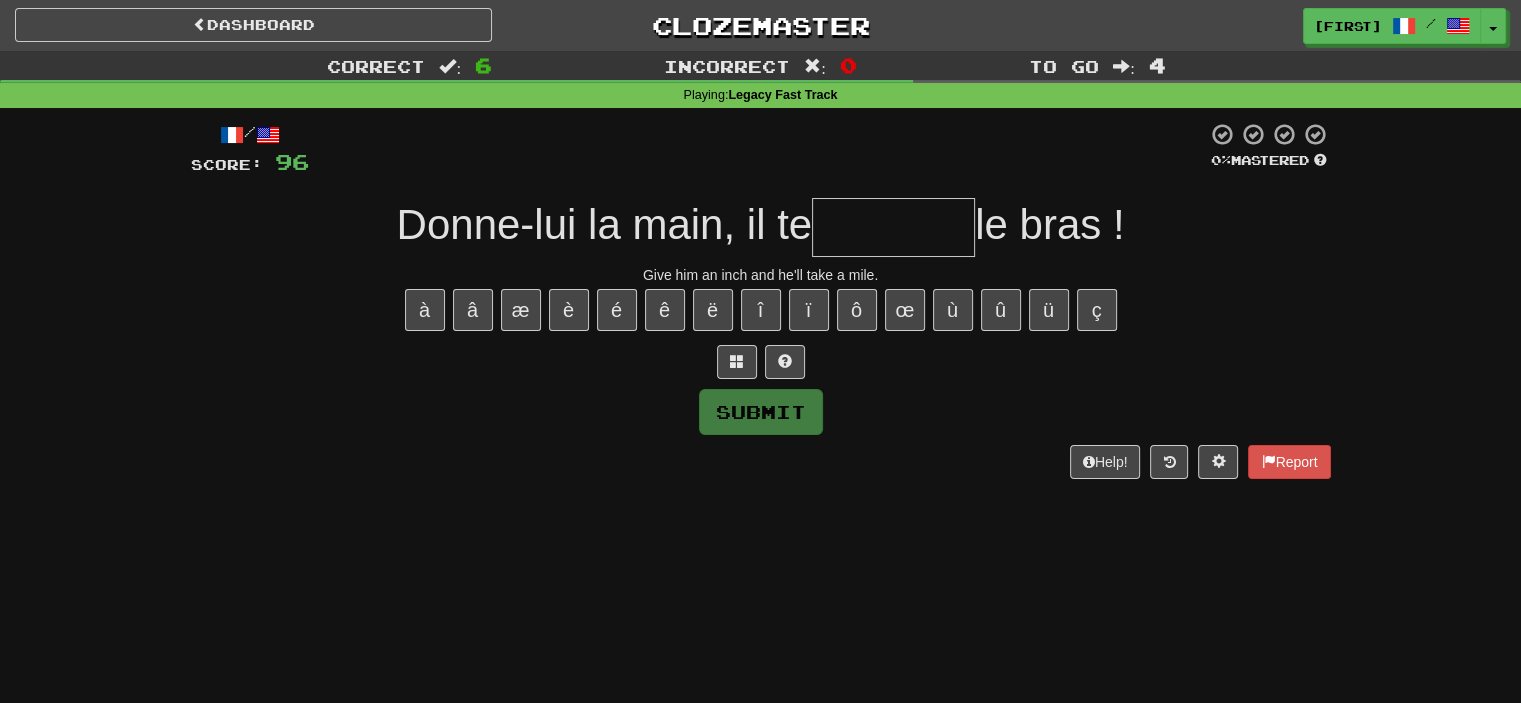 type on "*" 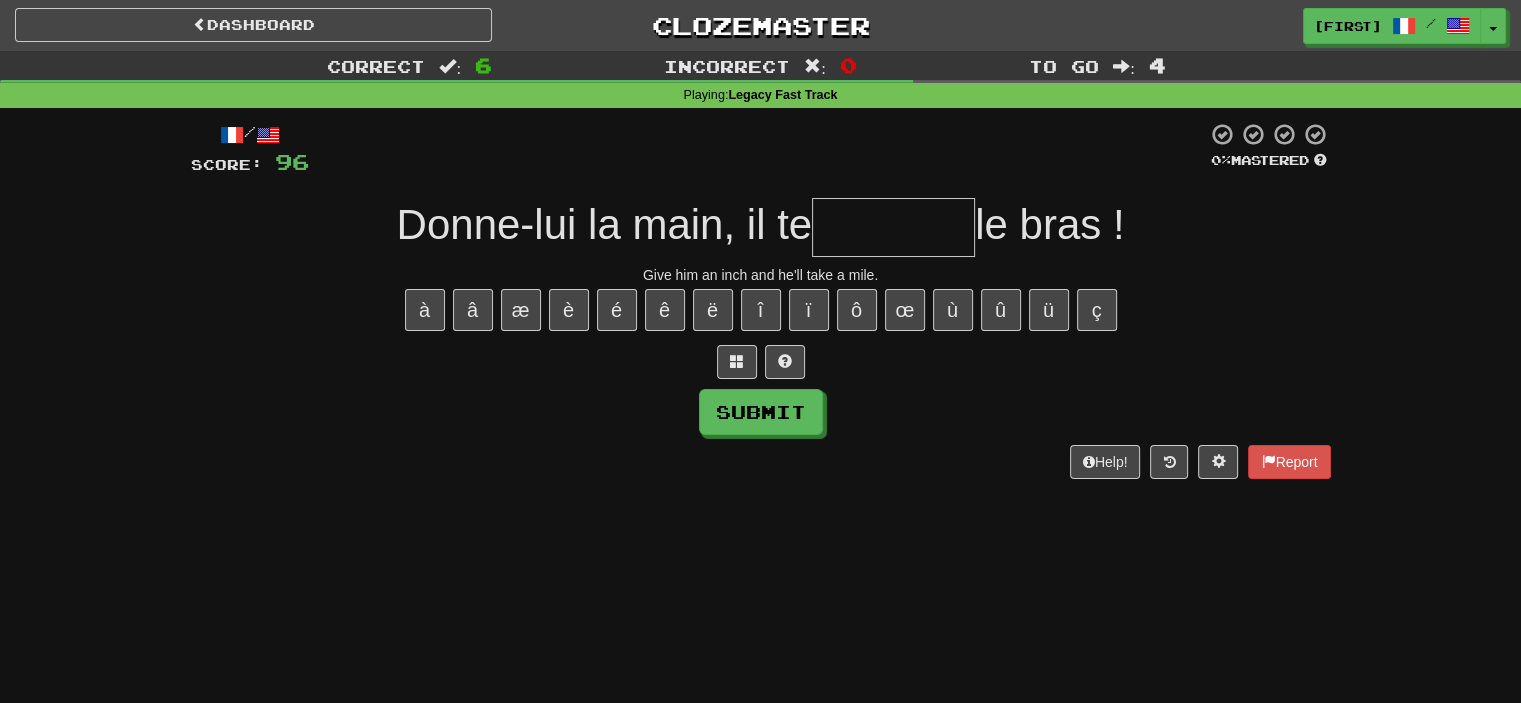 type on "*" 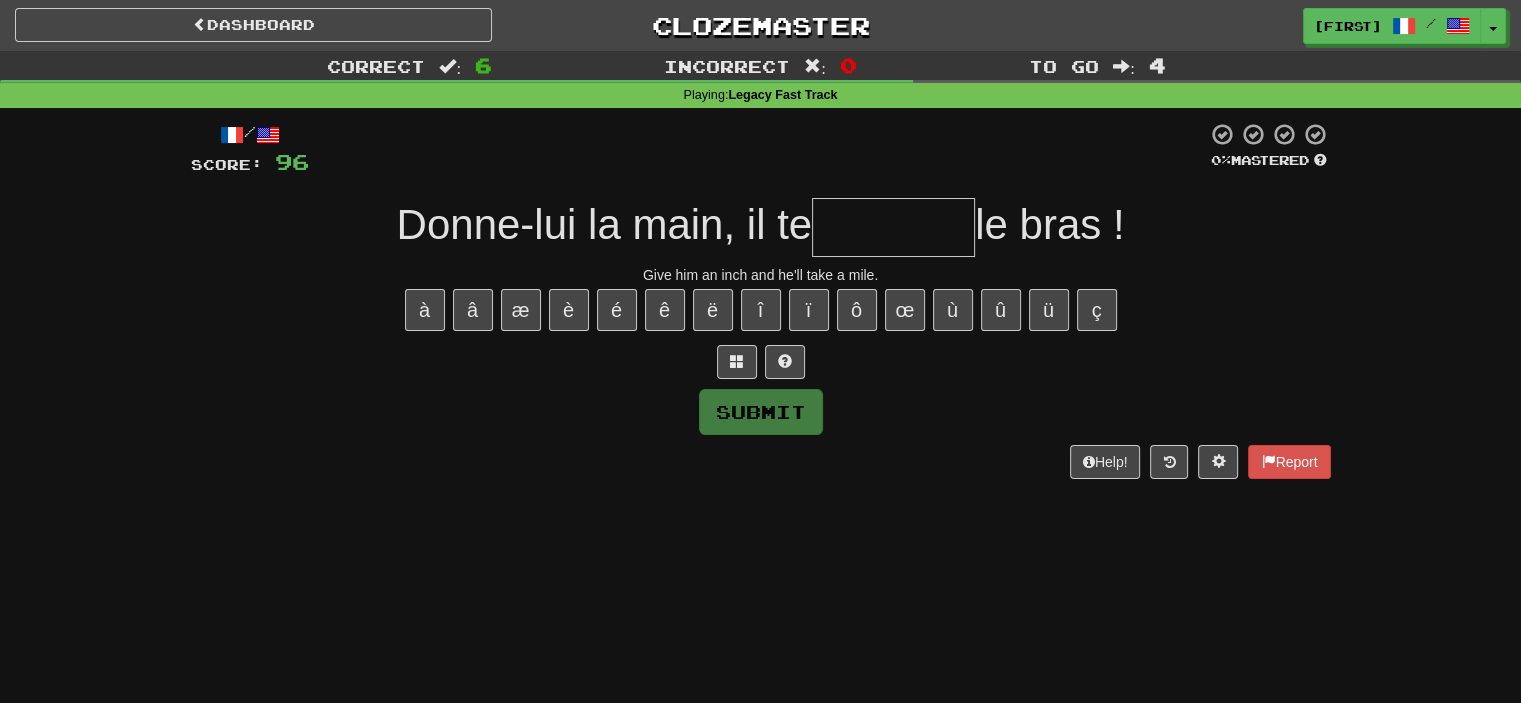 paste on "*" 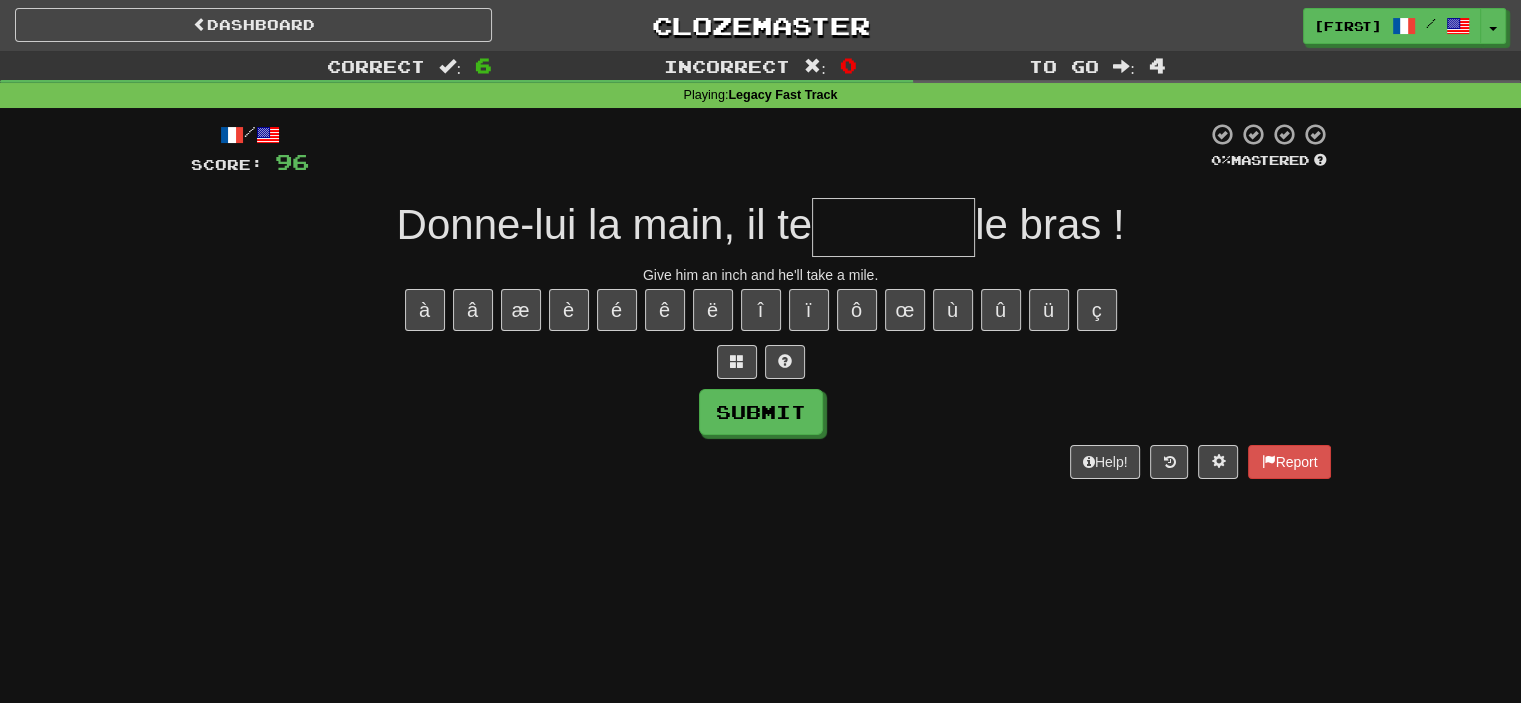 type on "*" 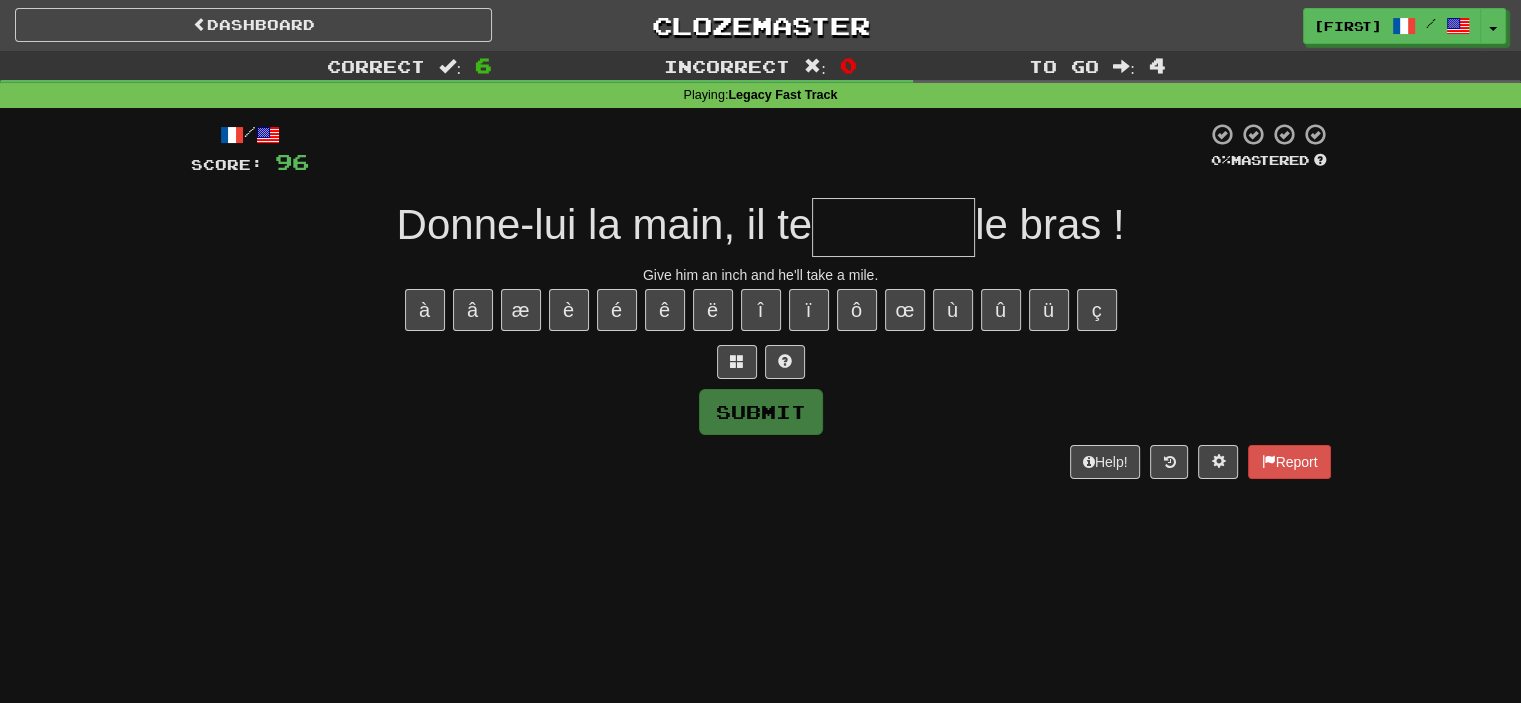 type on "*" 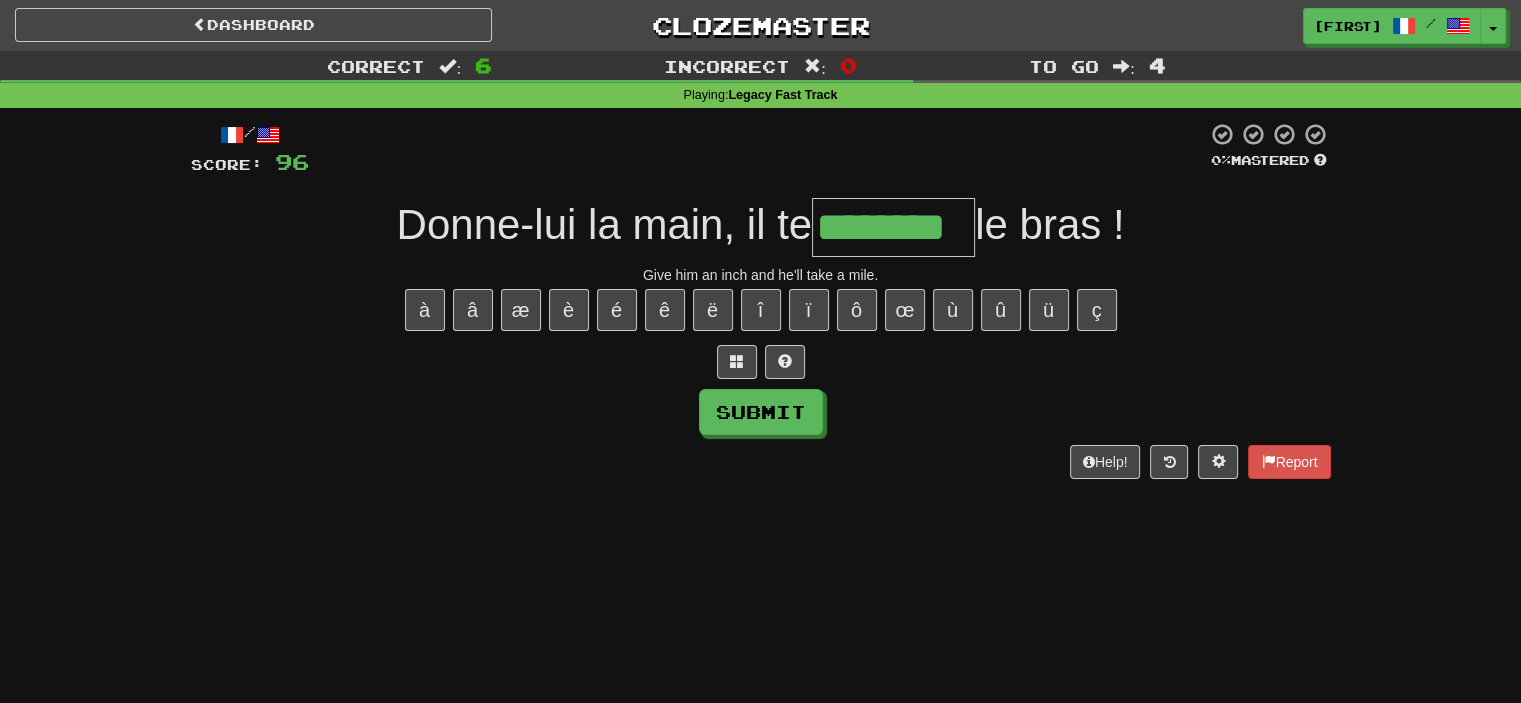 type on "********" 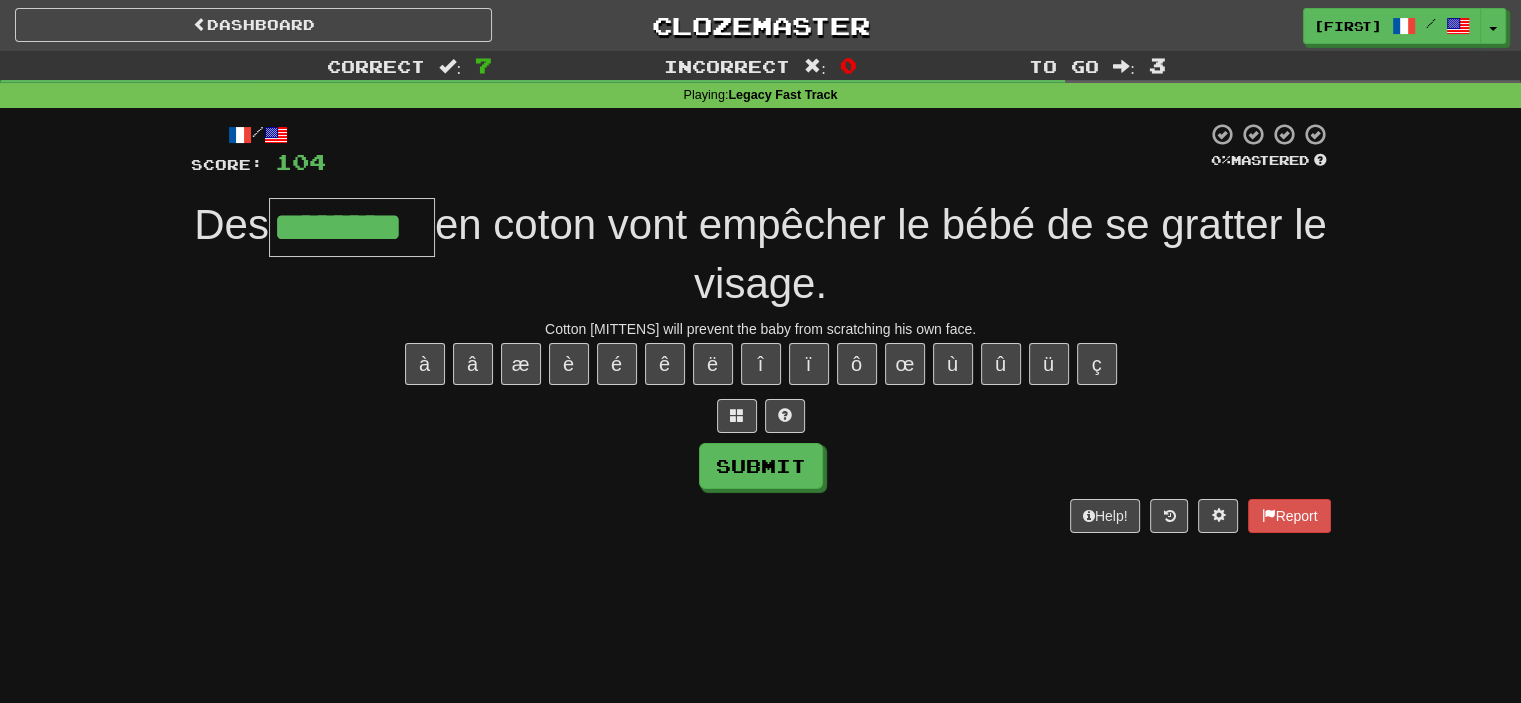 type on "********" 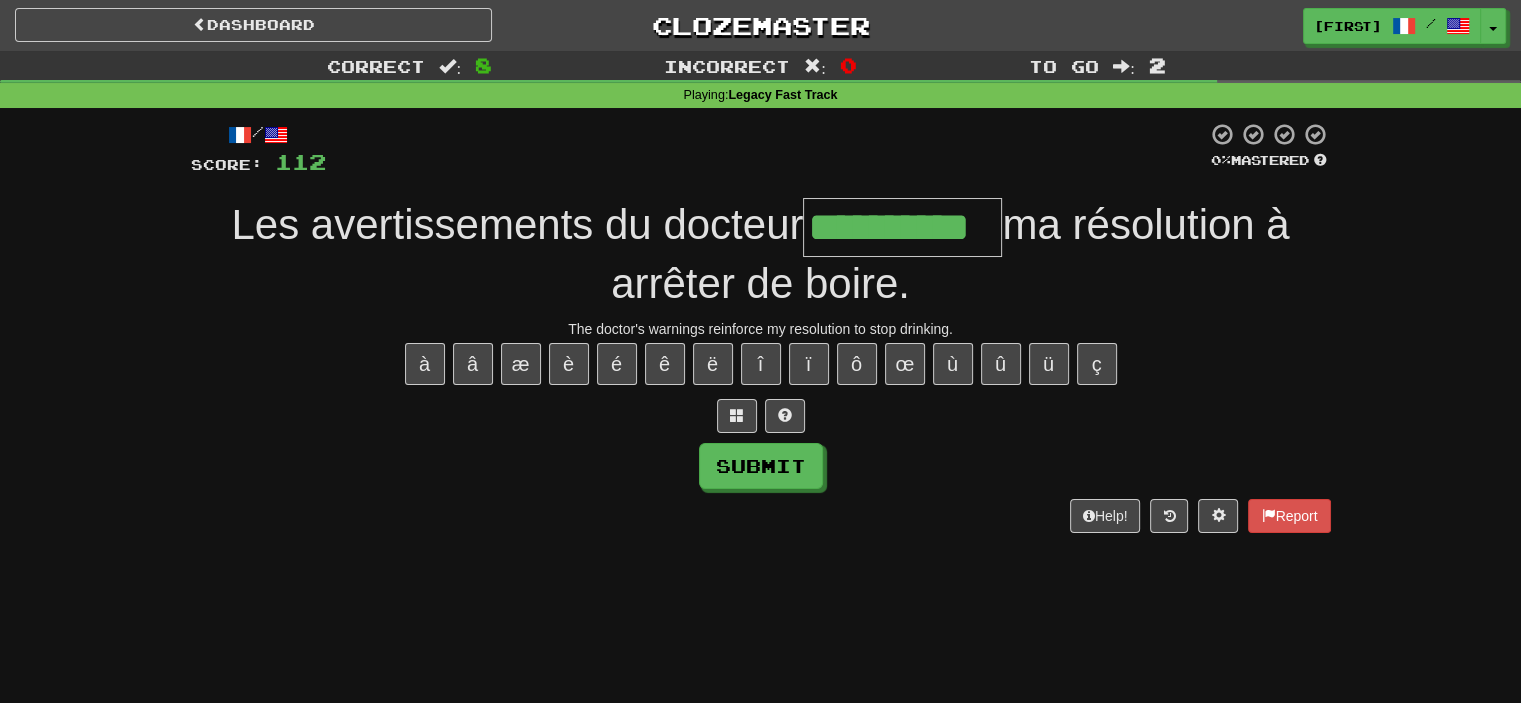 type on "**********" 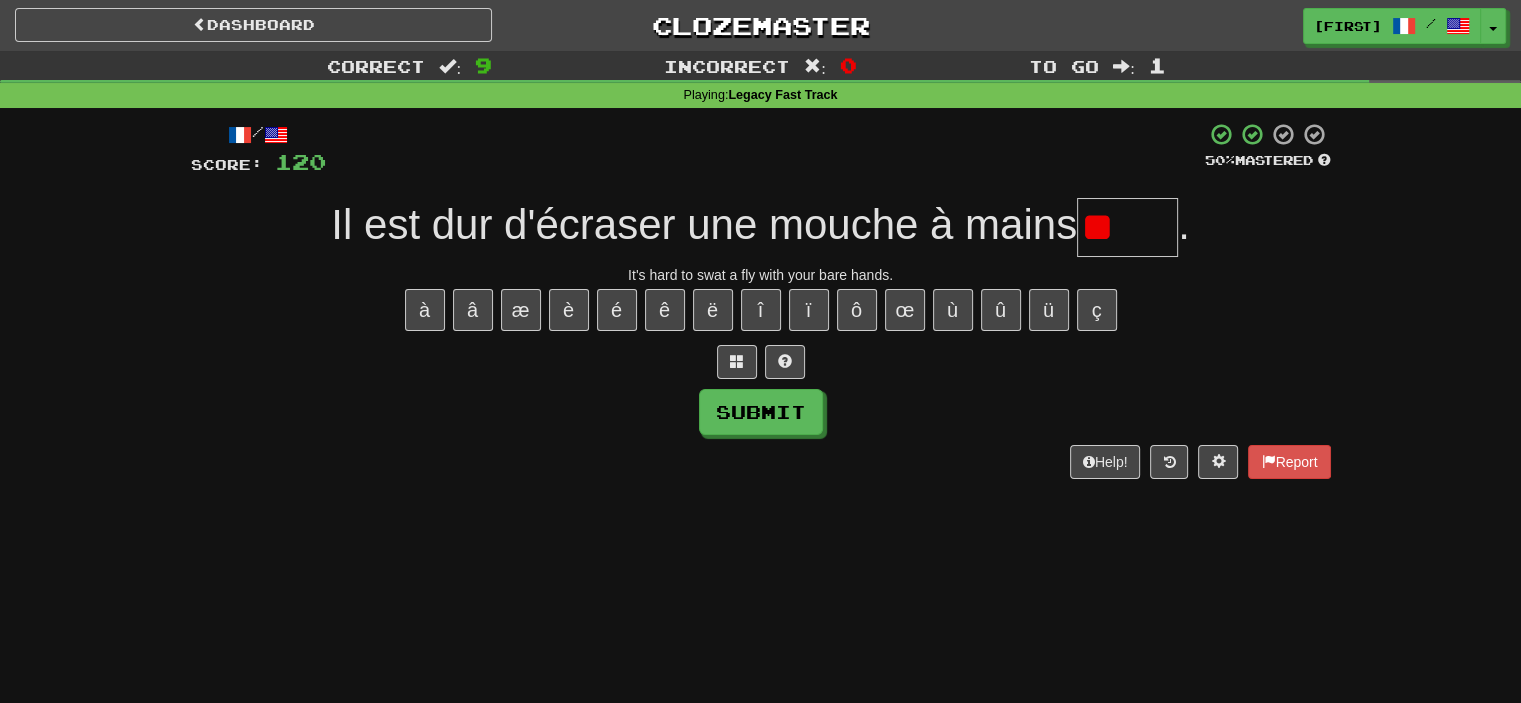 type on "*" 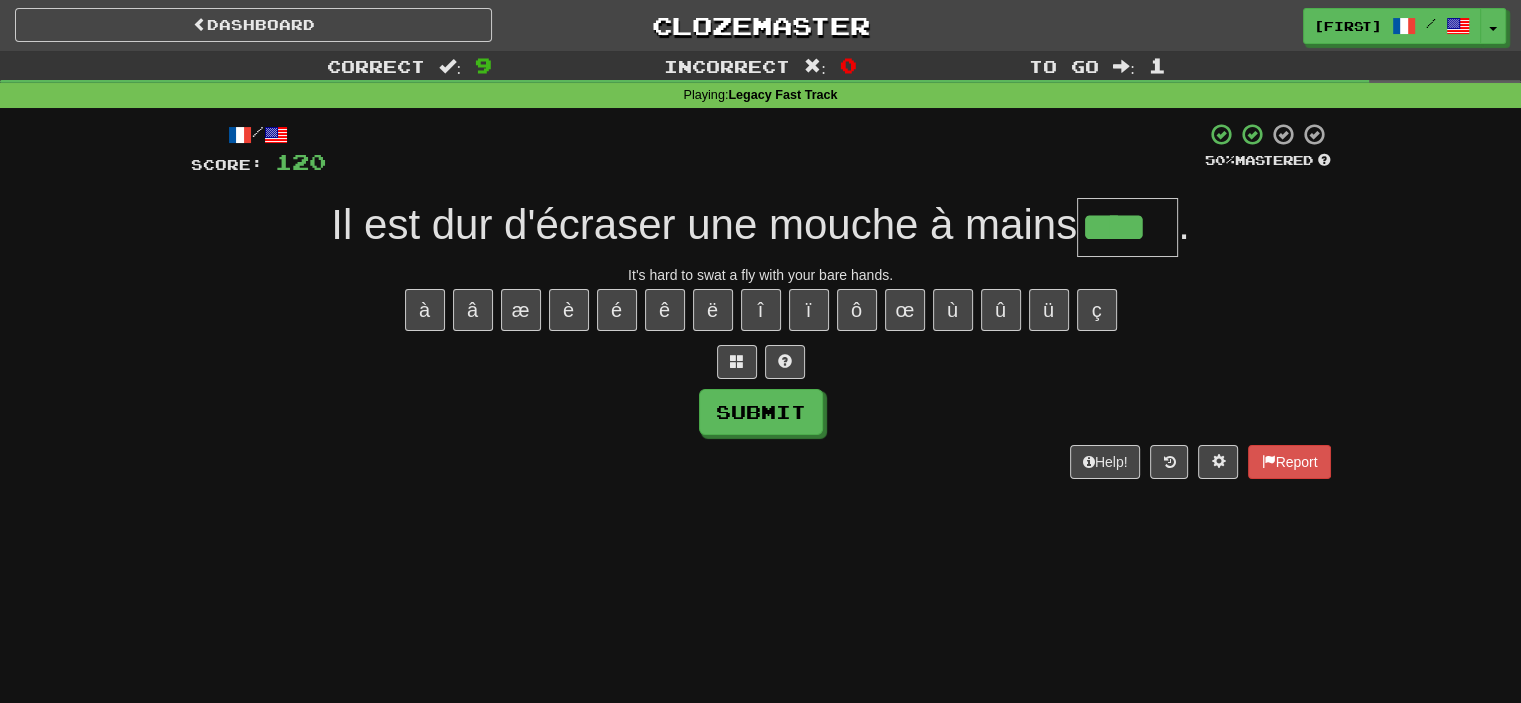 type on "****" 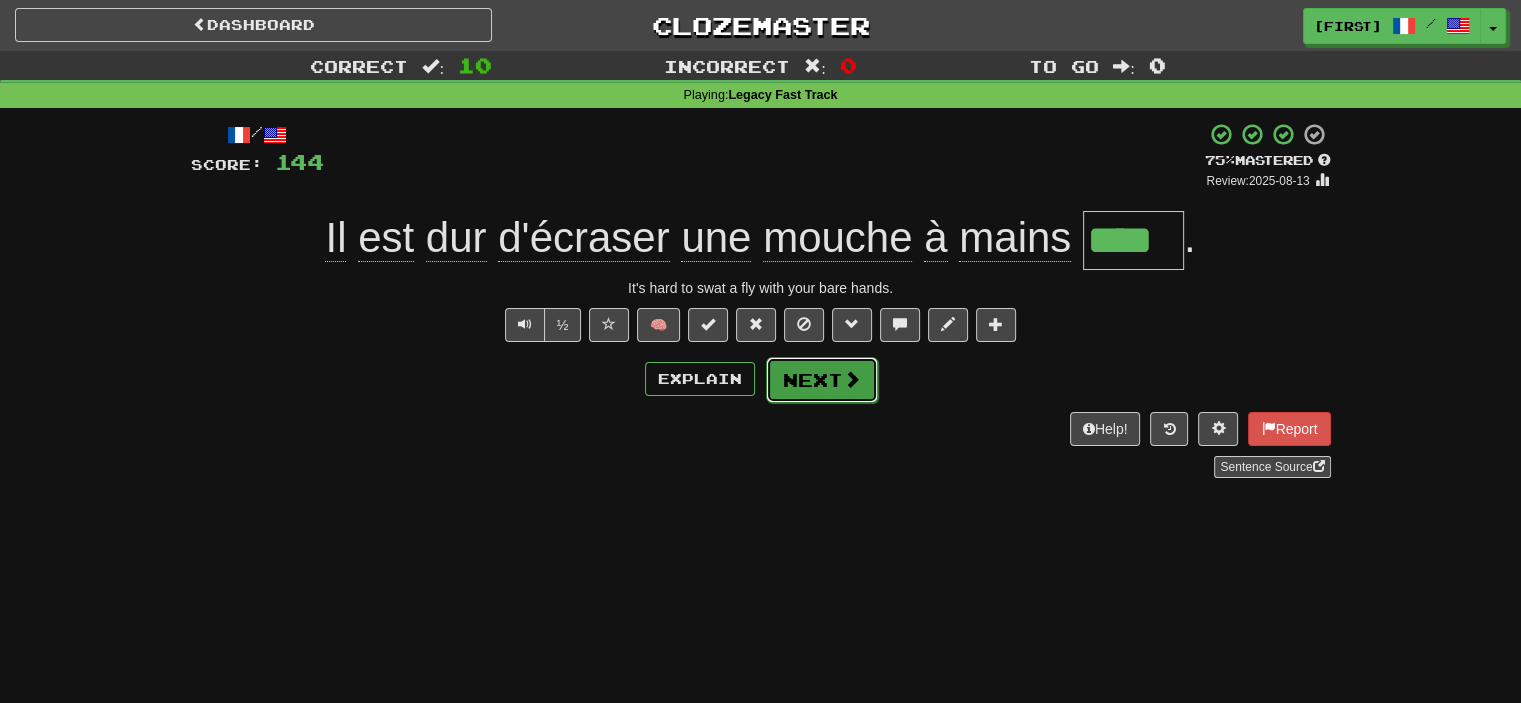 click on "Next" at bounding box center [822, 380] 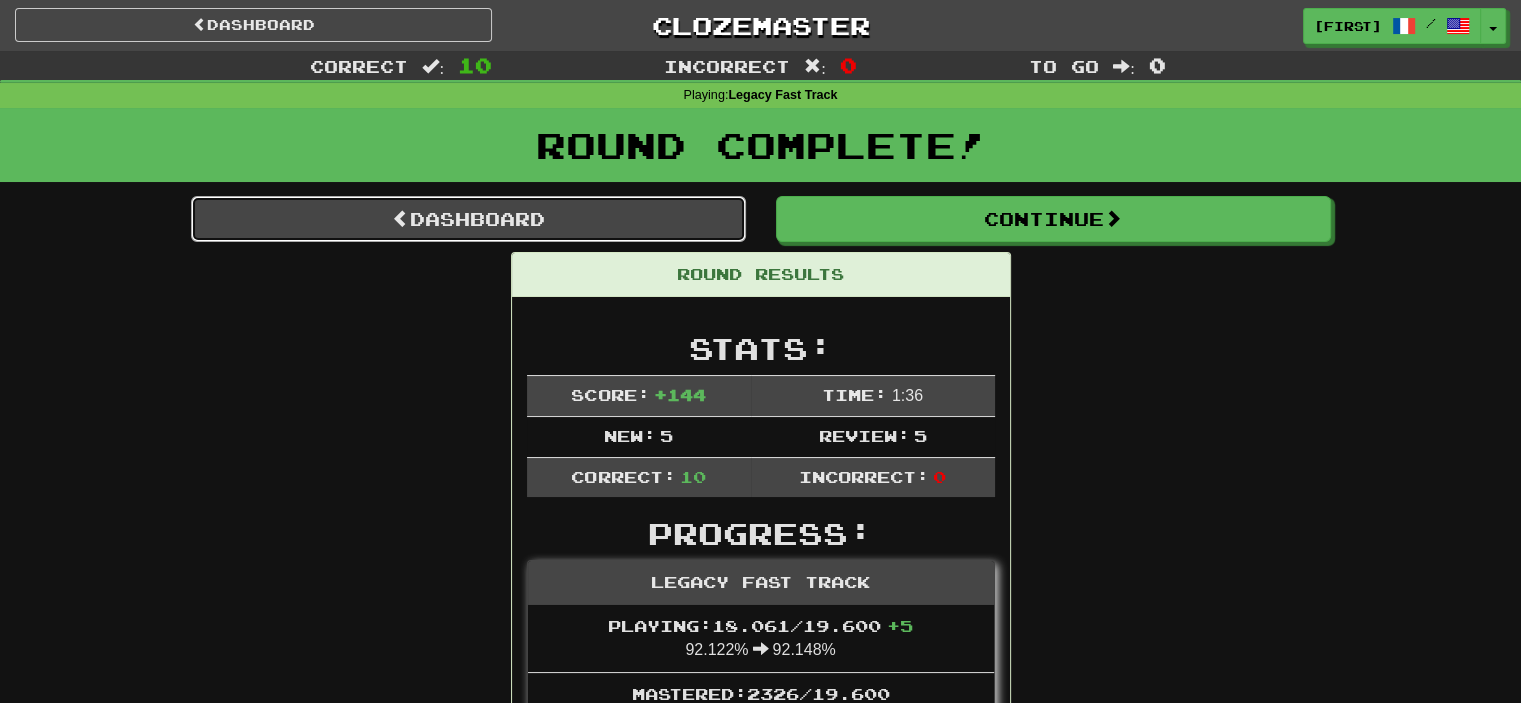 click on "Dashboard" at bounding box center [468, 219] 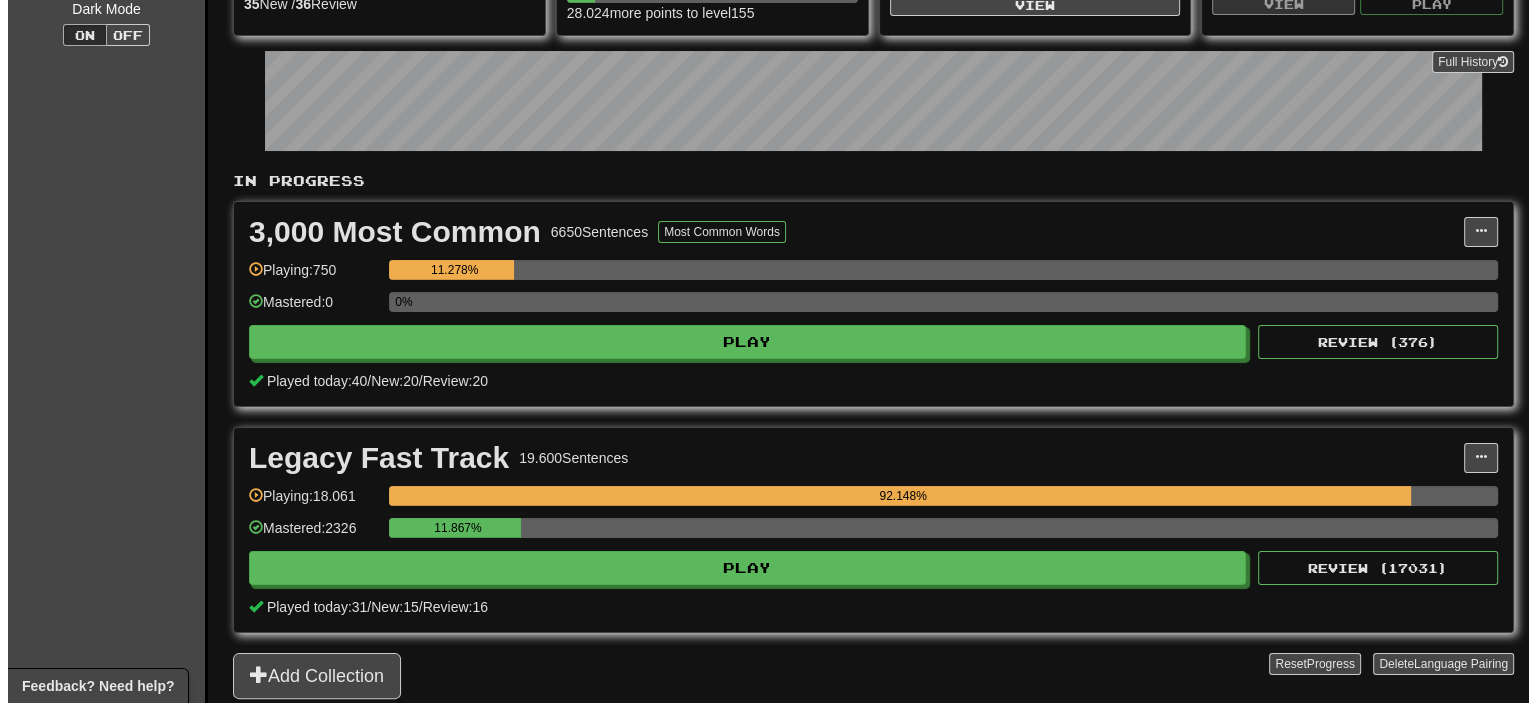 scroll, scrollTop: 300, scrollLeft: 0, axis: vertical 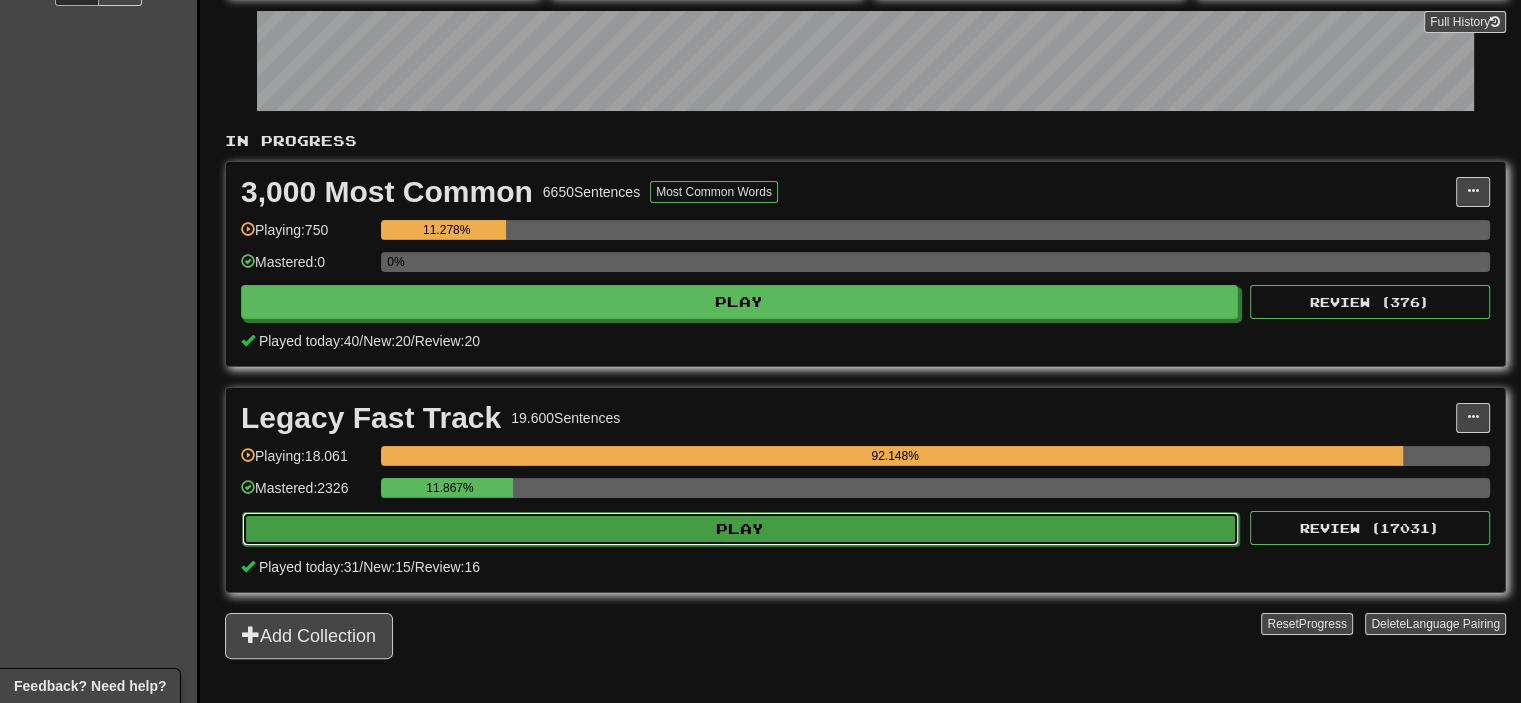 click on "Play" 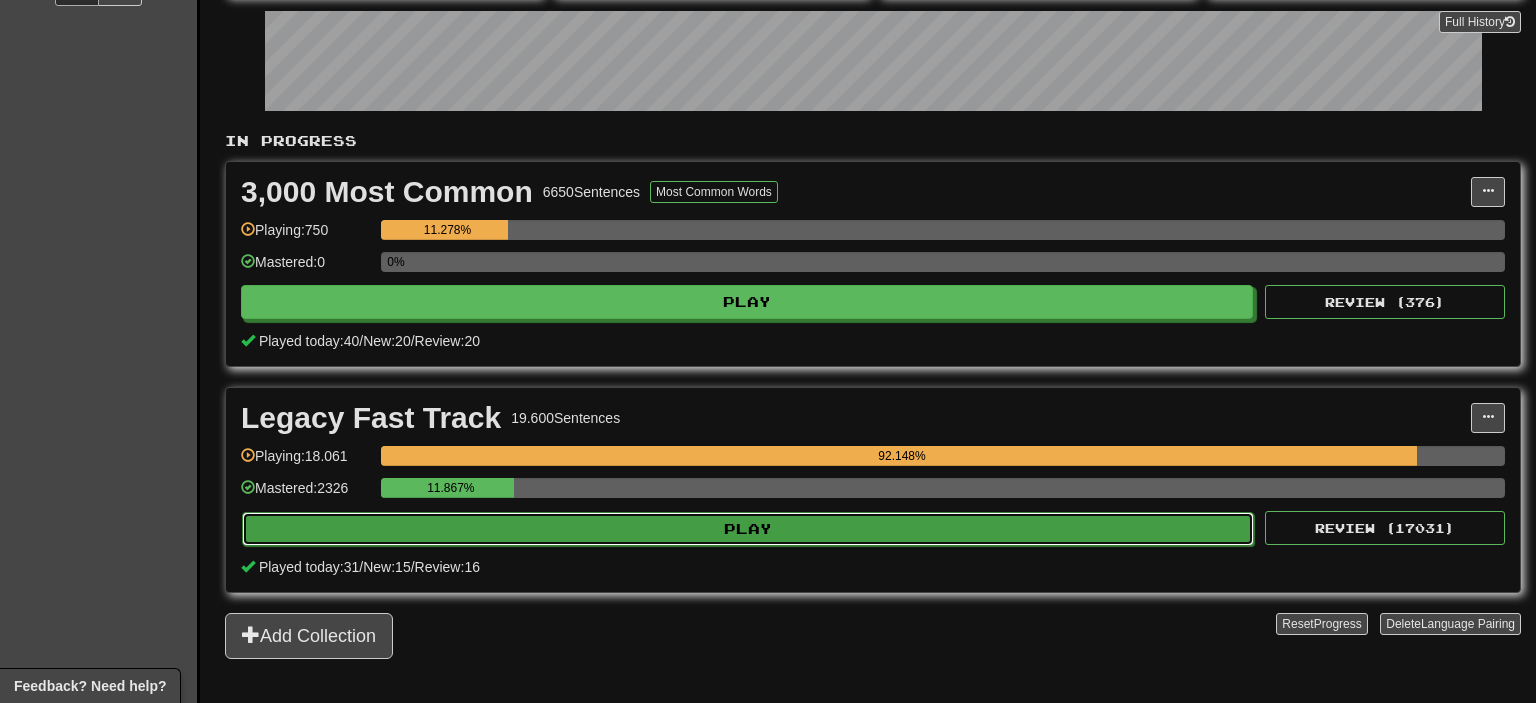 select on "**" 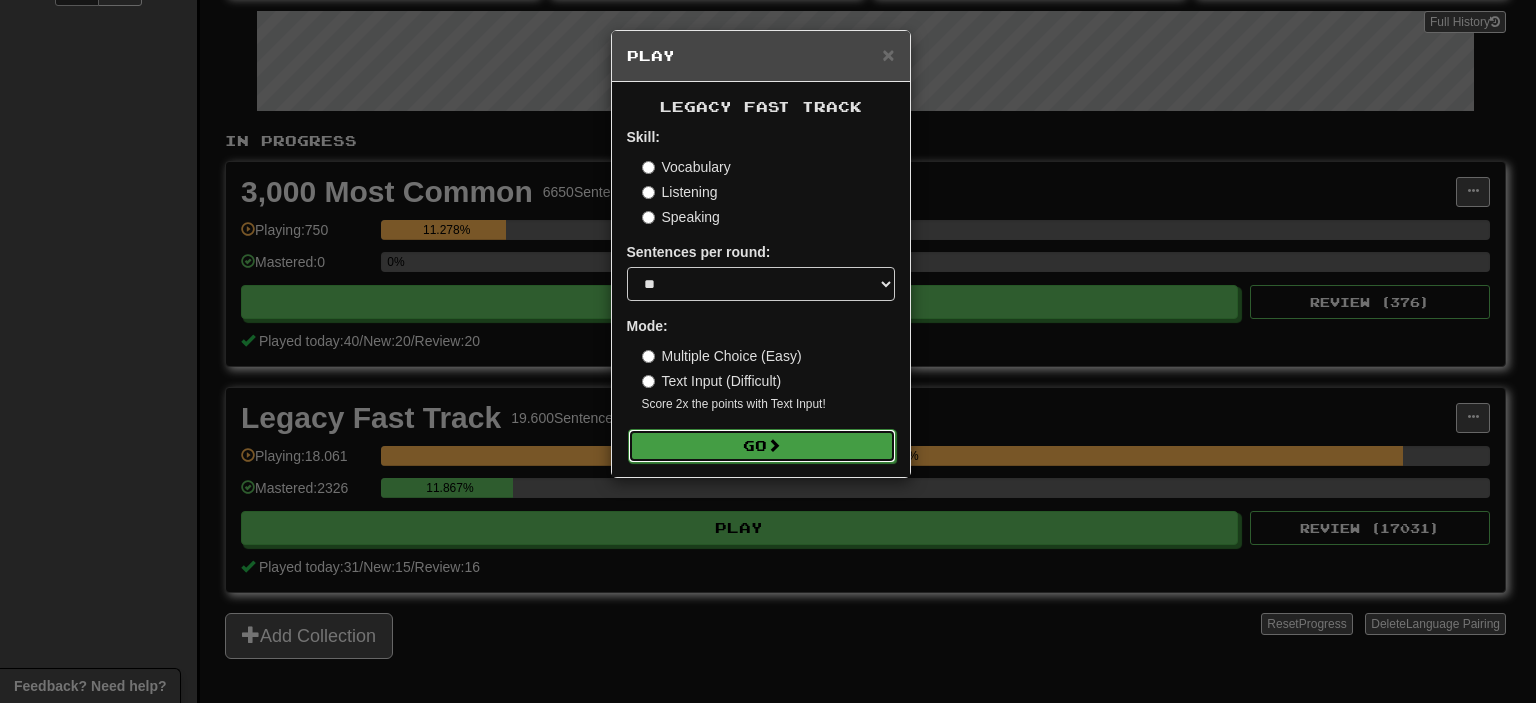 click on "Go" at bounding box center (762, 446) 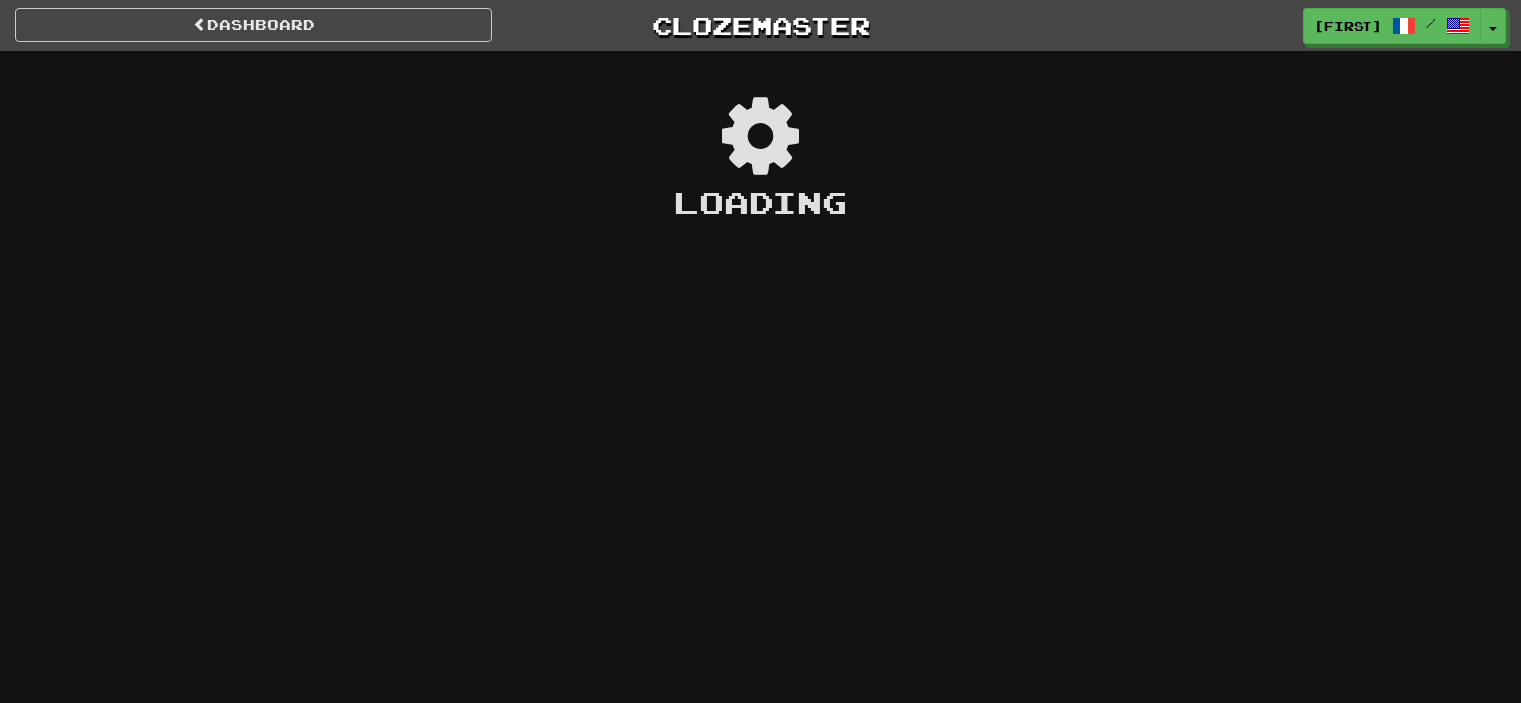 scroll, scrollTop: 0, scrollLeft: 0, axis: both 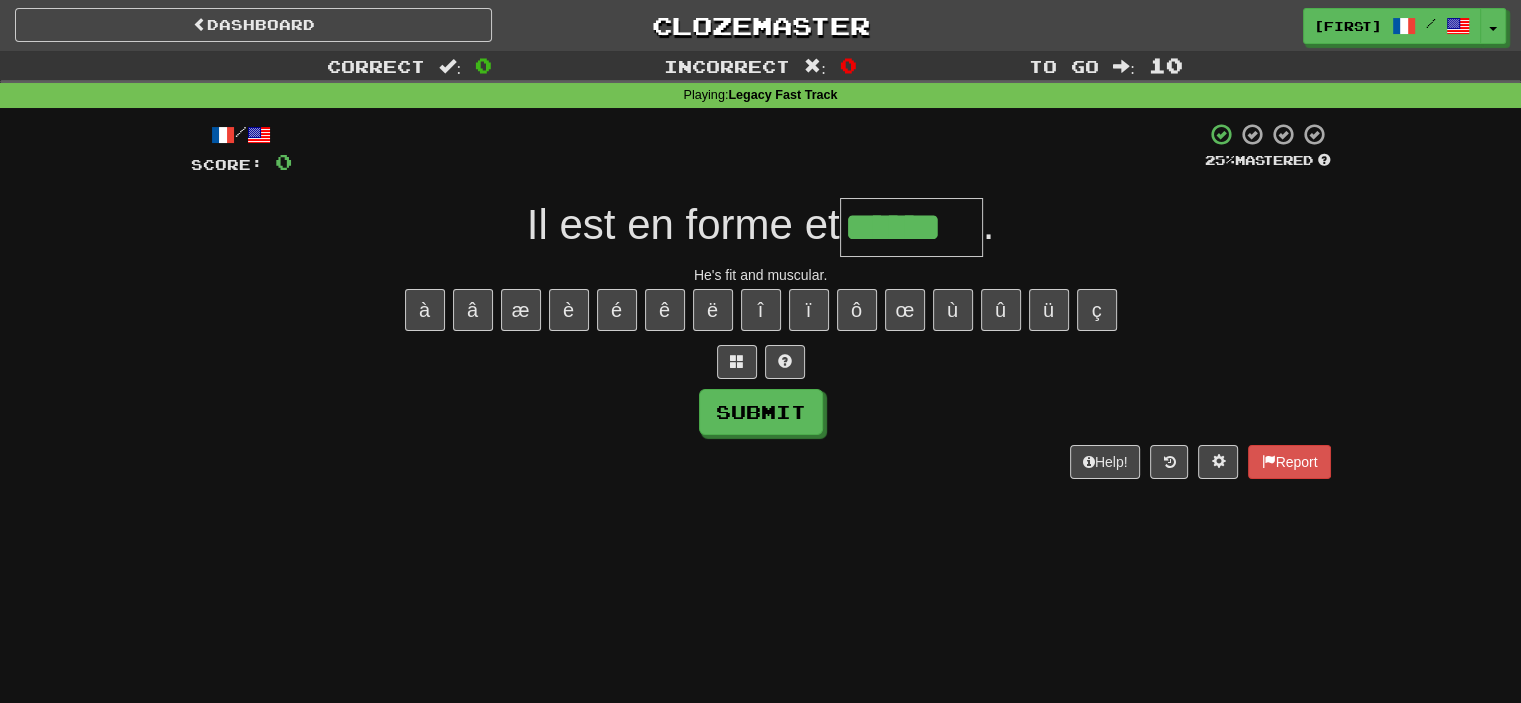 type on "******" 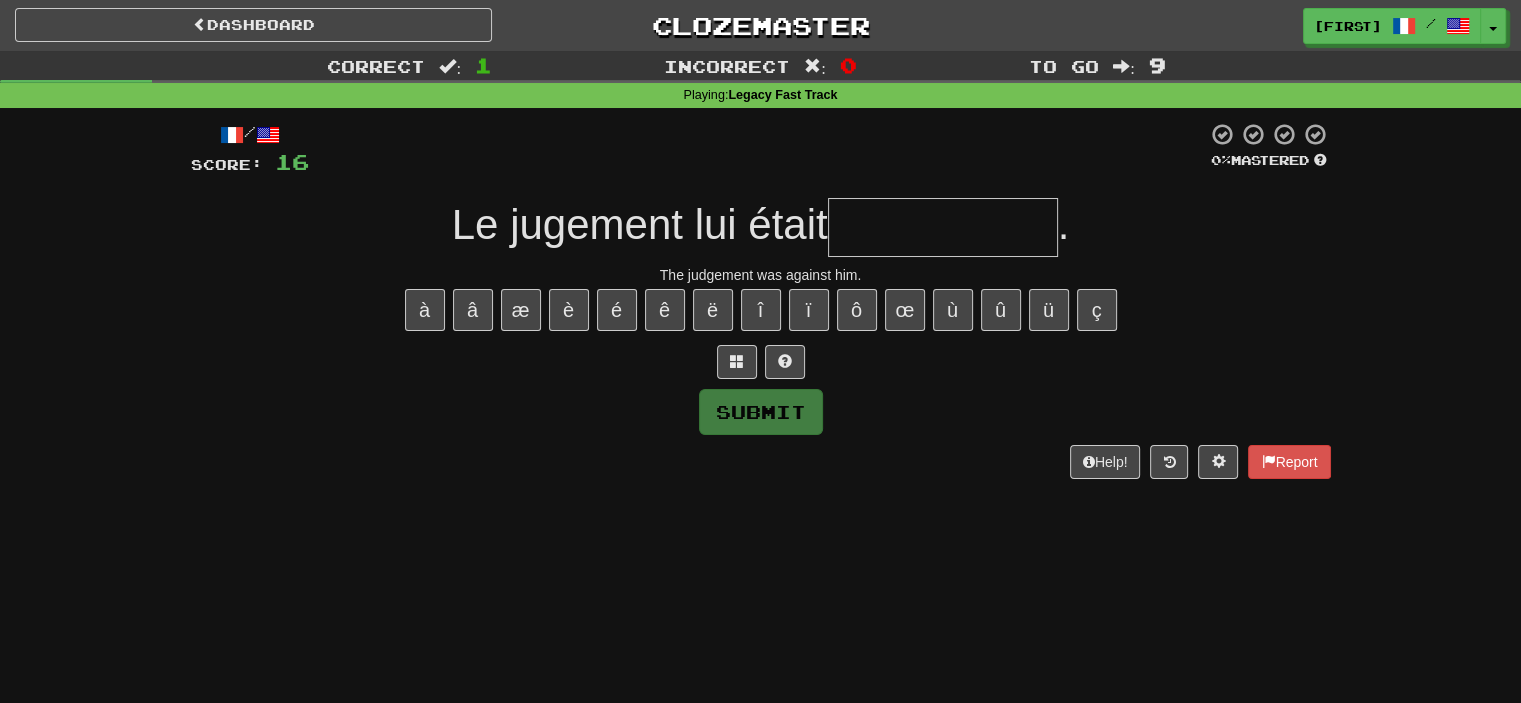type on "*" 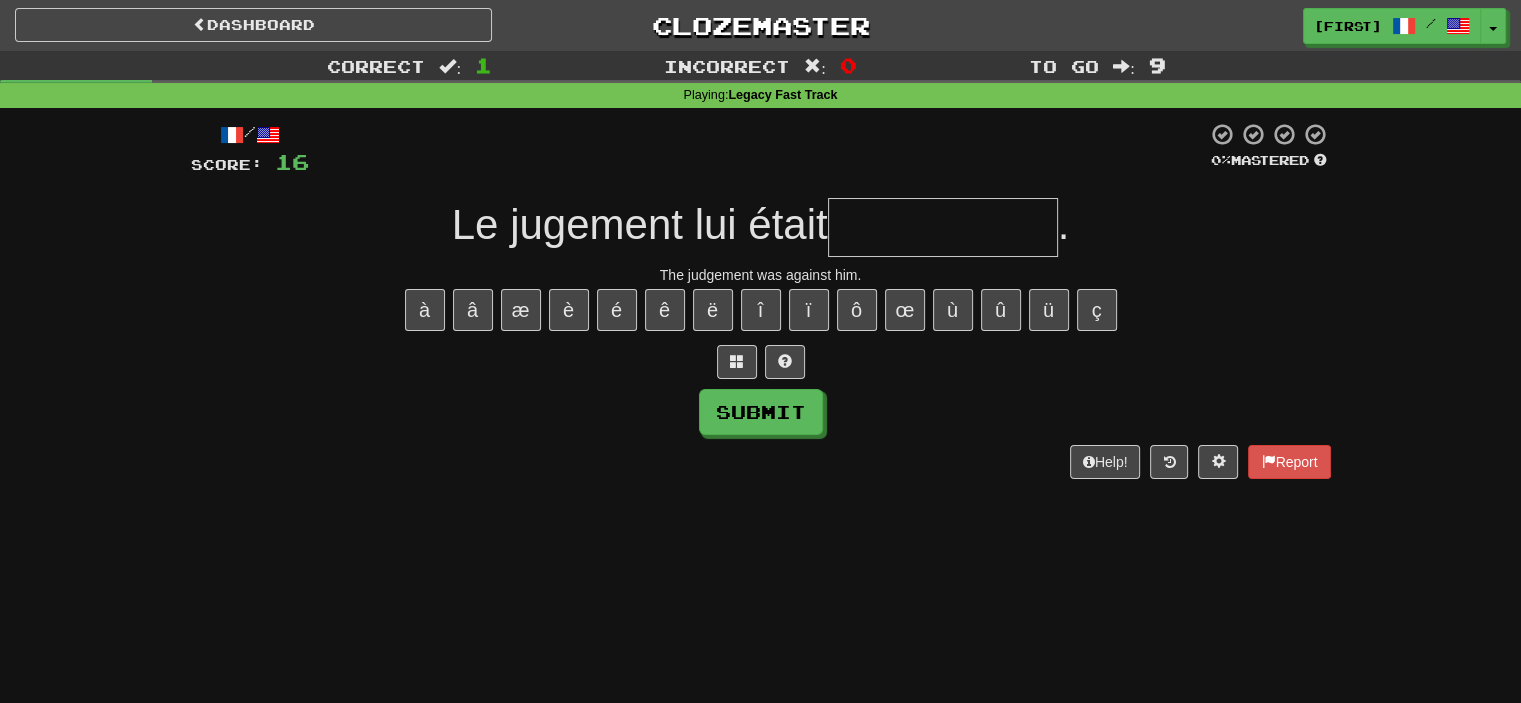 type on "*" 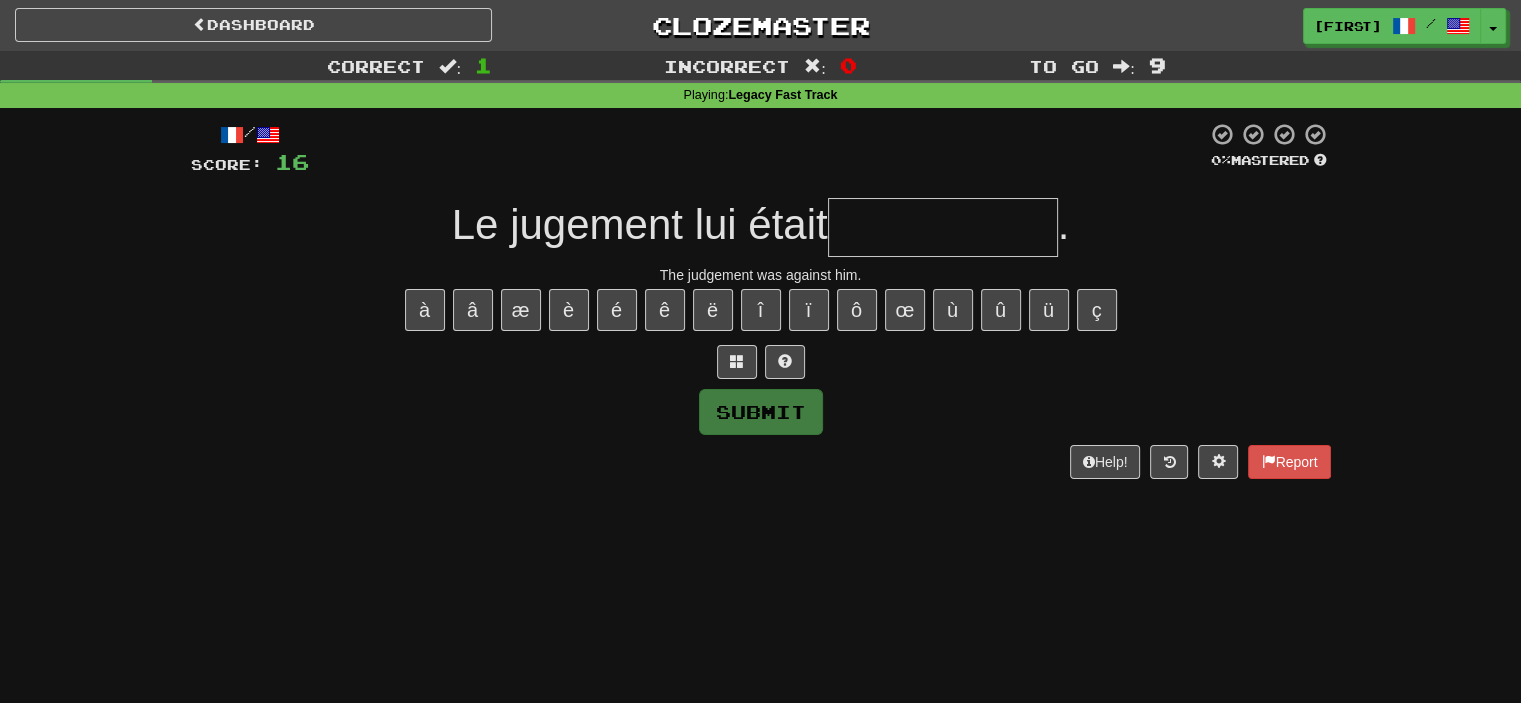 type on "*" 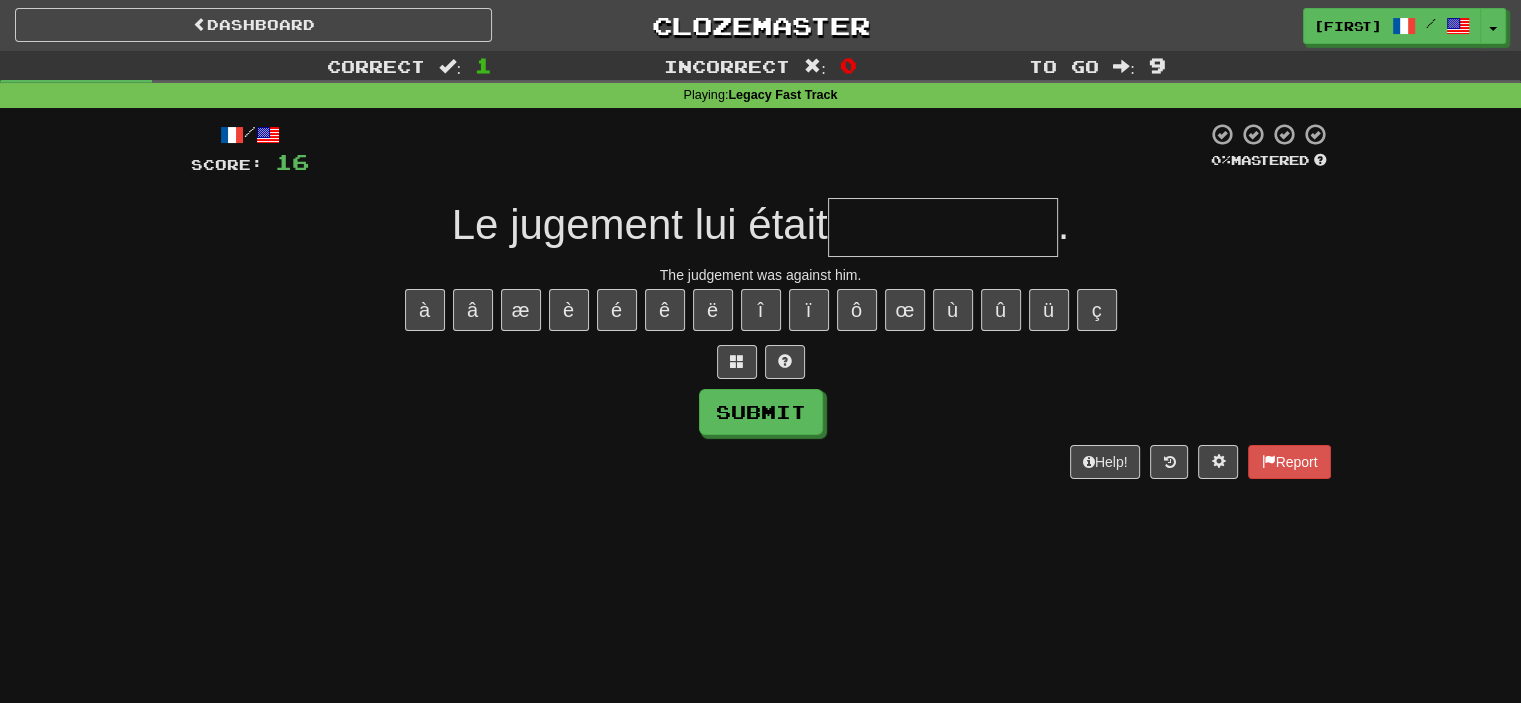 type on "*" 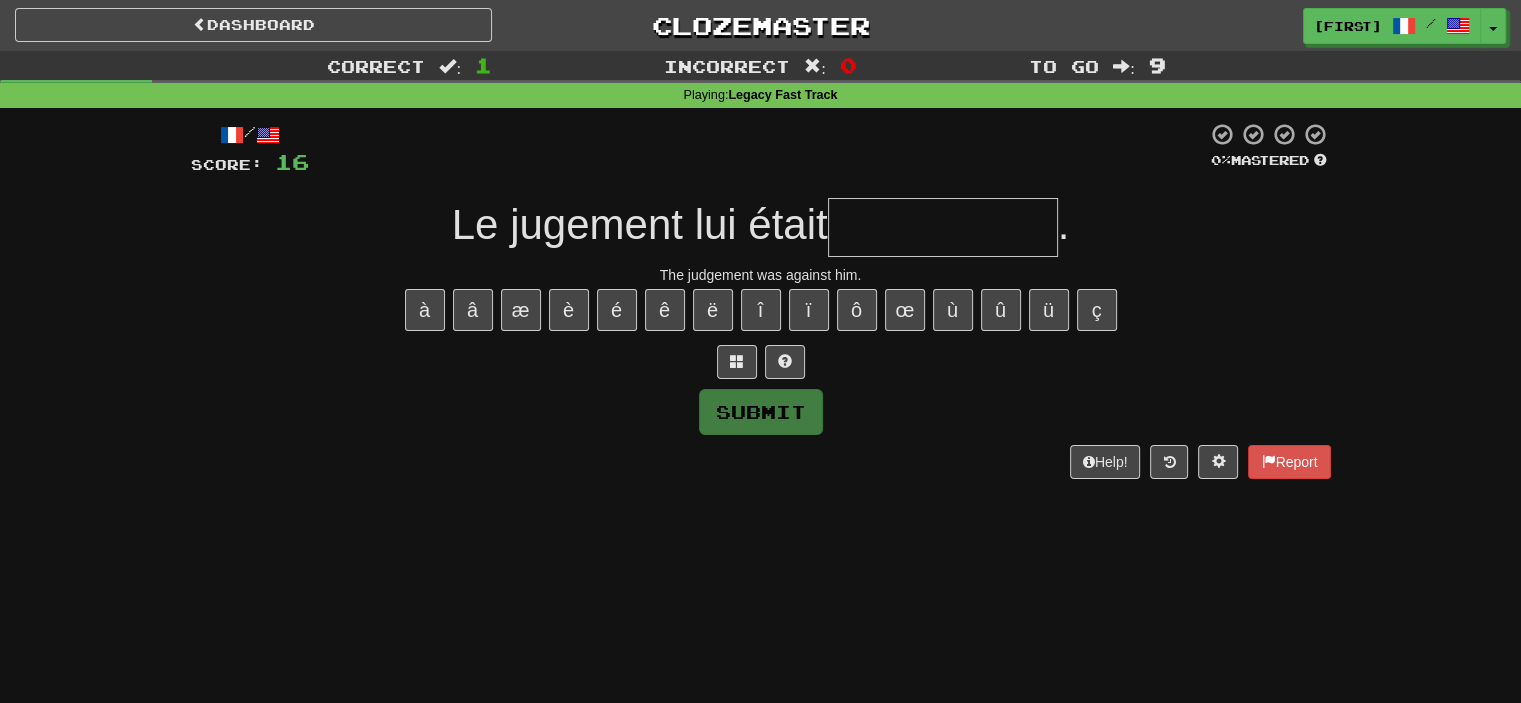 type on "*" 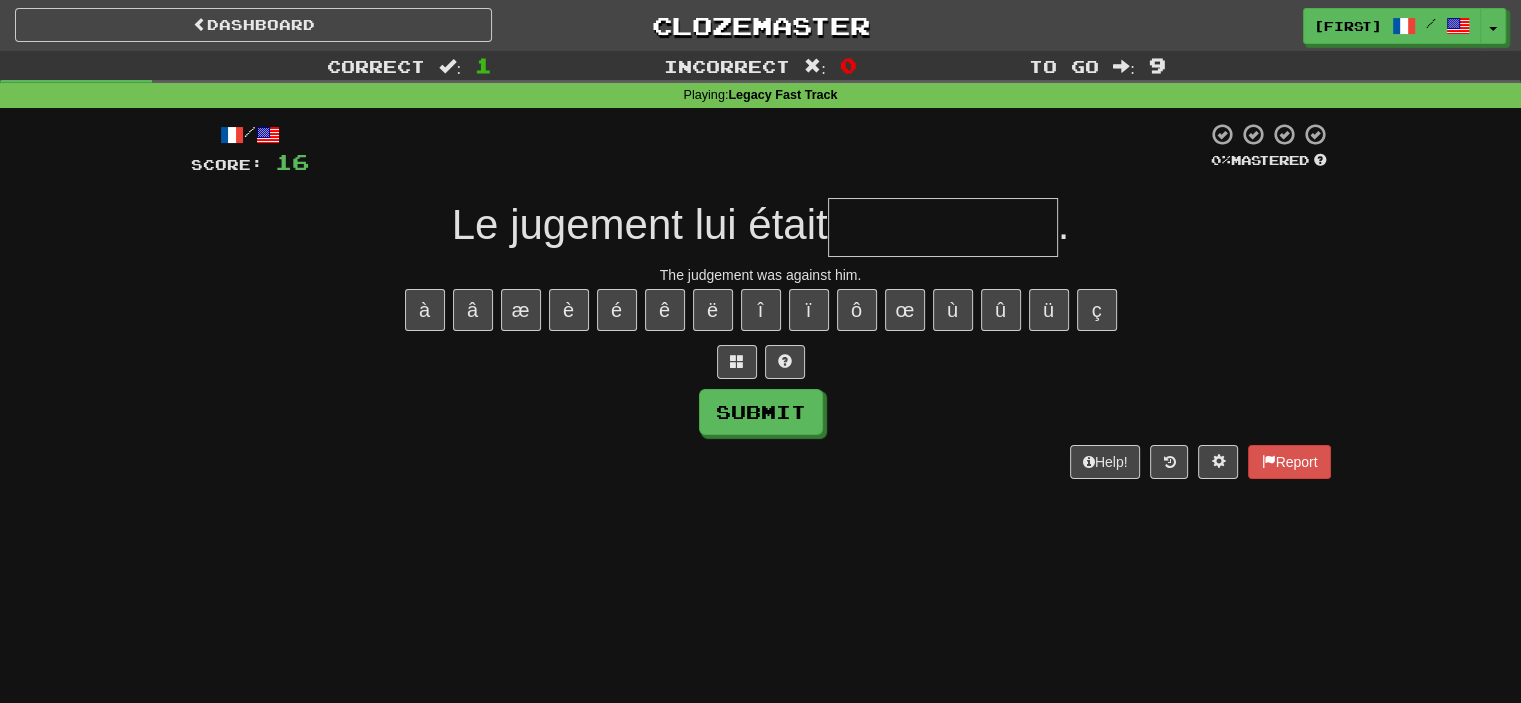 type on "*" 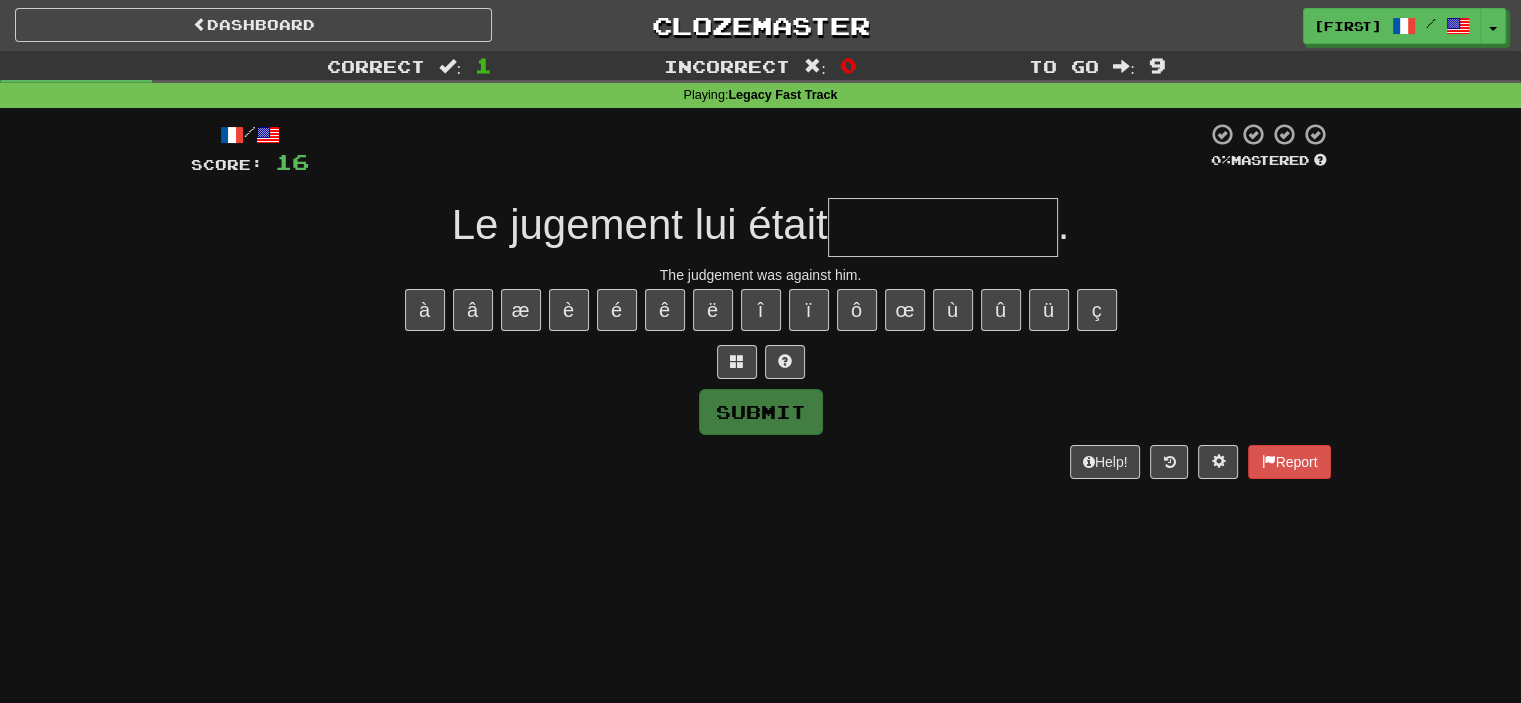 type on "*" 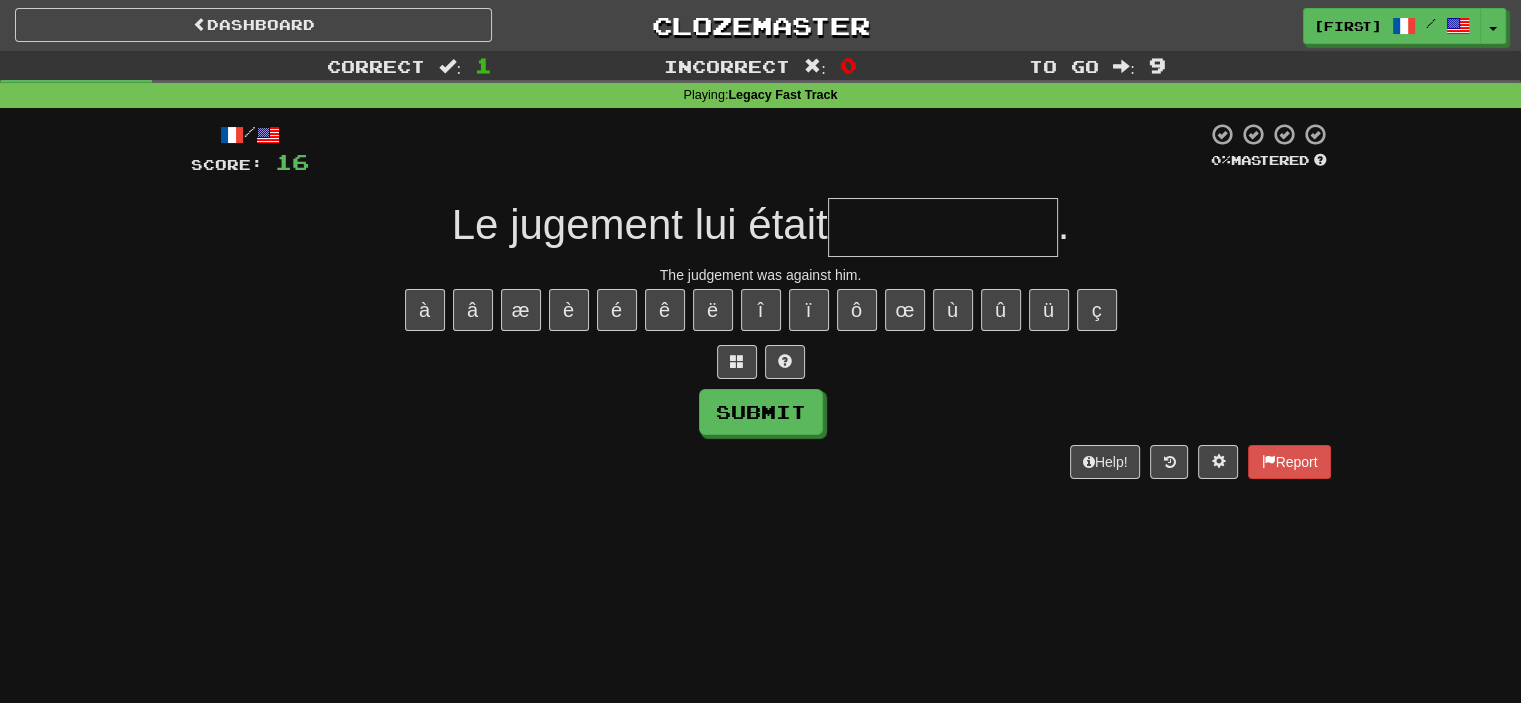 type on "*" 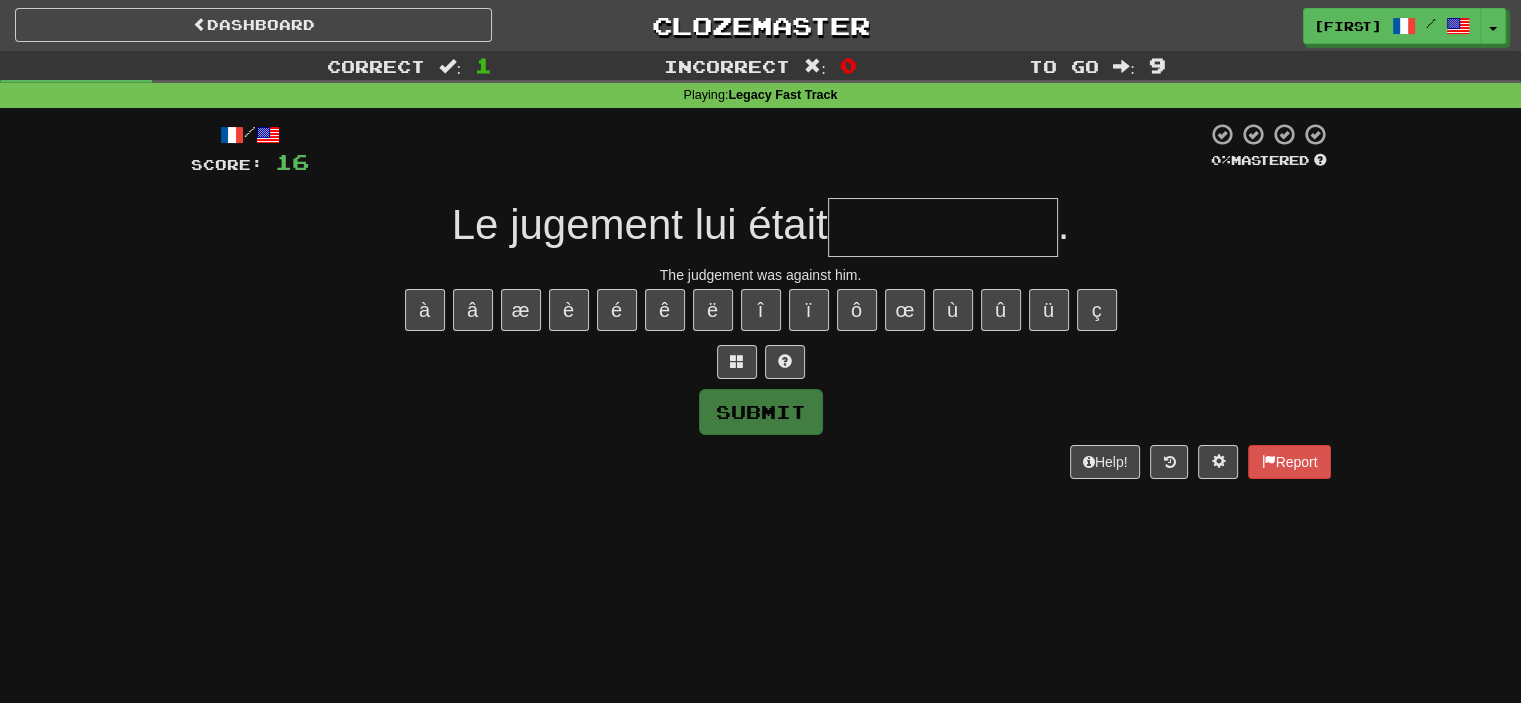 type on "*" 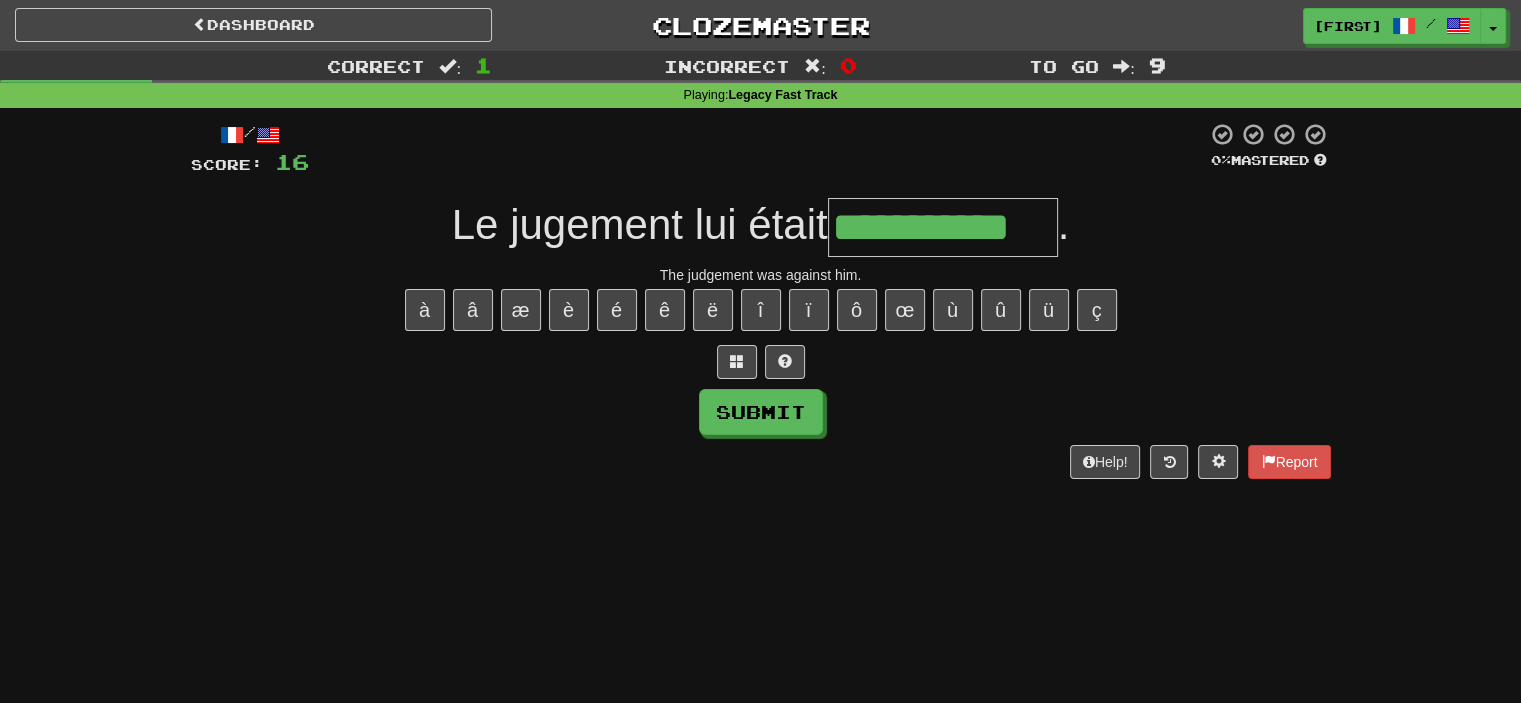 type on "**********" 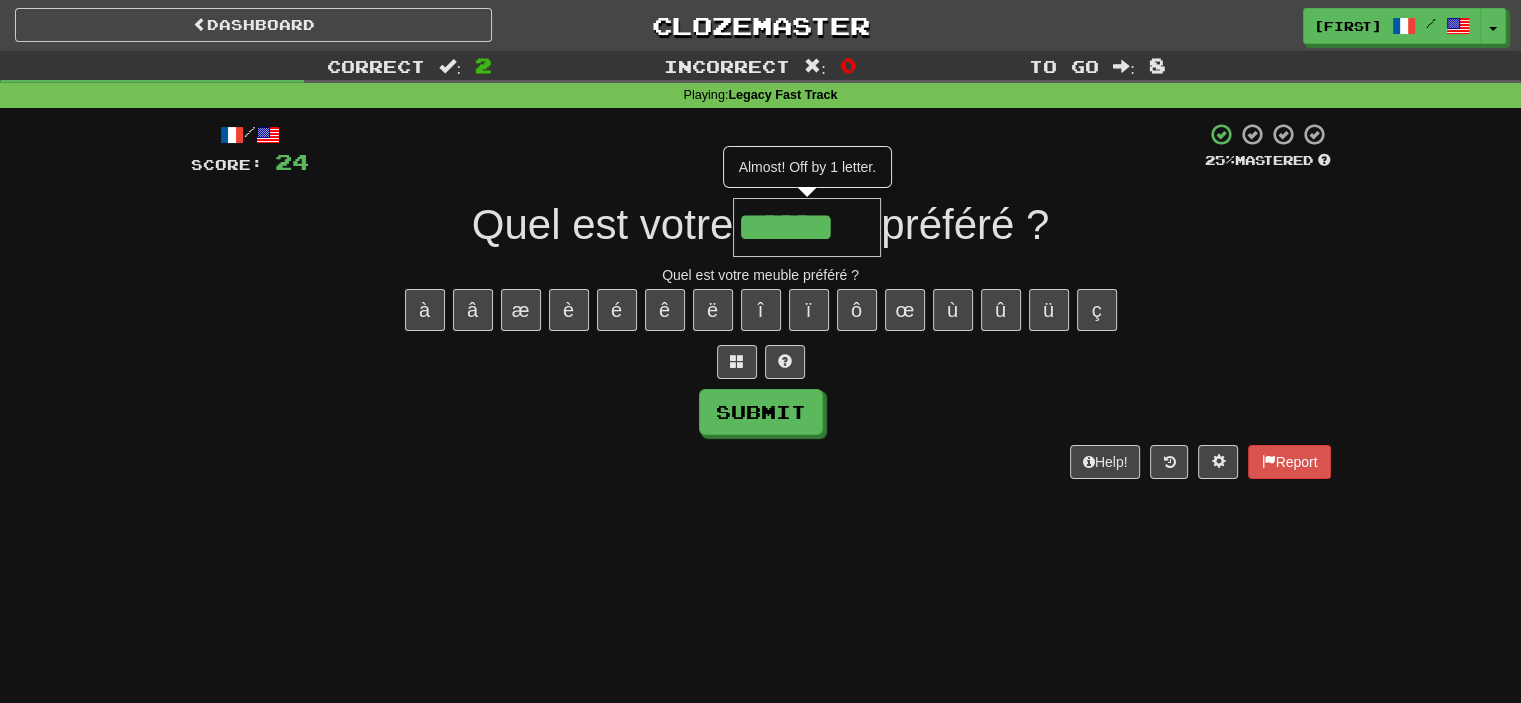 type on "******" 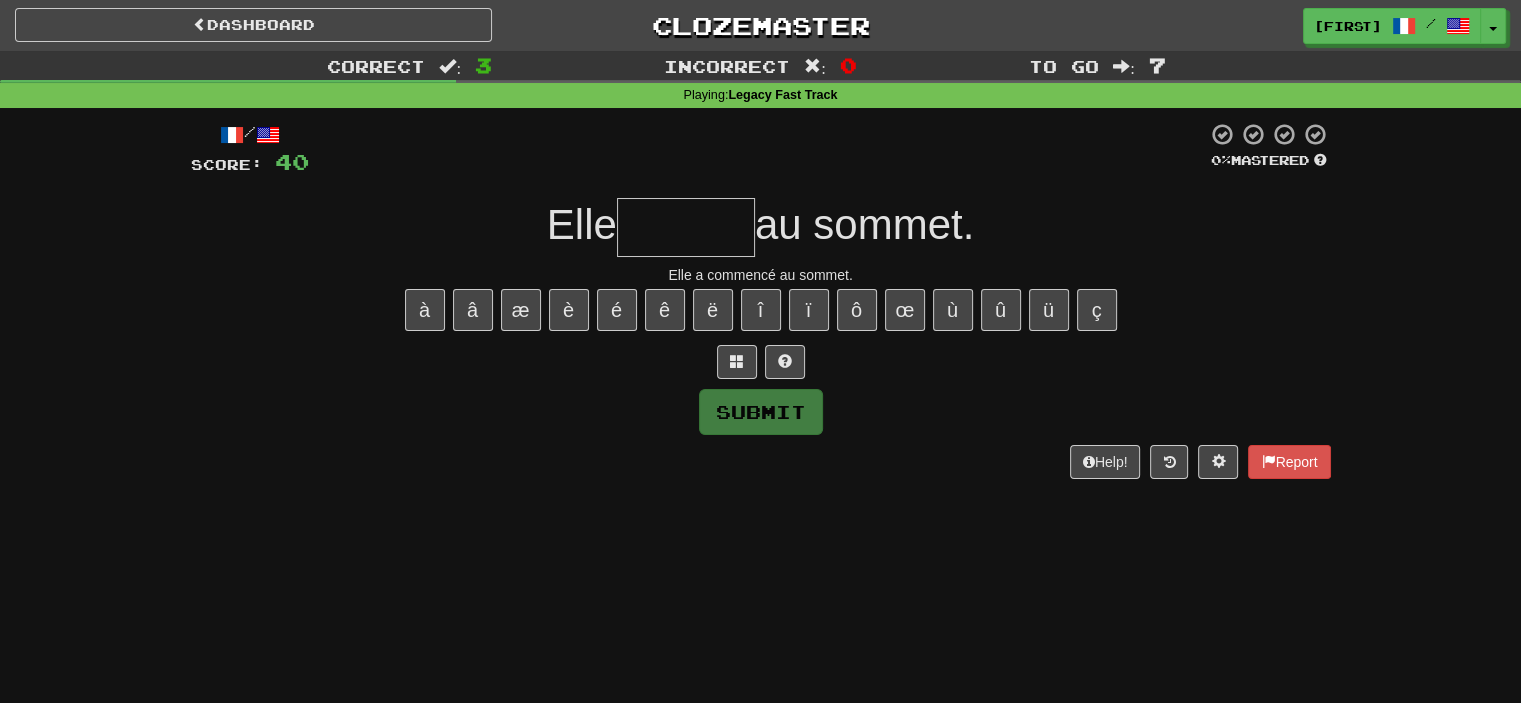 type on "*" 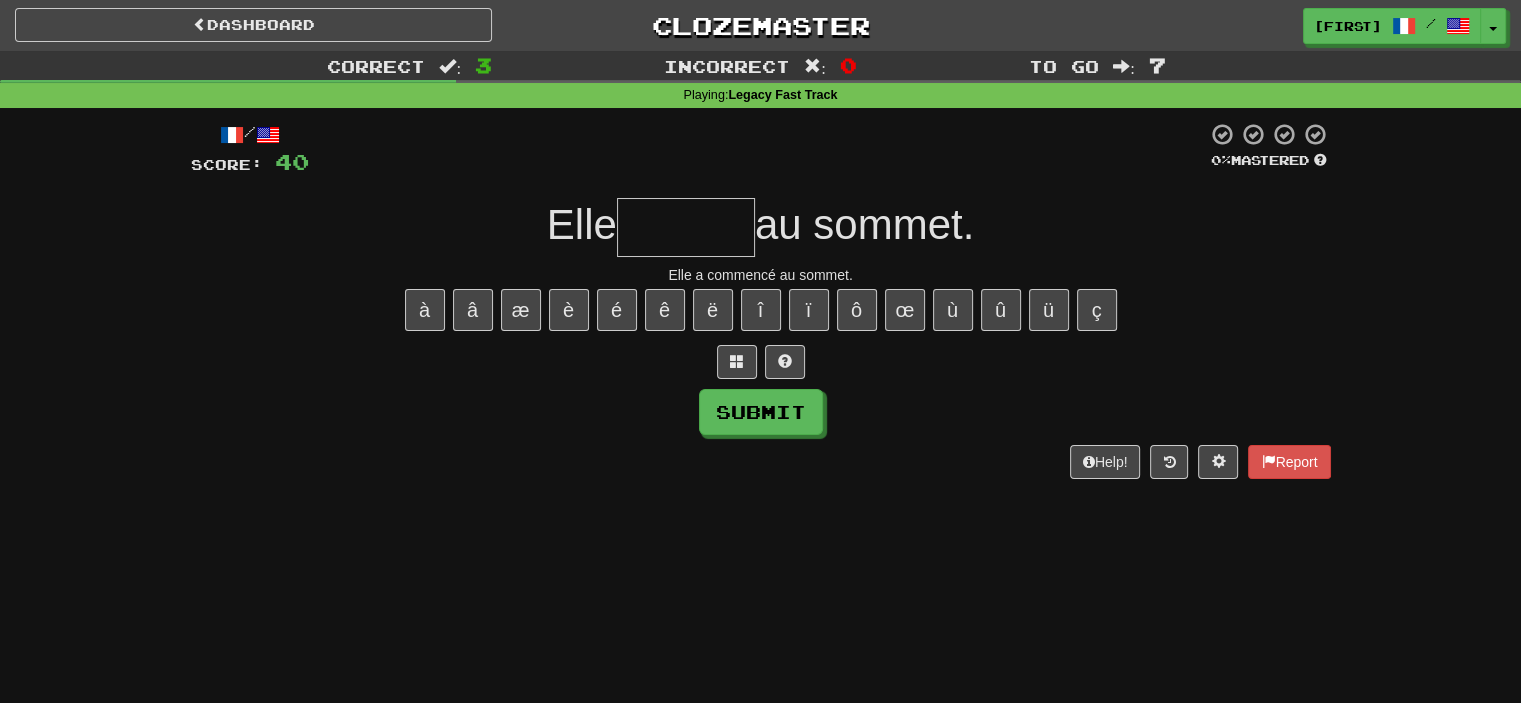 type on "*" 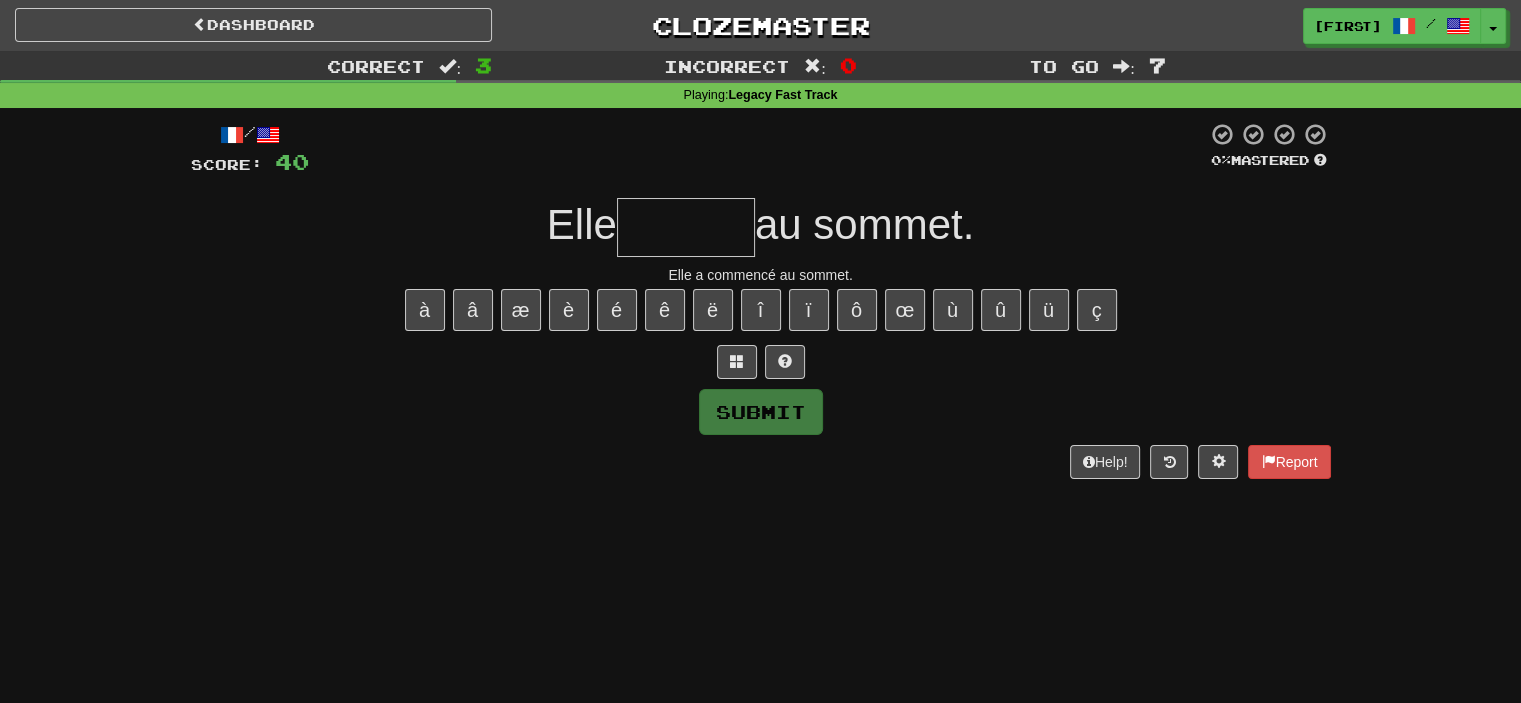 type on "*" 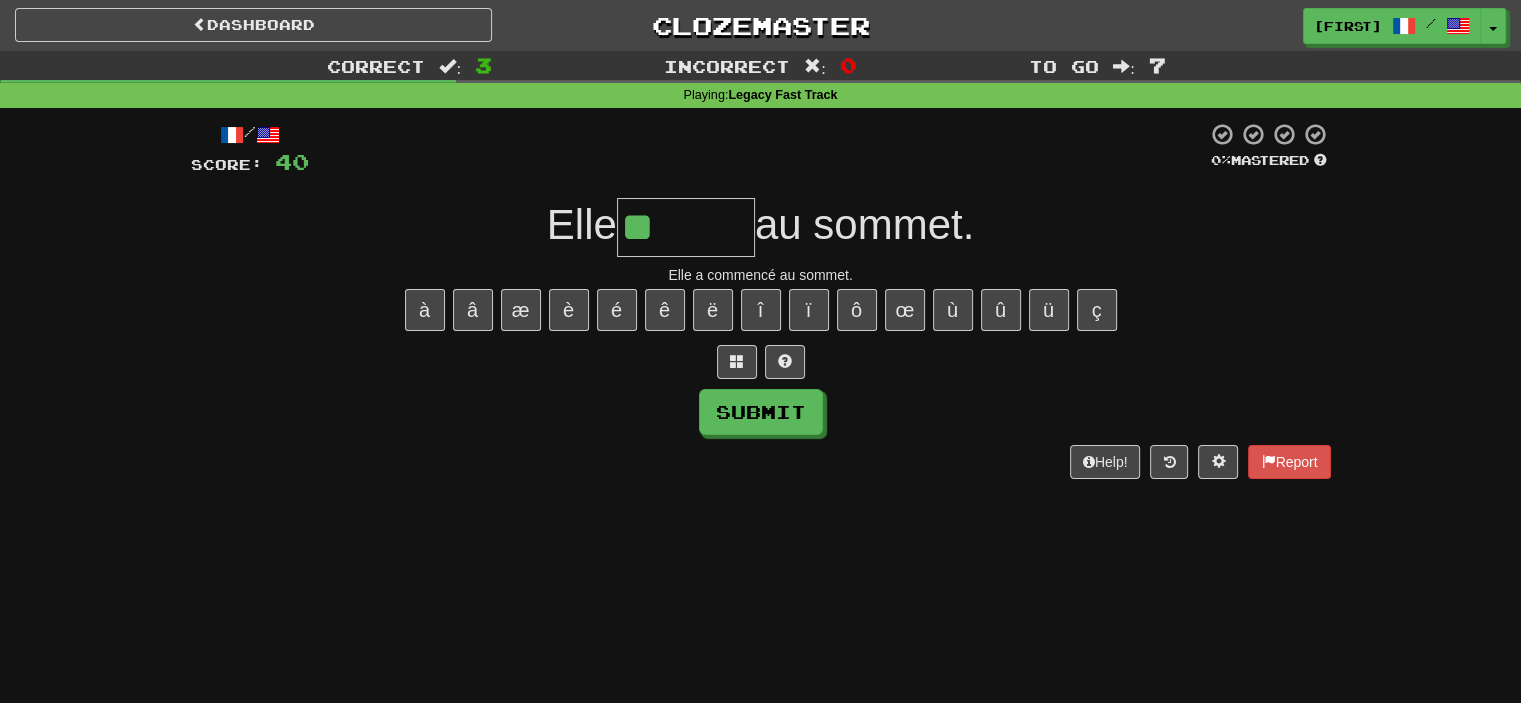 paste on "*" 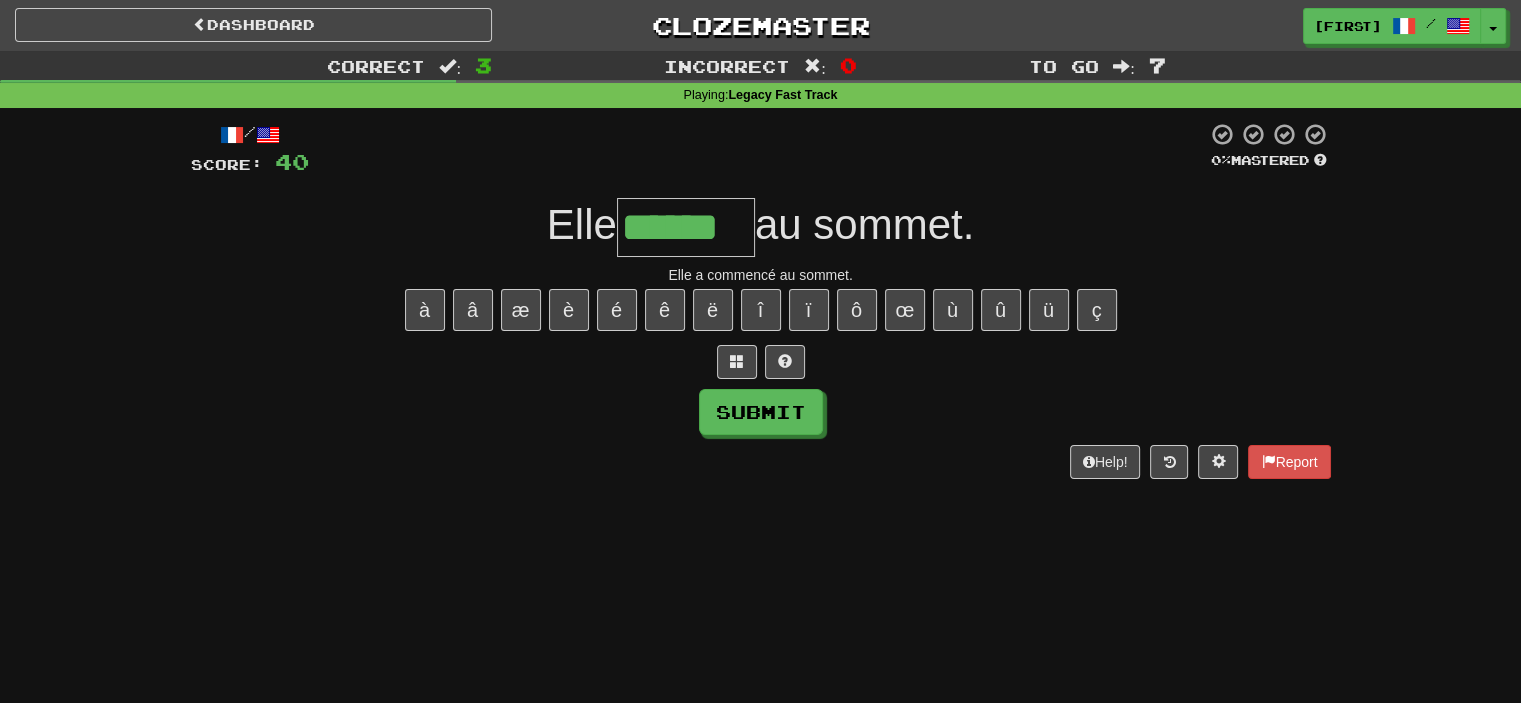 type on "******" 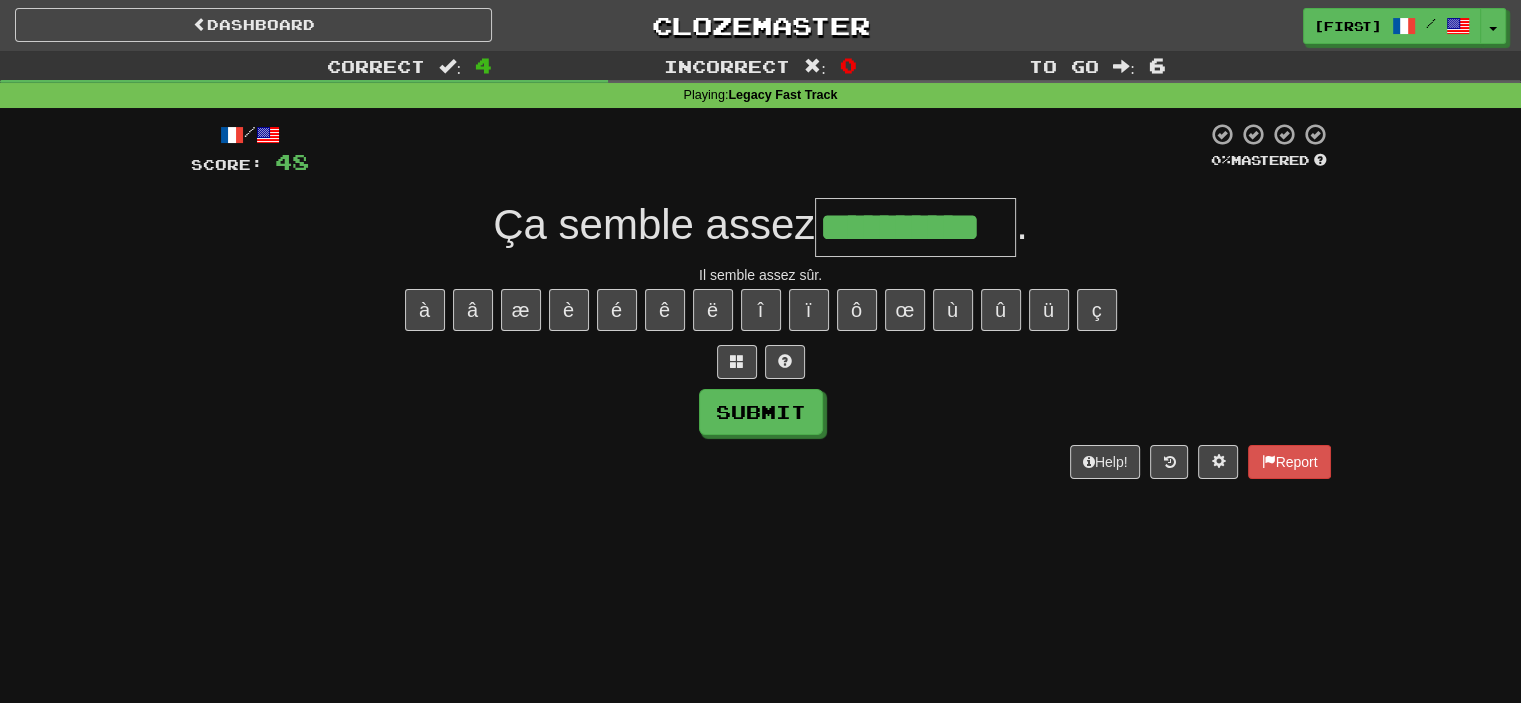 type on "**********" 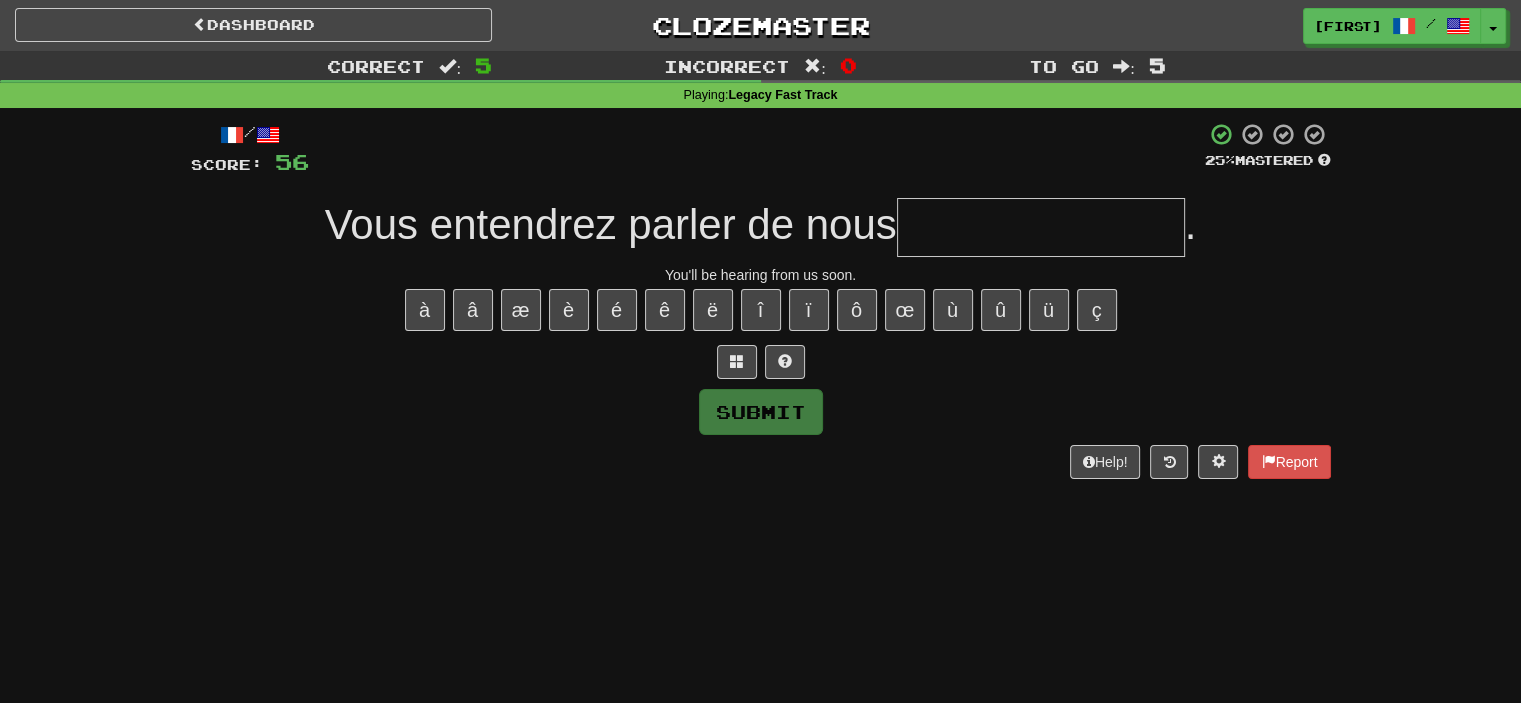 type on "*" 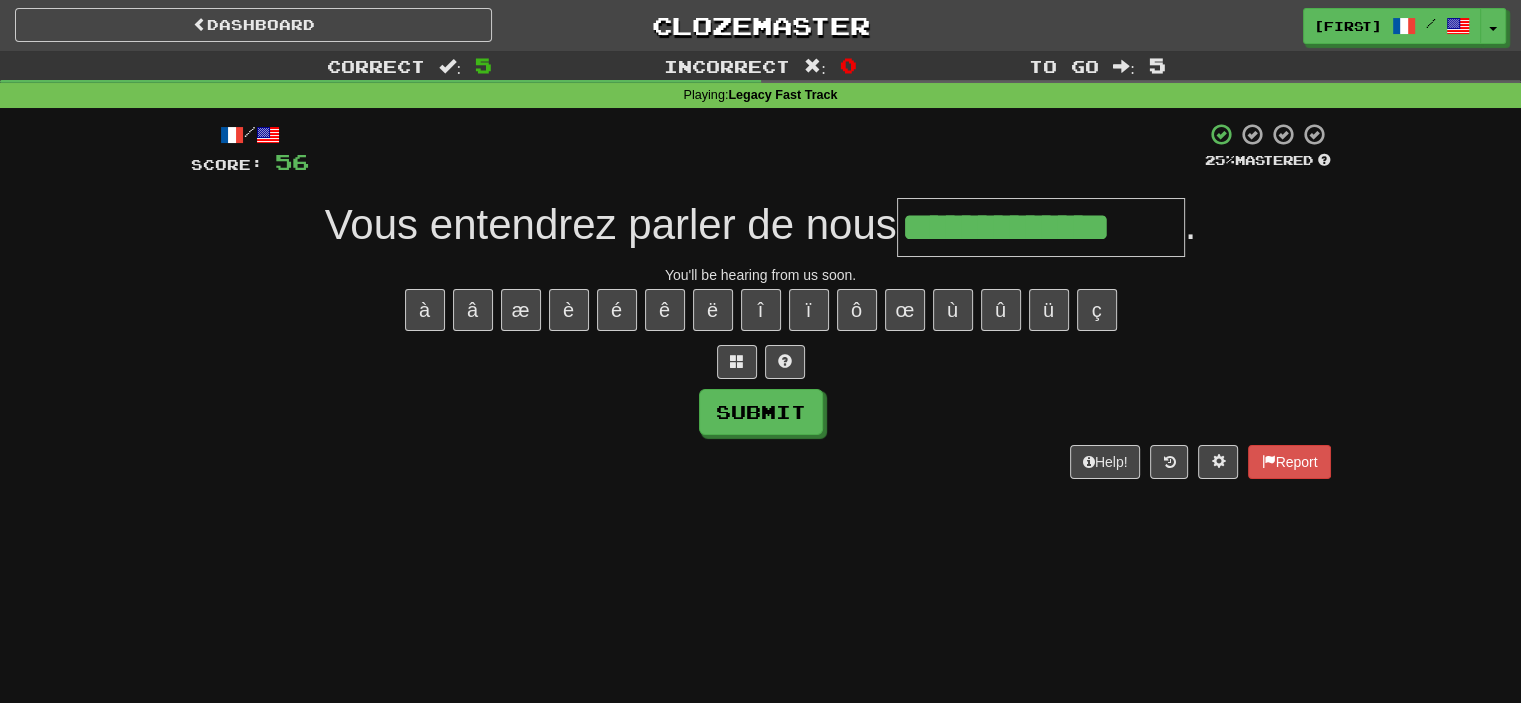 type on "**********" 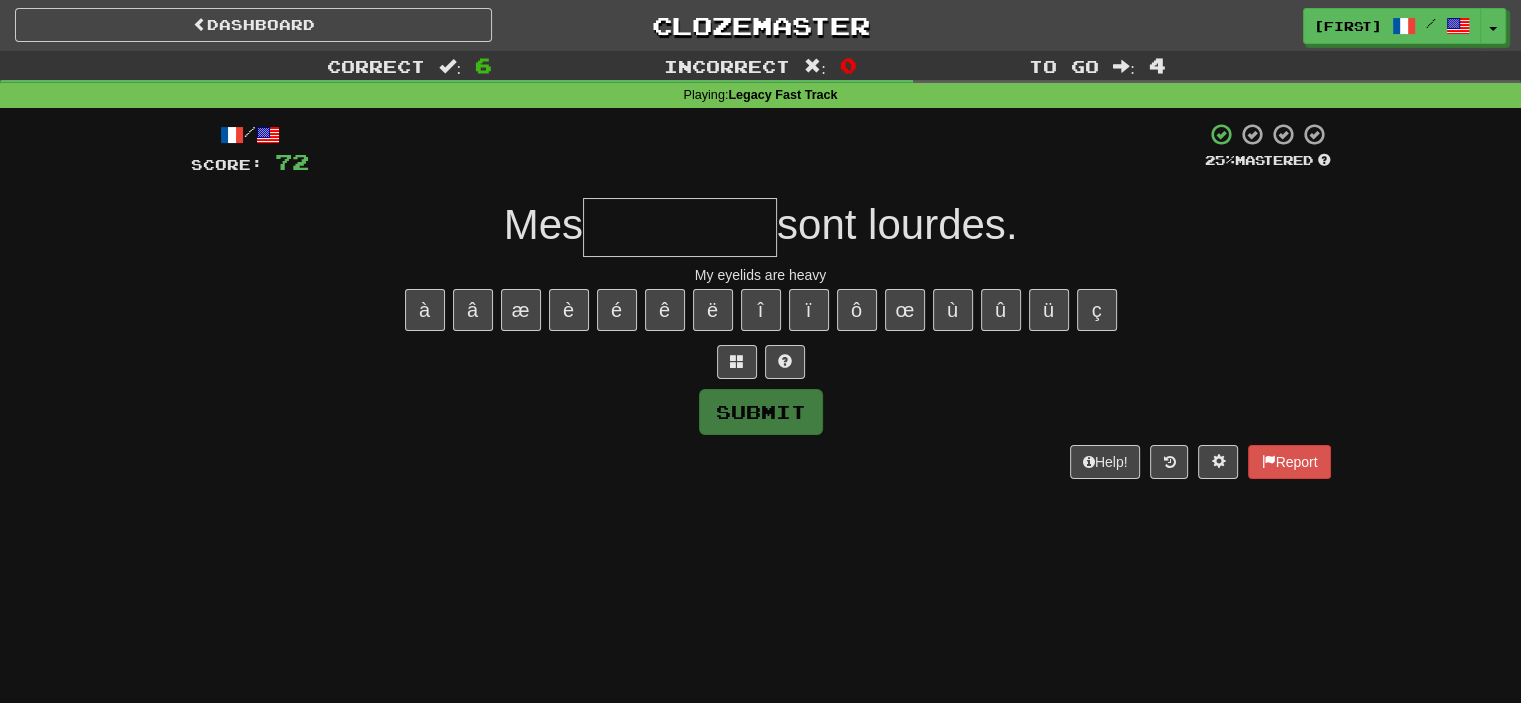 type on "*" 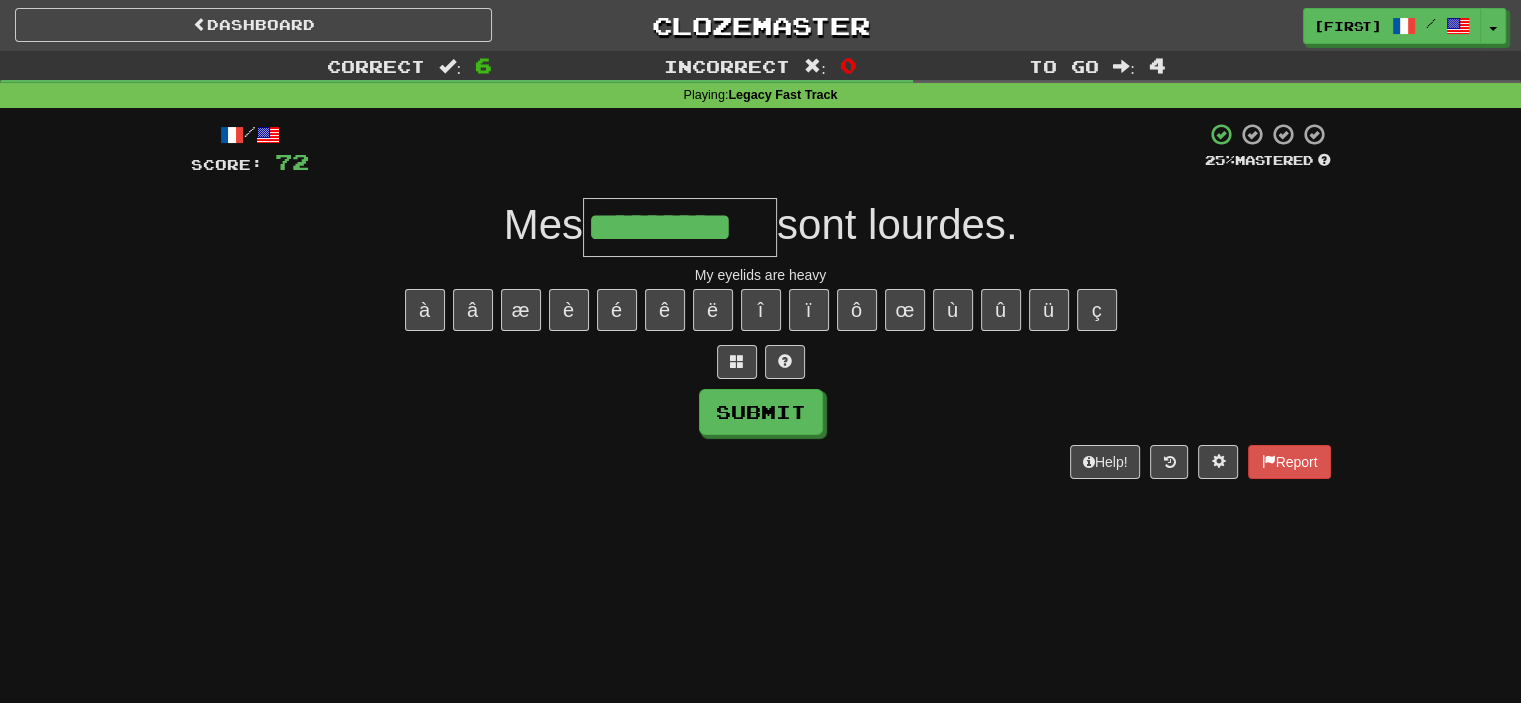 type on "*********" 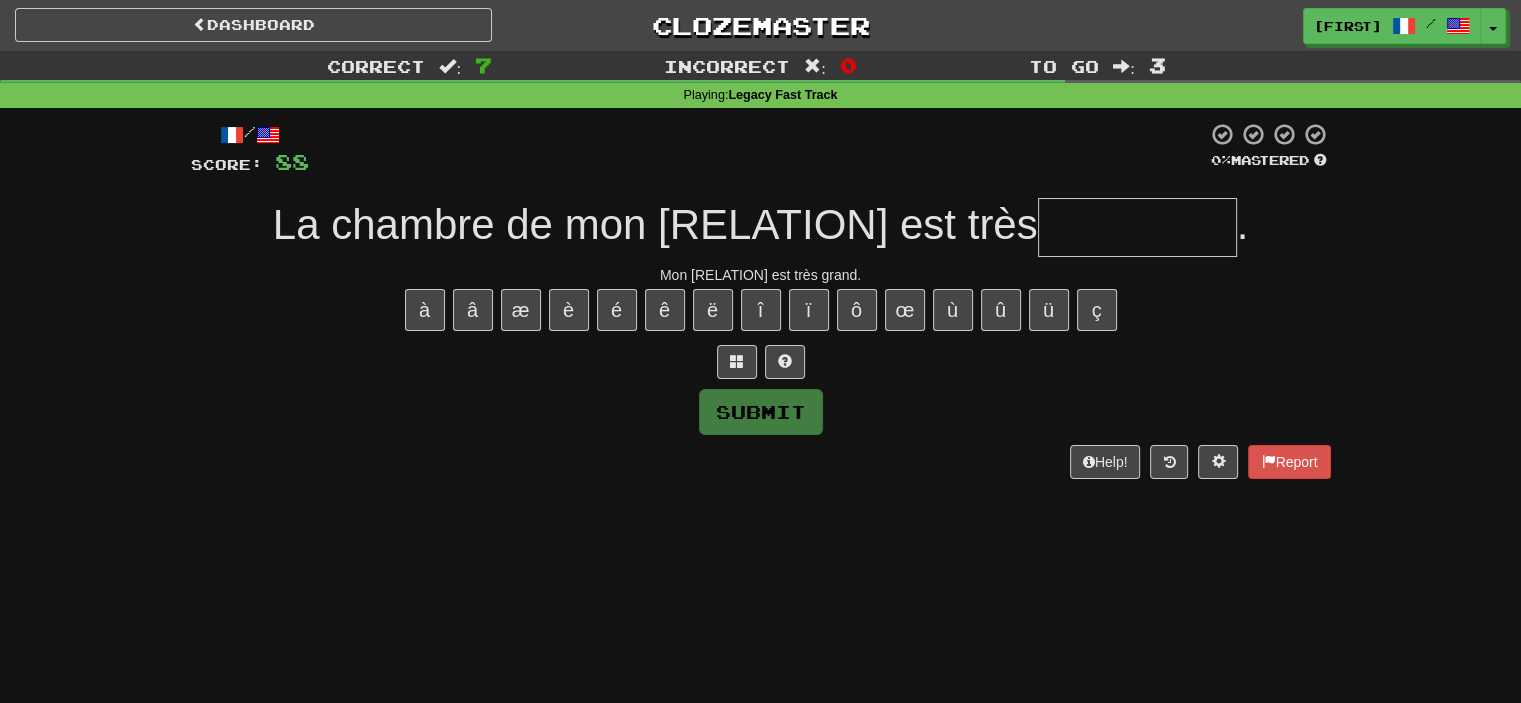 type on "*" 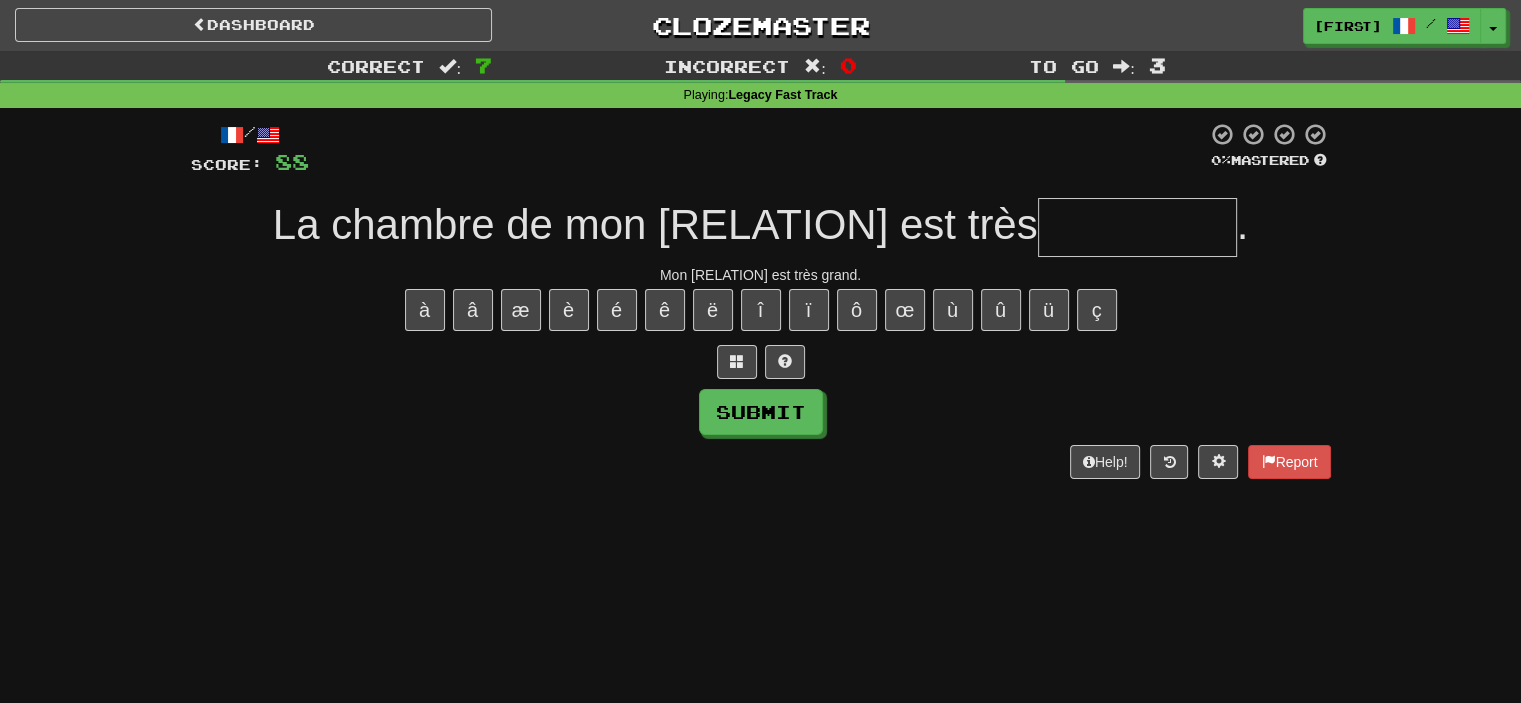 type on "*" 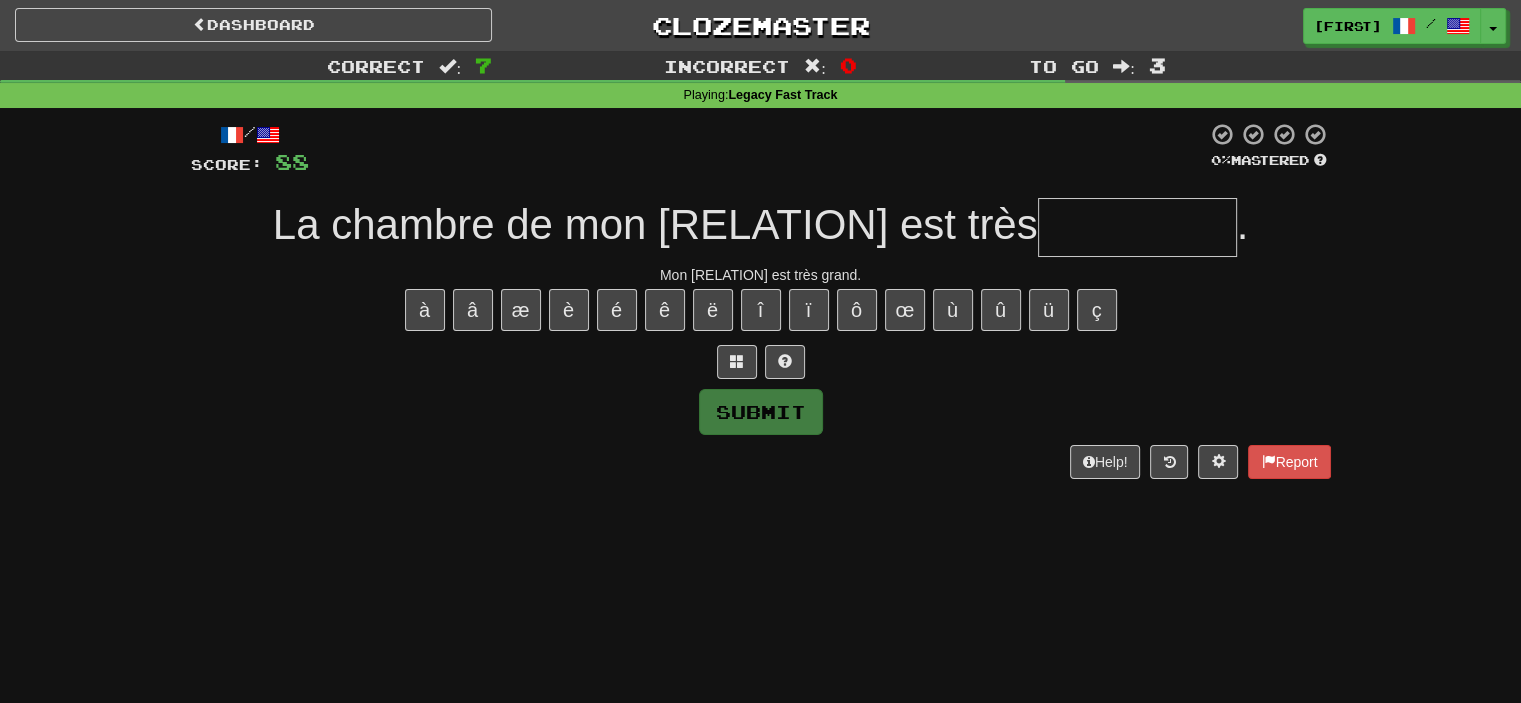 type on "*" 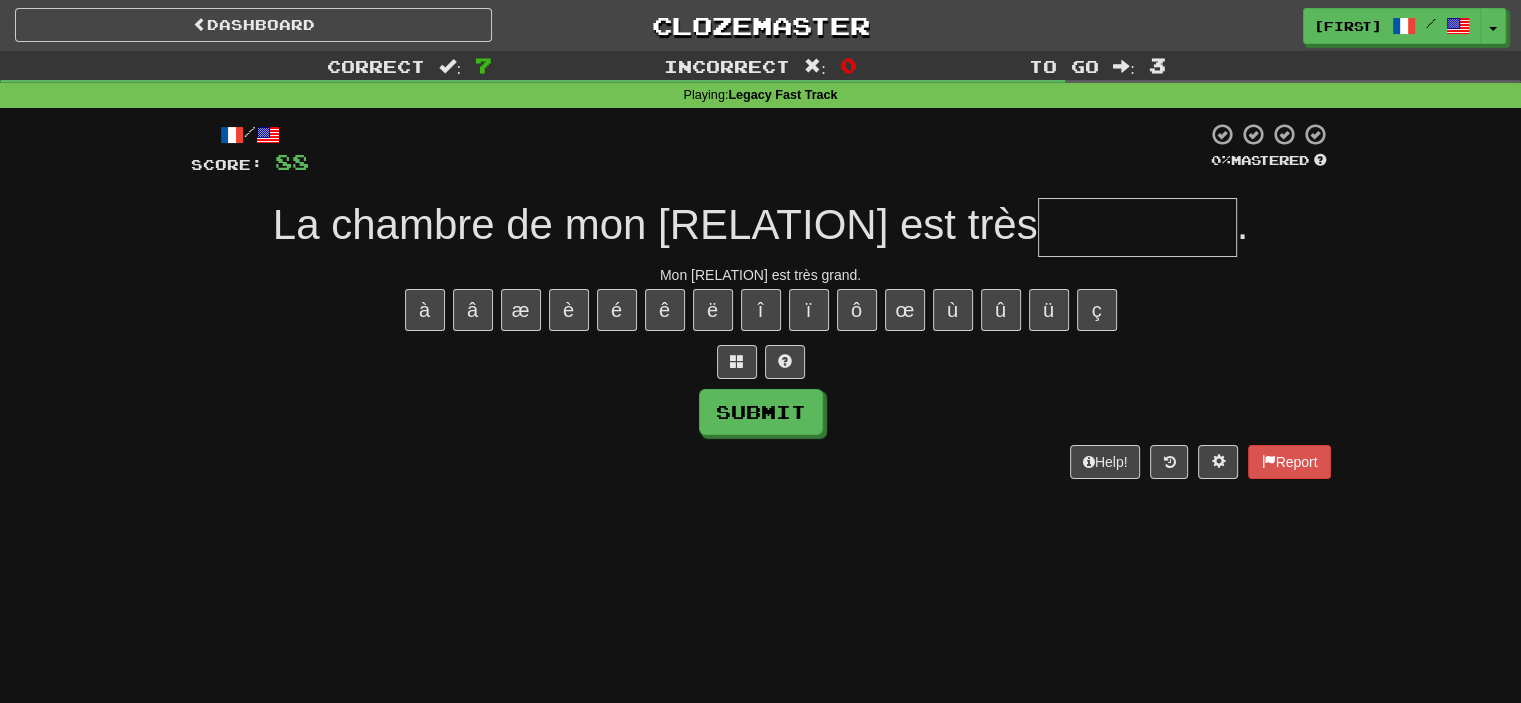 type on "*" 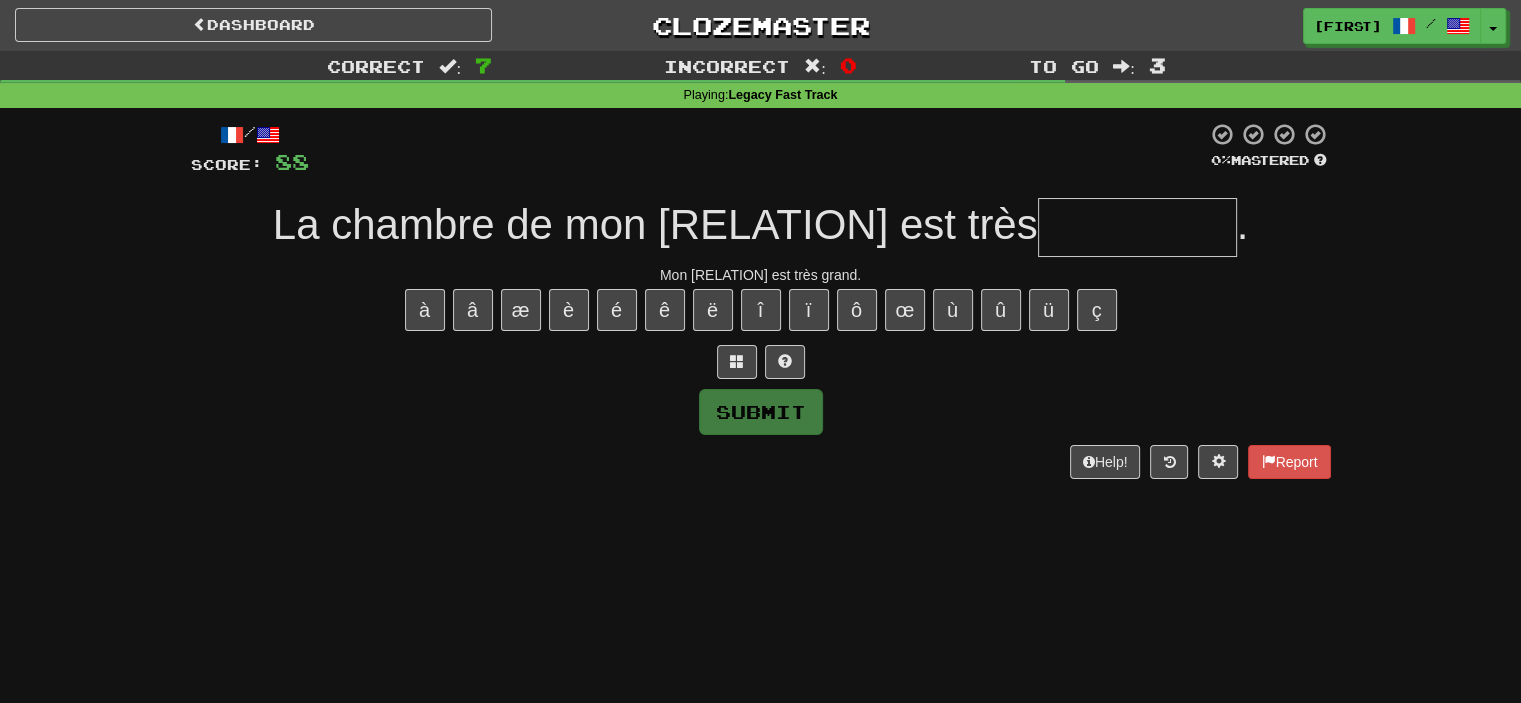 type on "*" 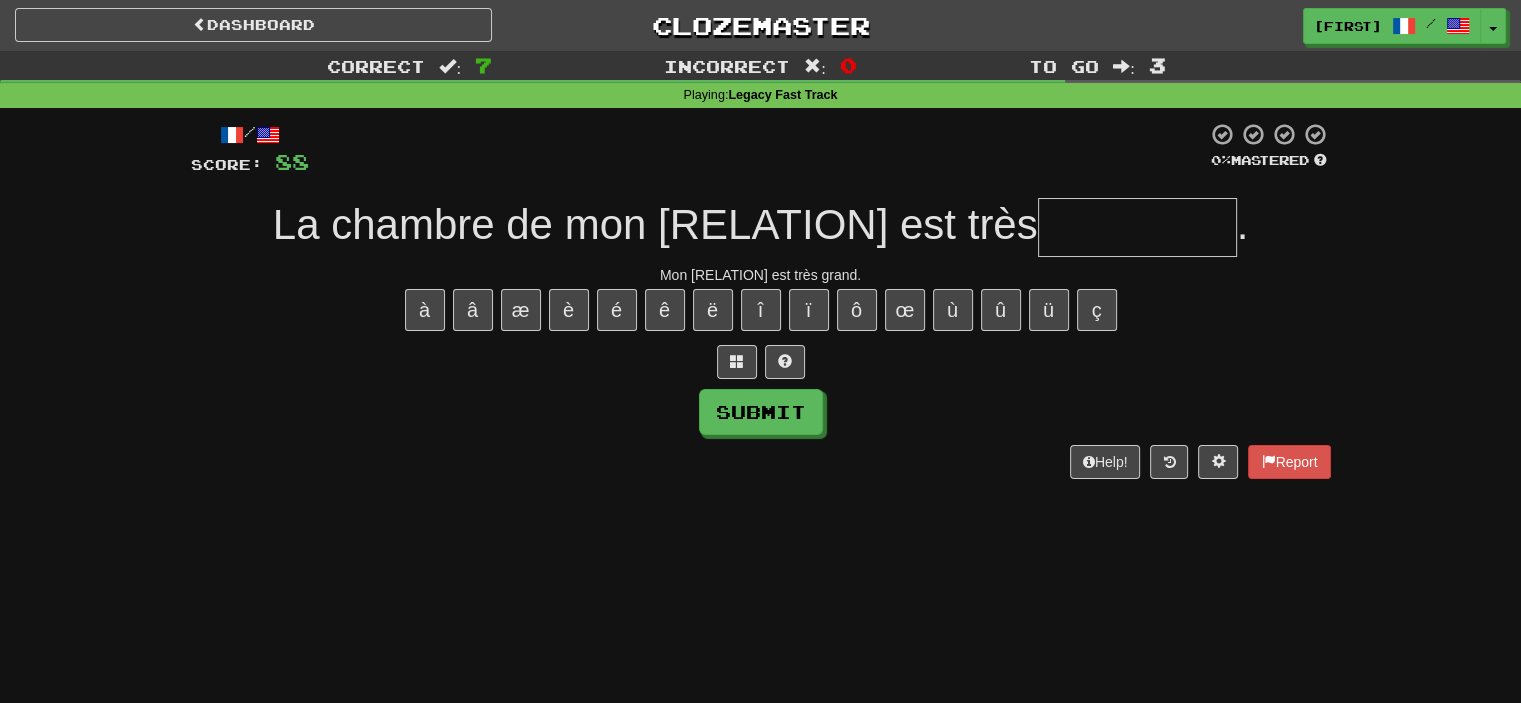 type on "*" 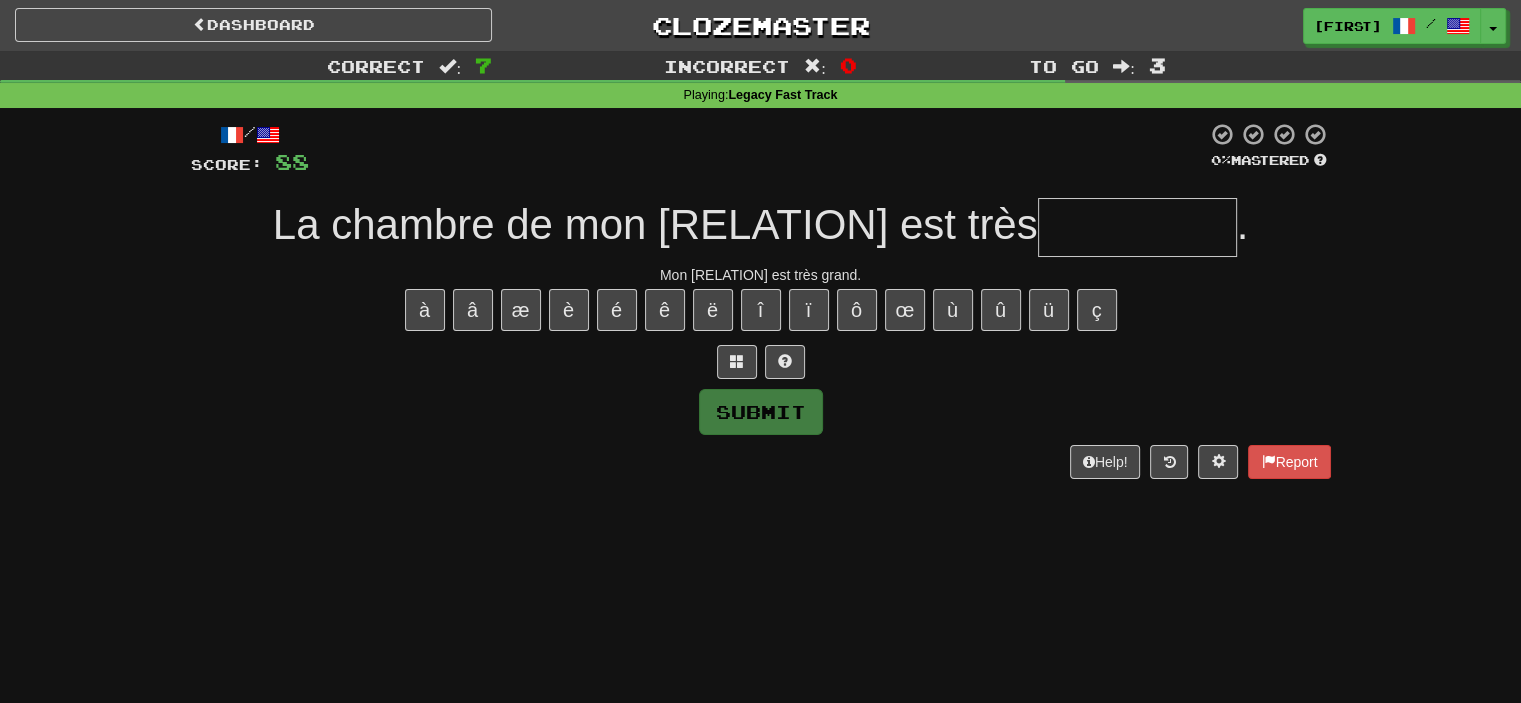 type on "*" 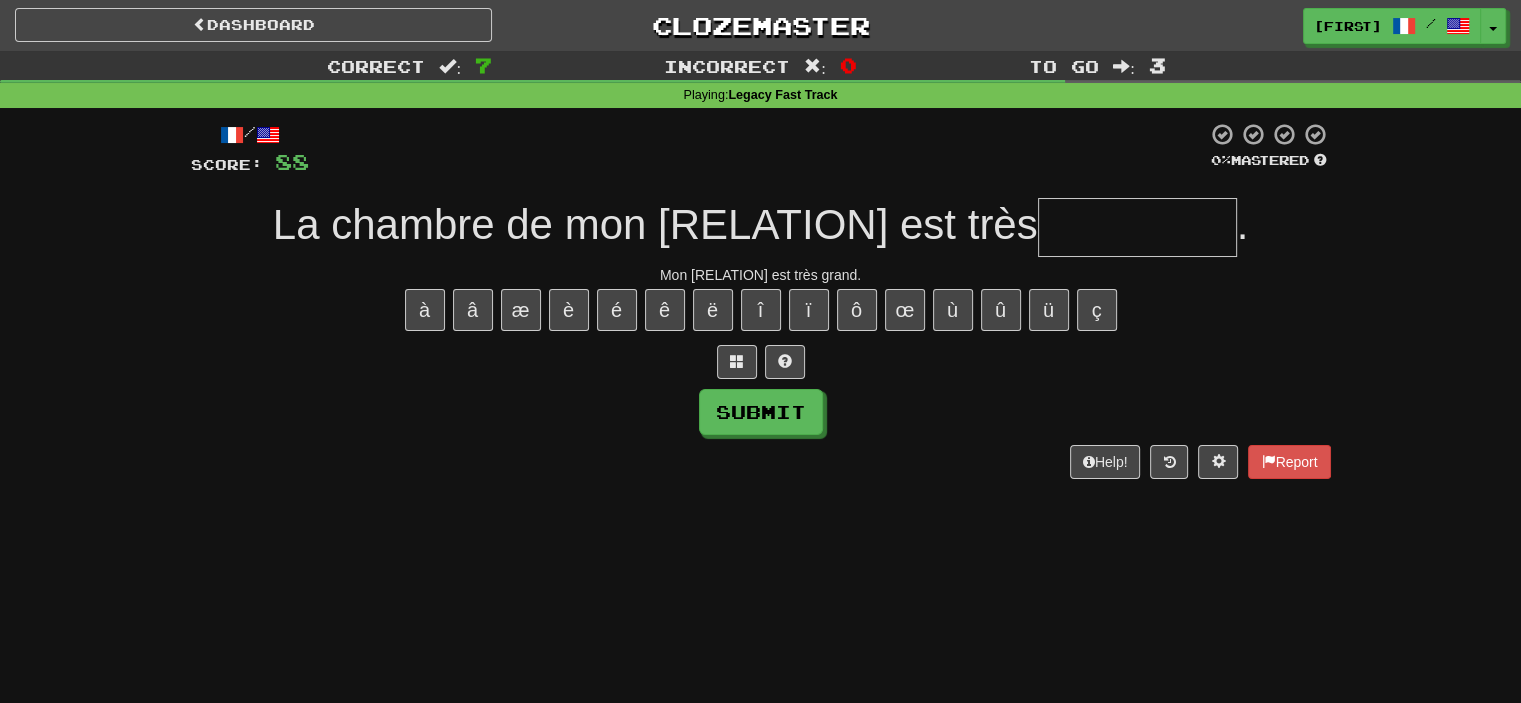 type on "*" 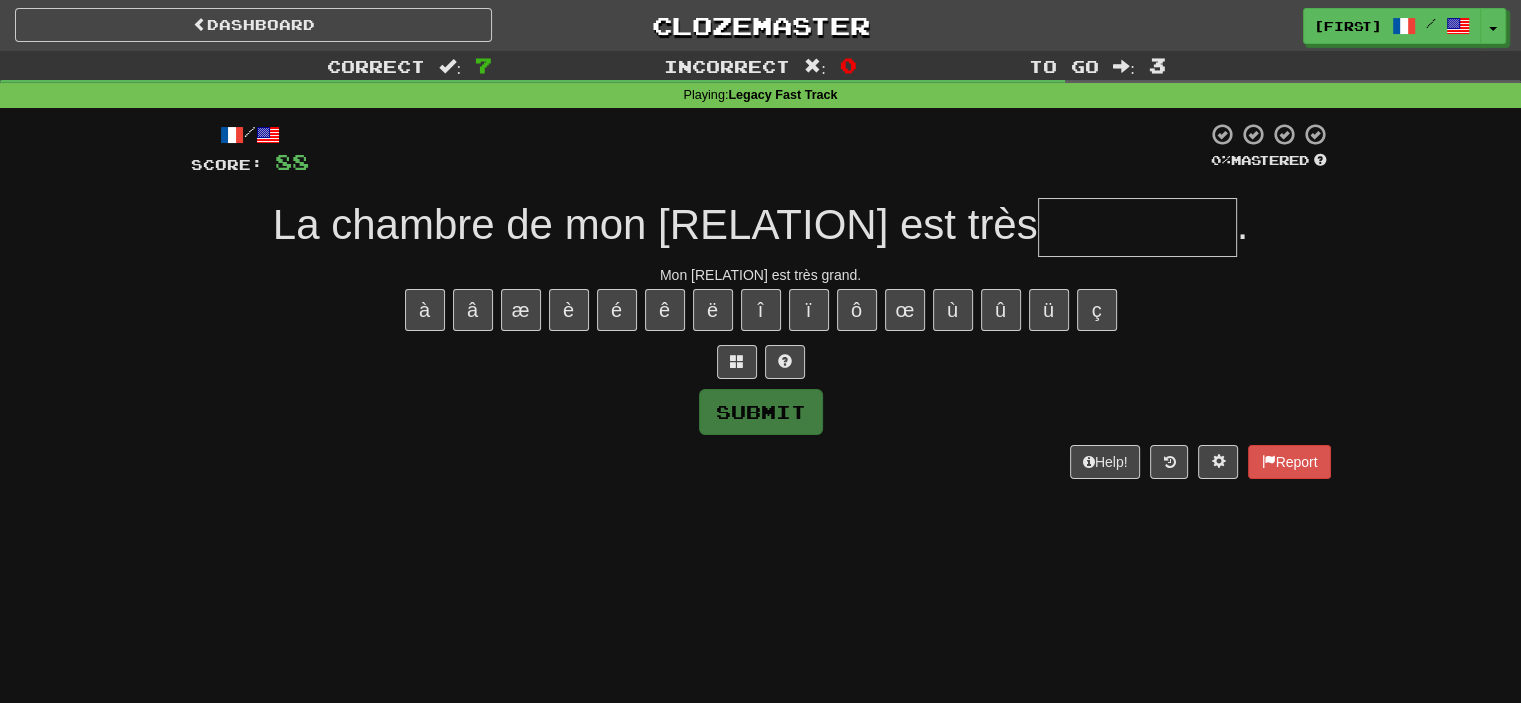 type on "*" 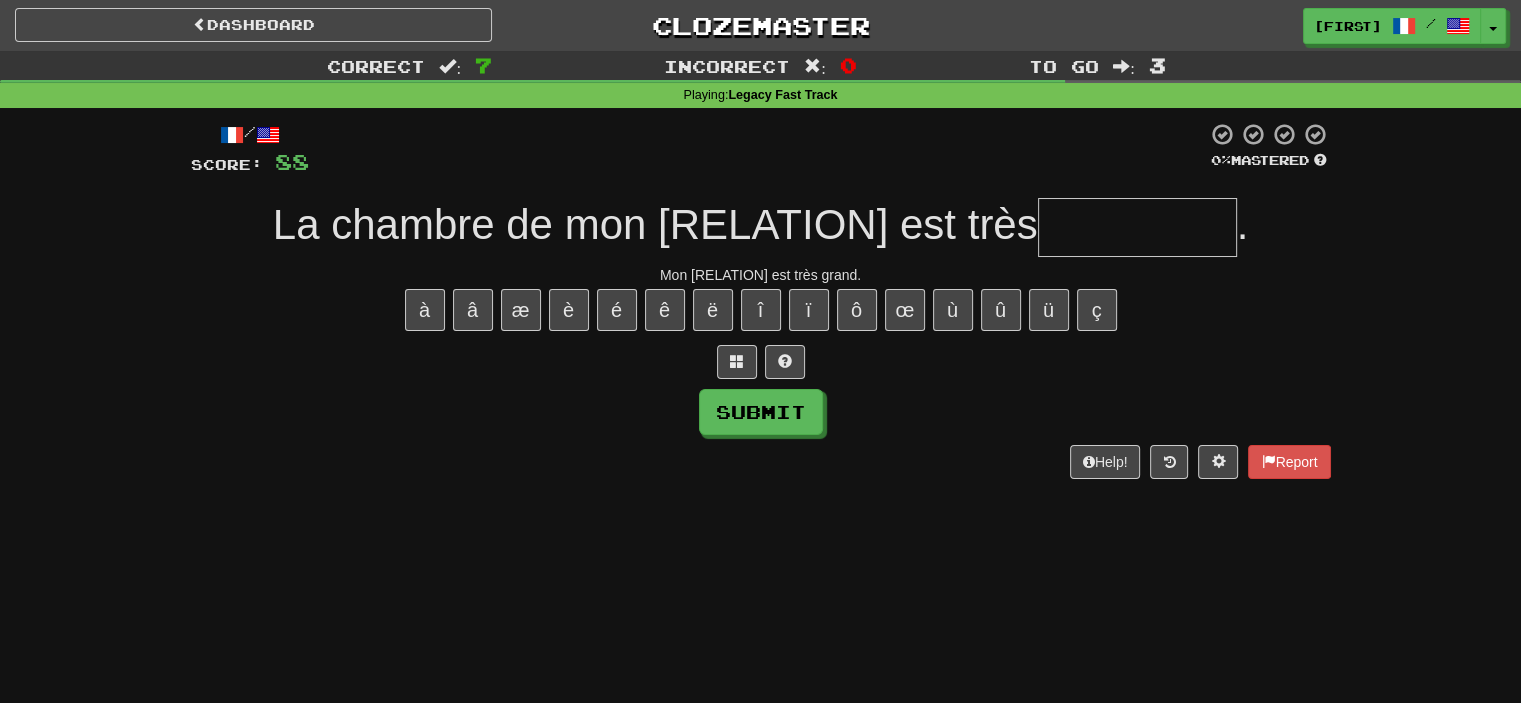 type on "*" 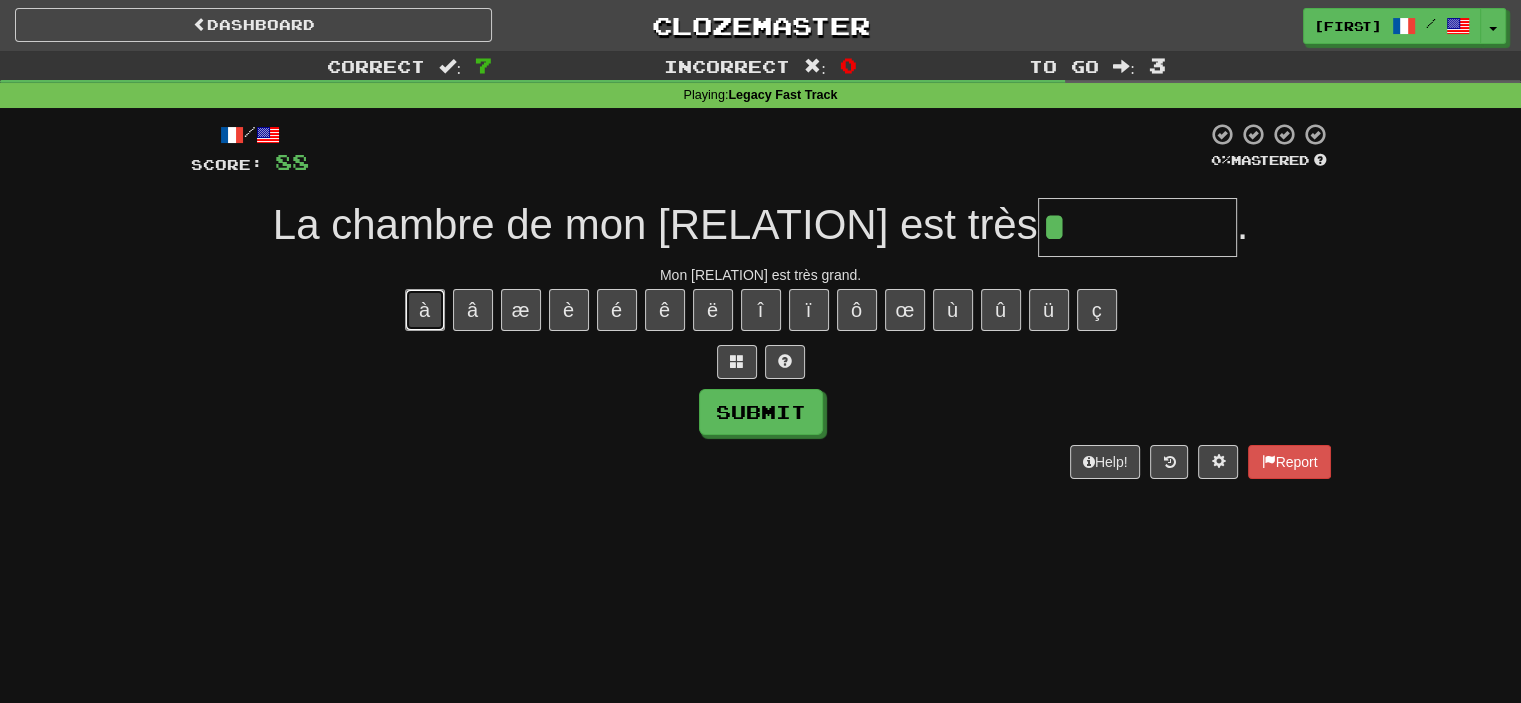 click on "à" at bounding box center (425, 310) 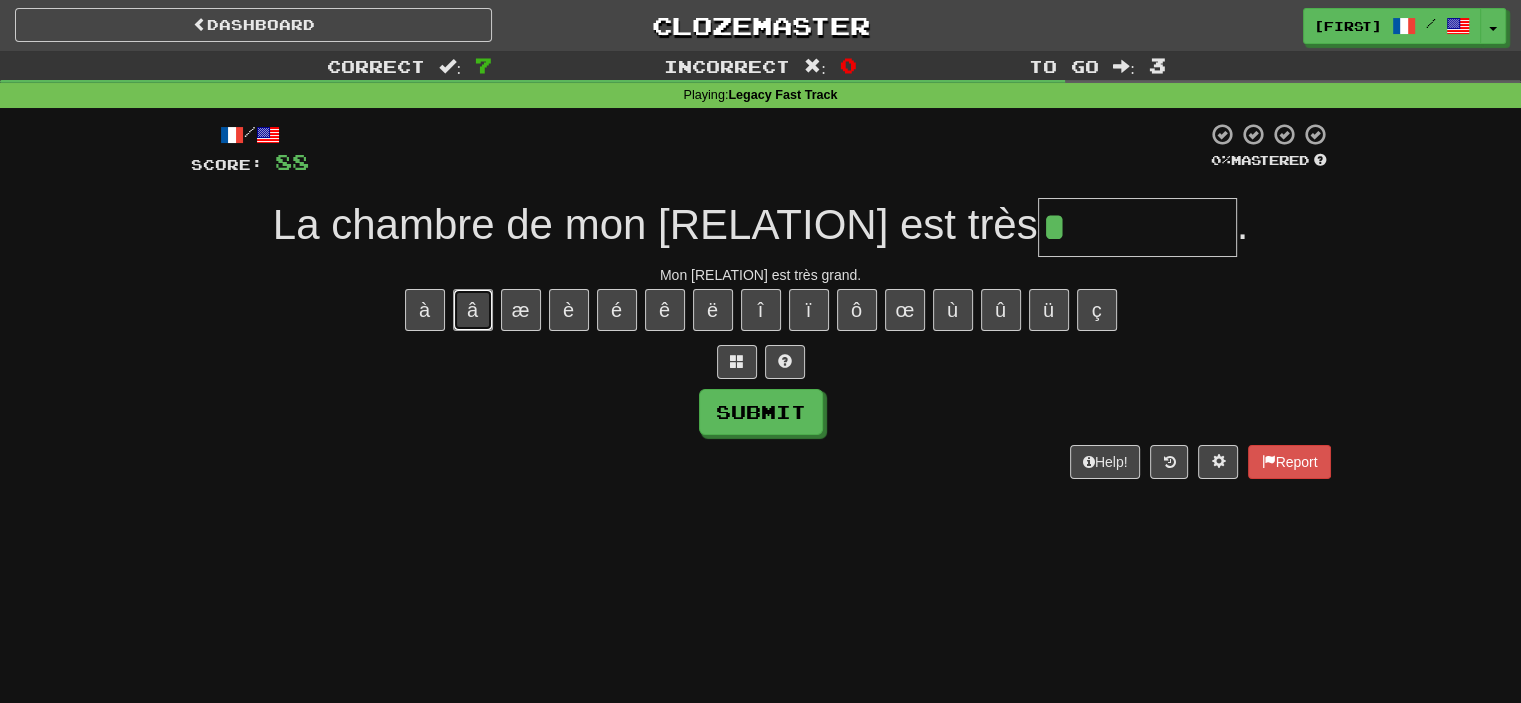 click on "â" at bounding box center (473, 310) 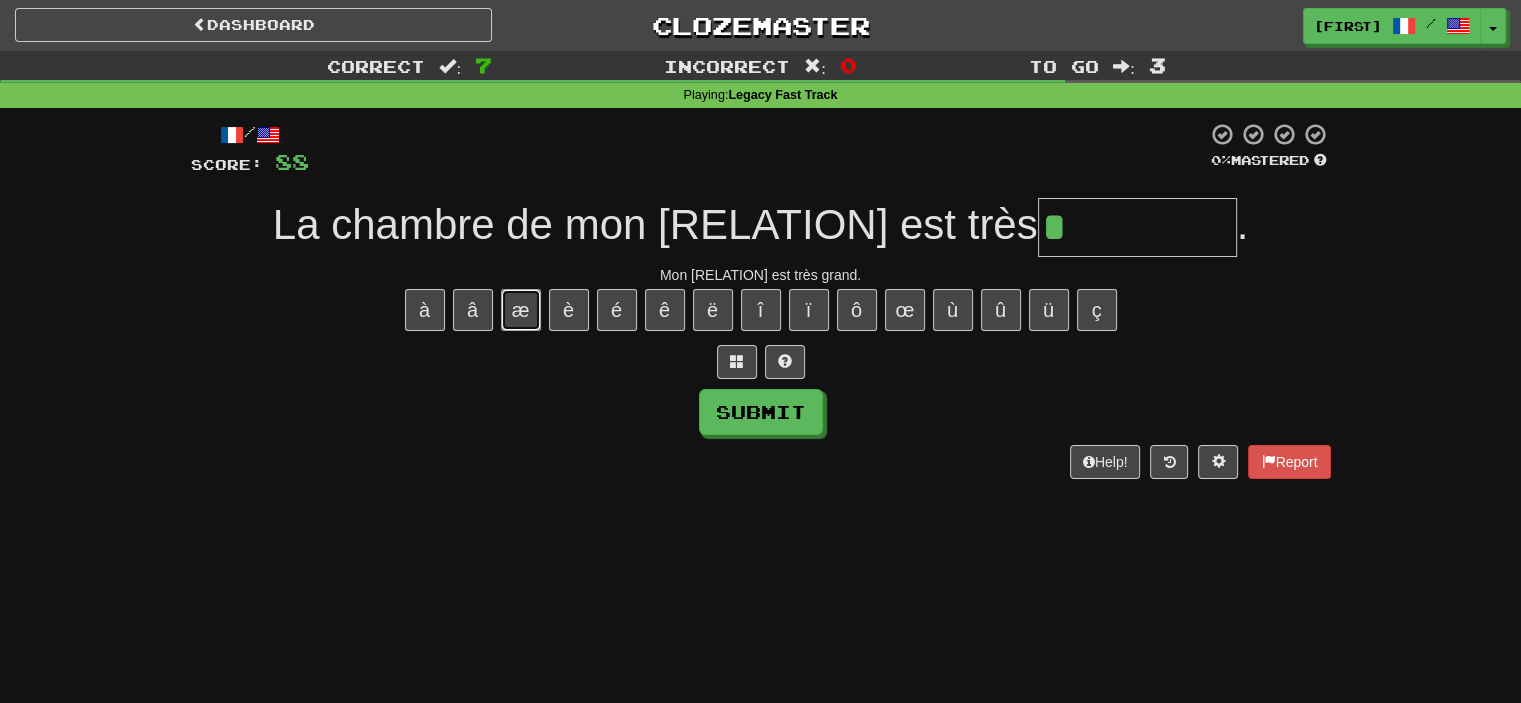 drag, startPoint x: 520, startPoint y: 321, endPoint x: 533, endPoint y: 324, distance: 13.341664 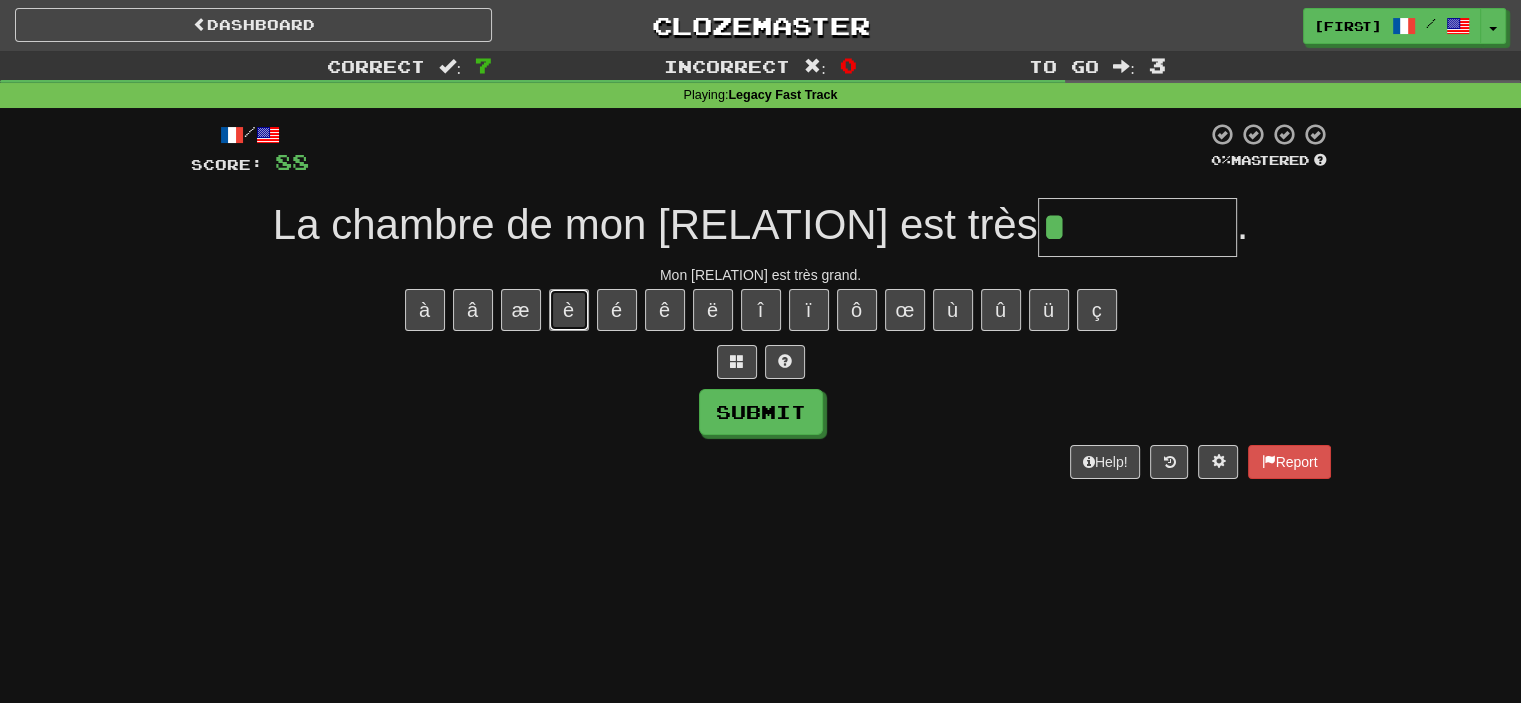 click on "è" at bounding box center (569, 310) 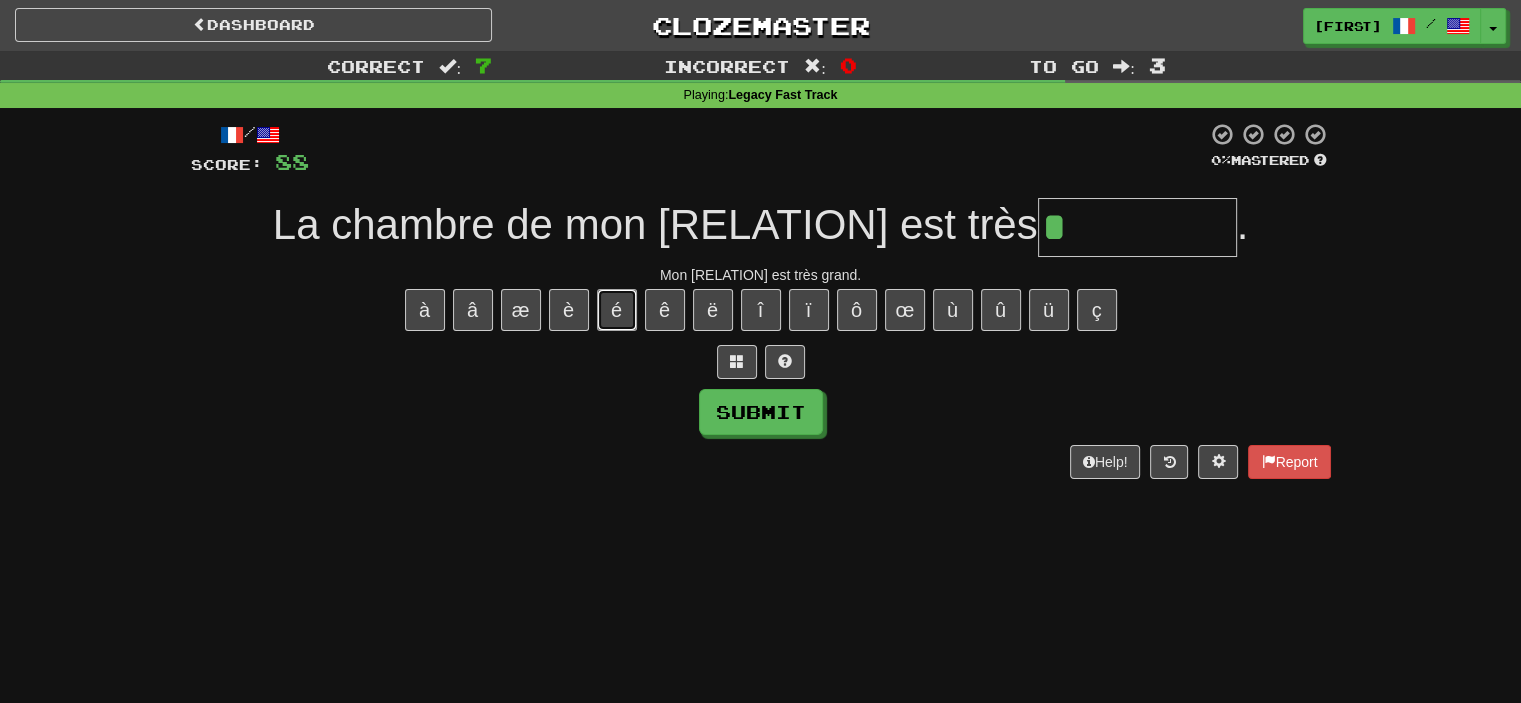 click on "é" at bounding box center (617, 310) 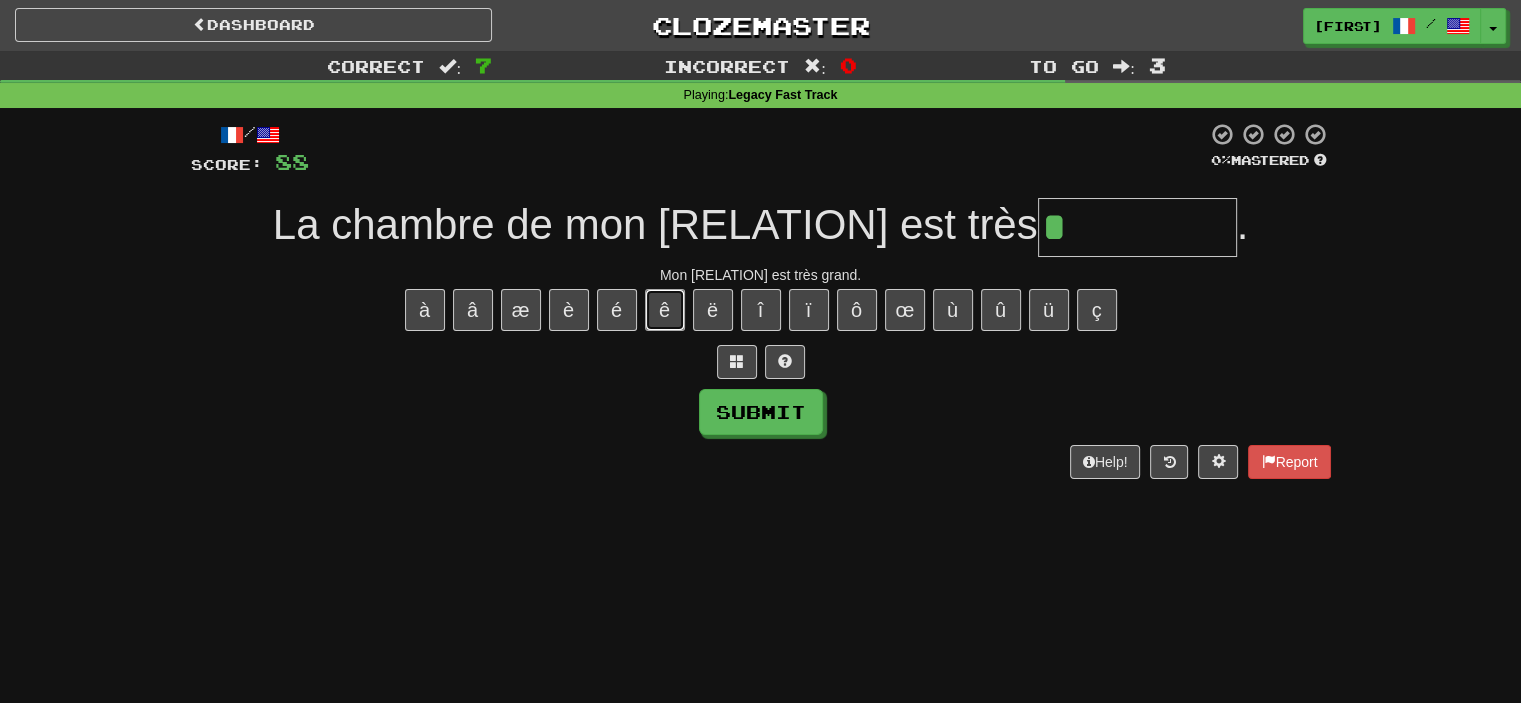 click on "ê" at bounding box center (665, 310) 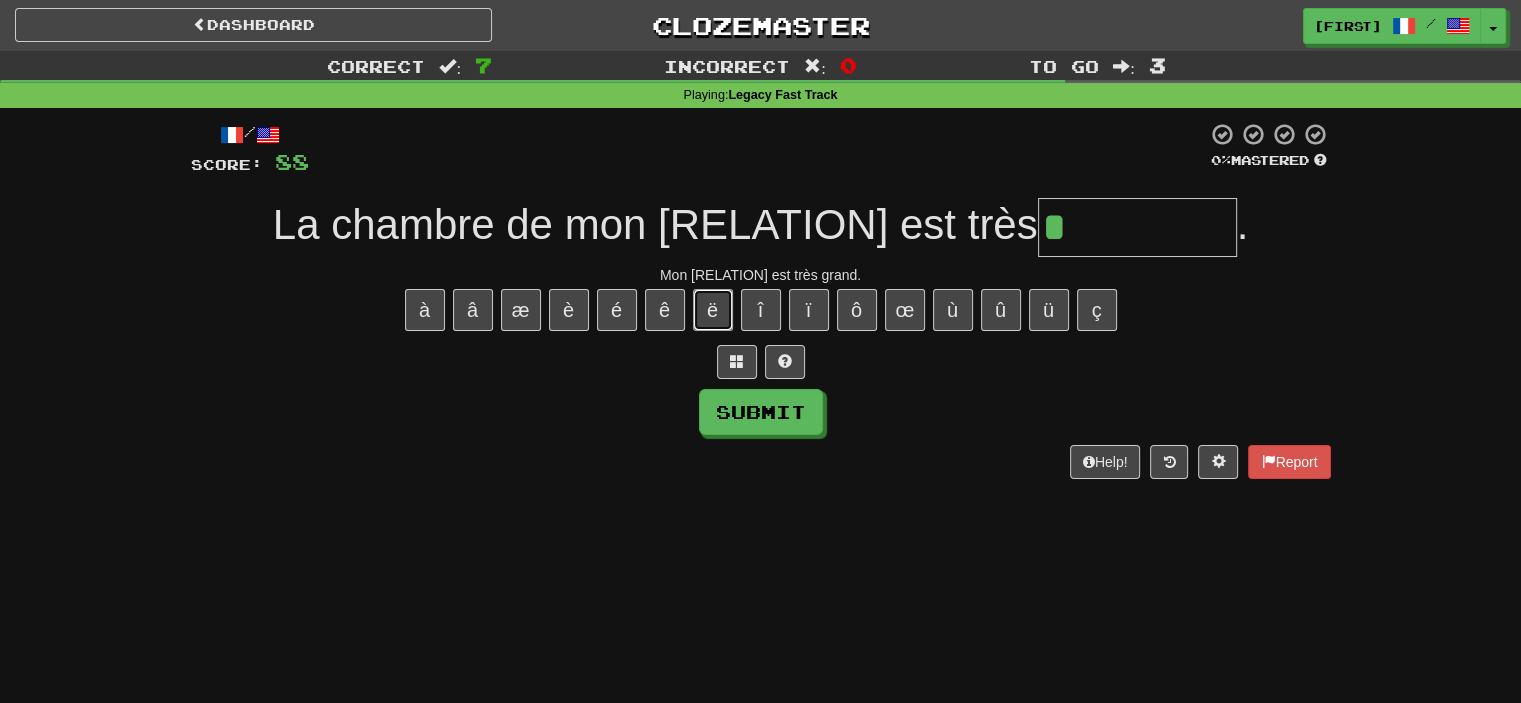 click on "ë" at bounding box center [713, 310] 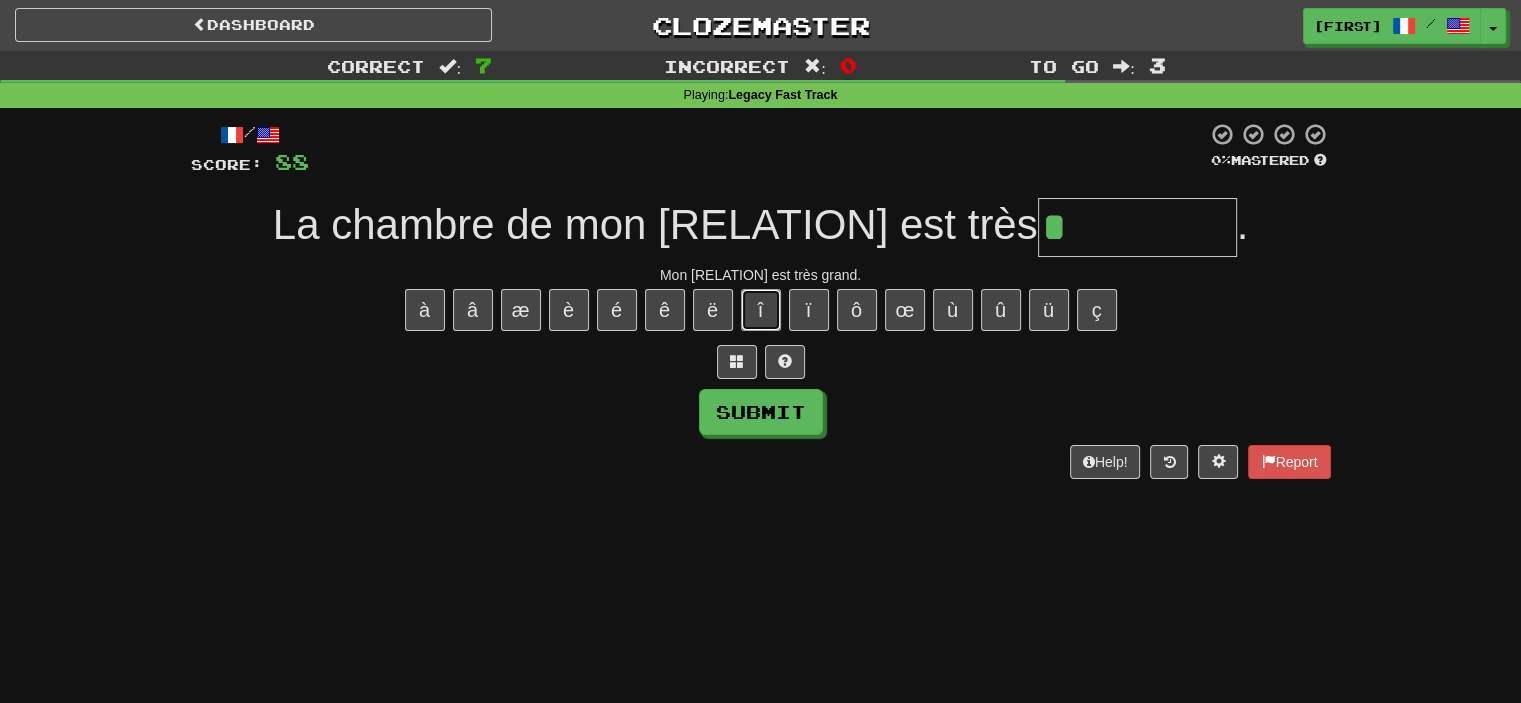 click on "î" at bounding box center (761, 310) 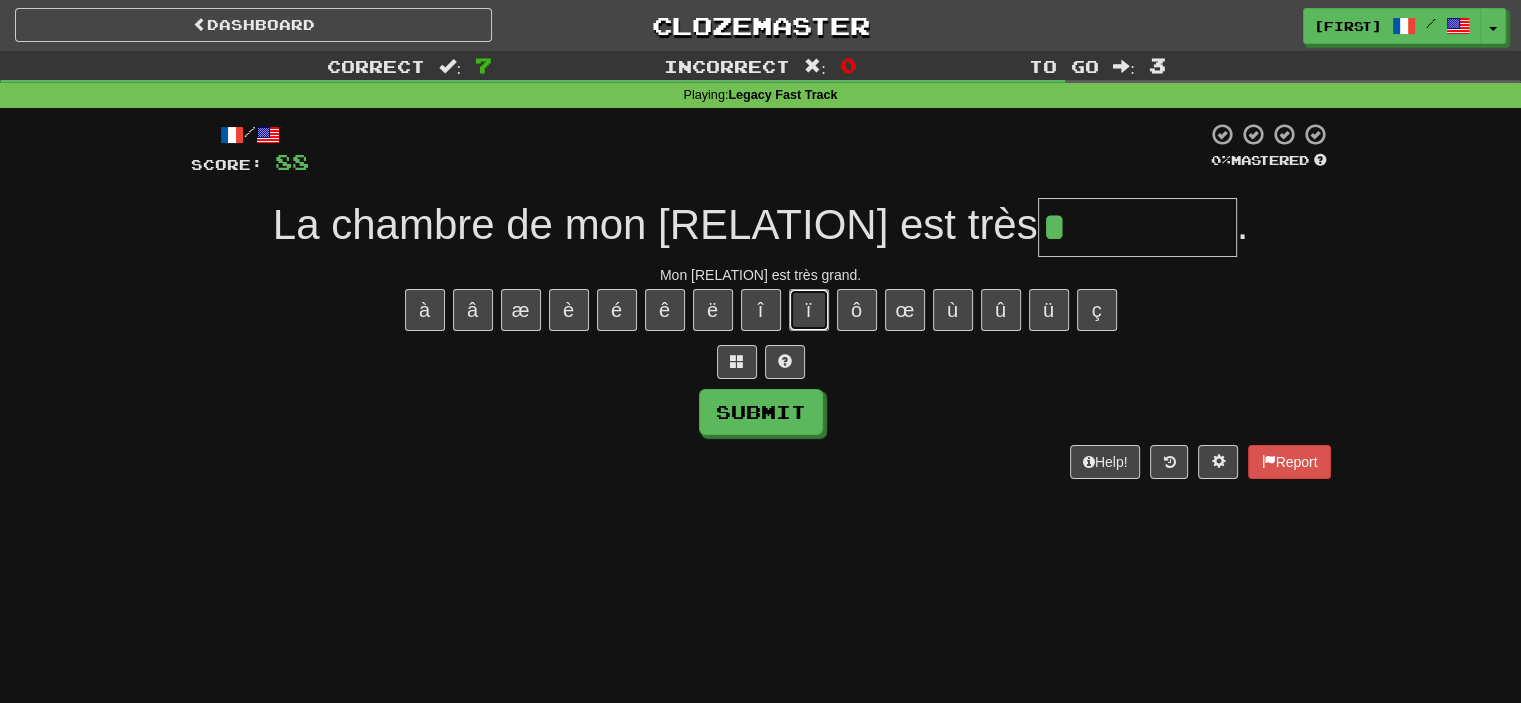 click on "ï" at bounding box center [809, 310] 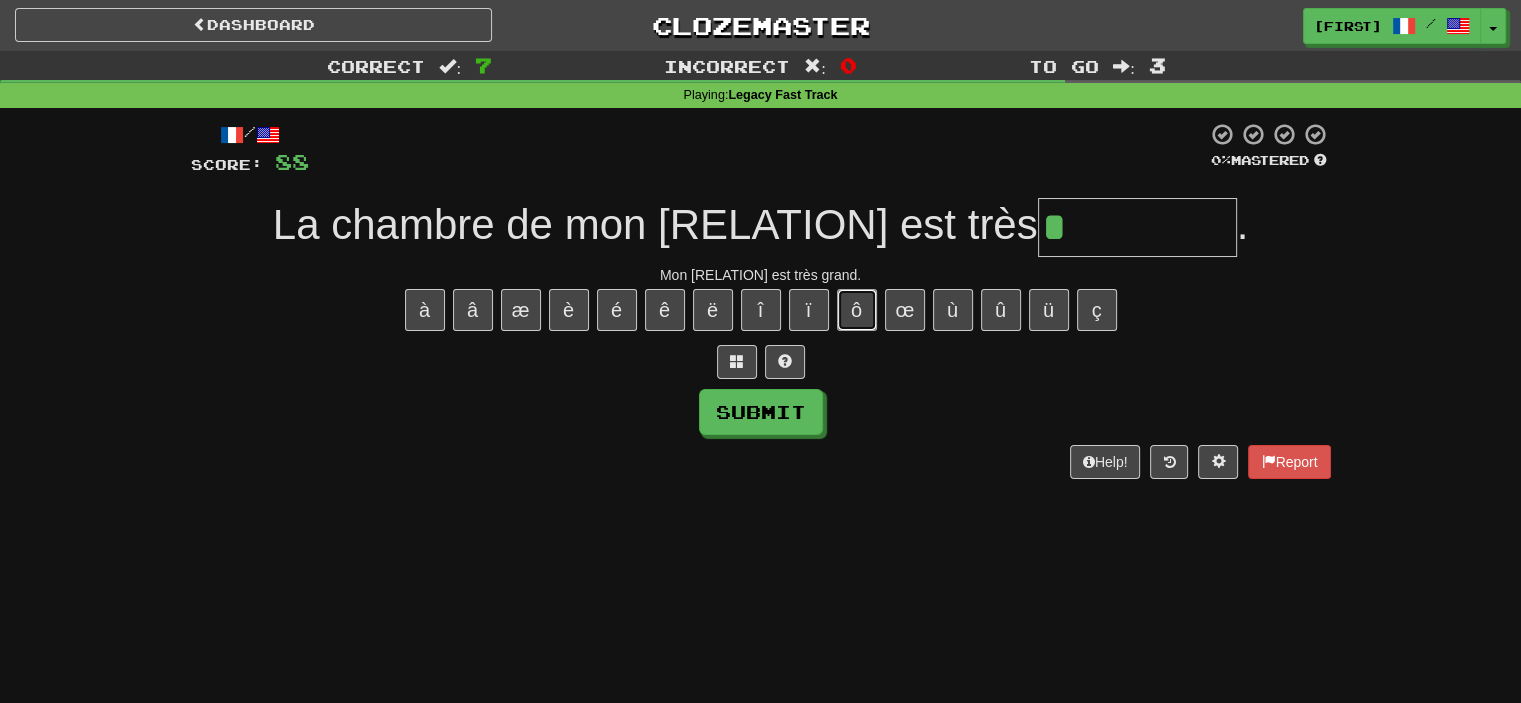 click on "ô" at bounding box center (857, 310) 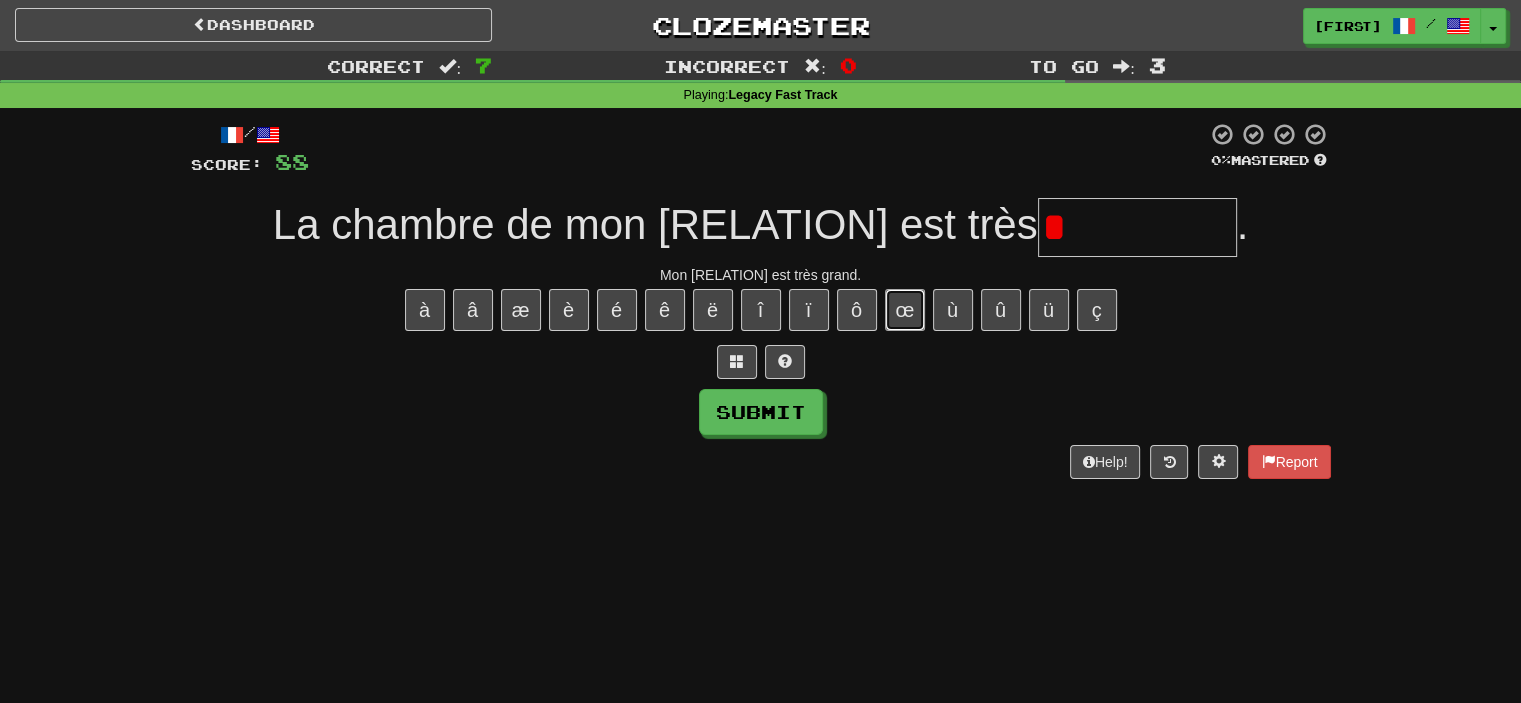 click on "œ" at bounding box center [905, 310] 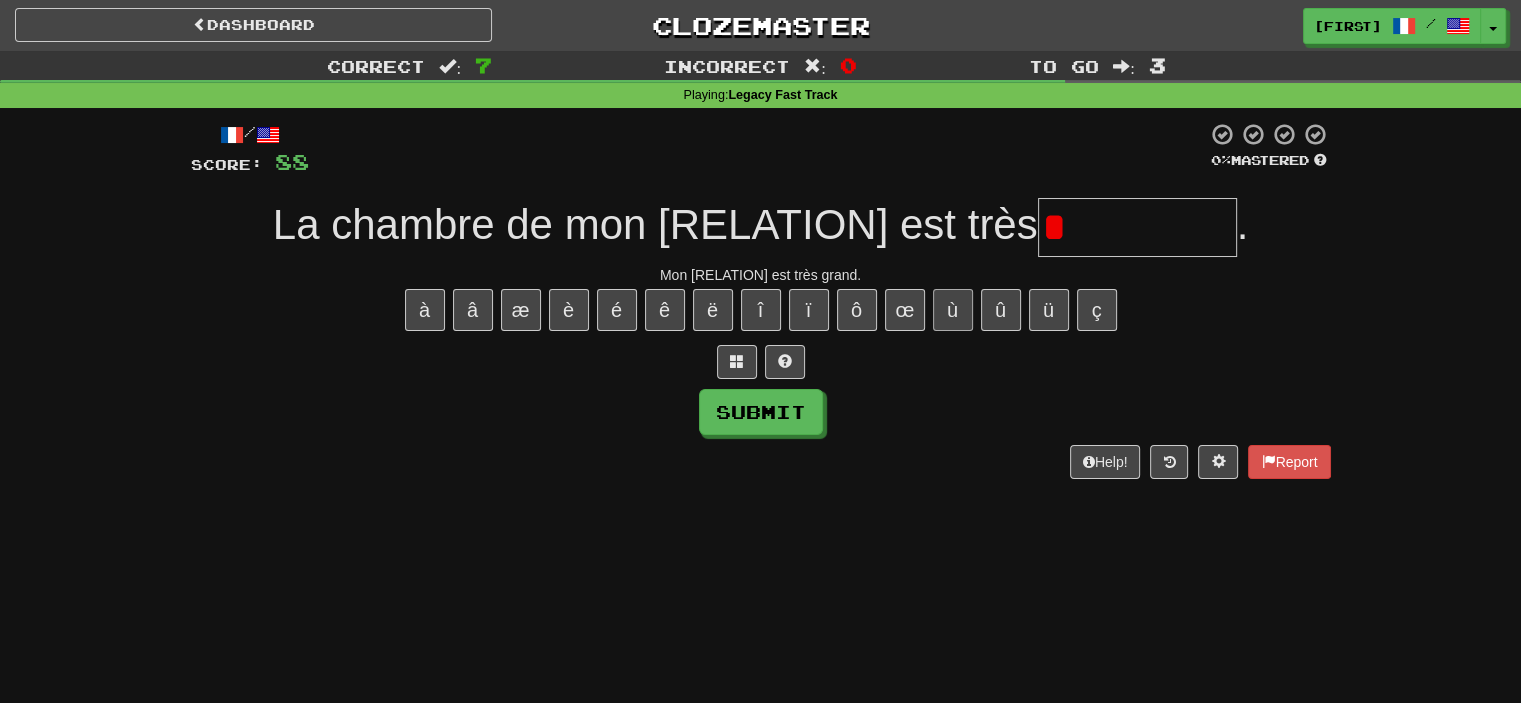 type on "*" 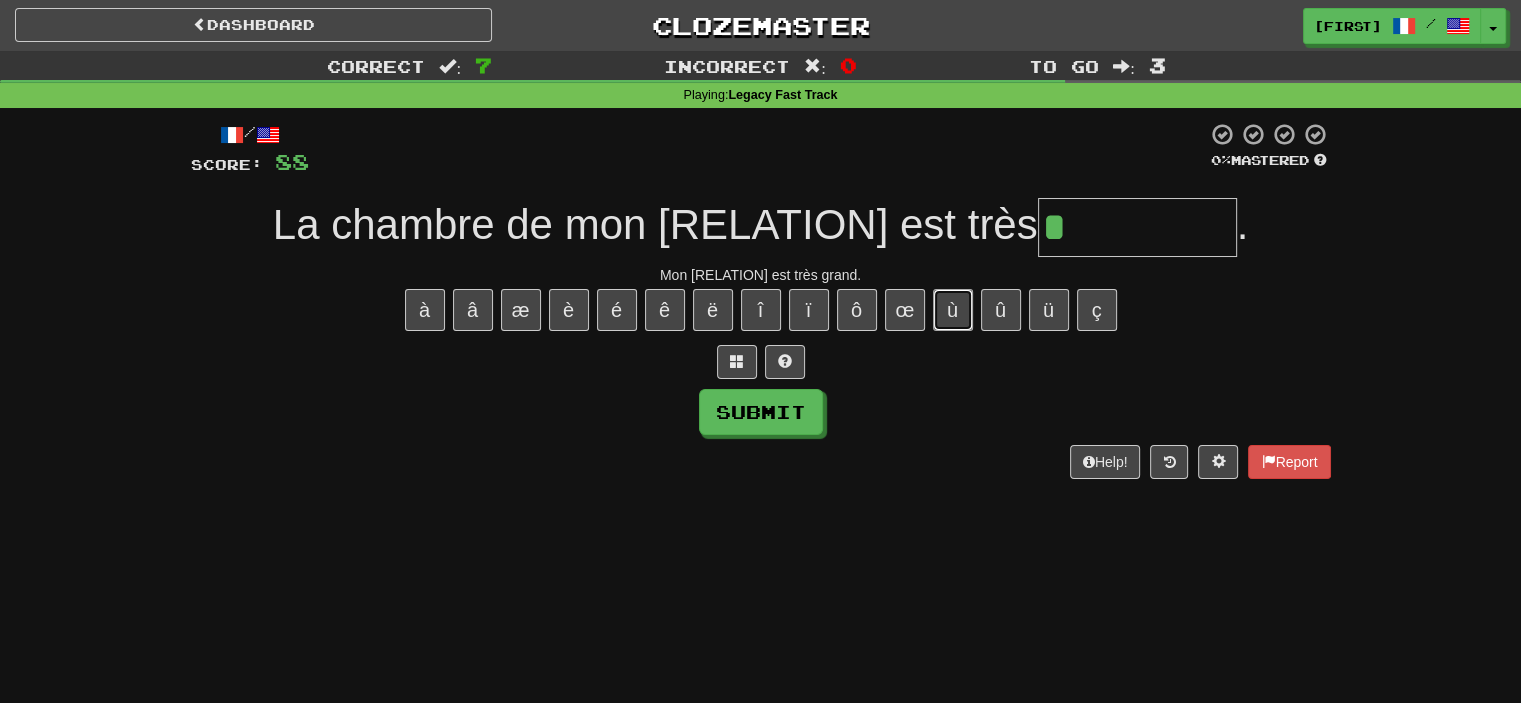 click on "ù" at bounding box center [953, 310] 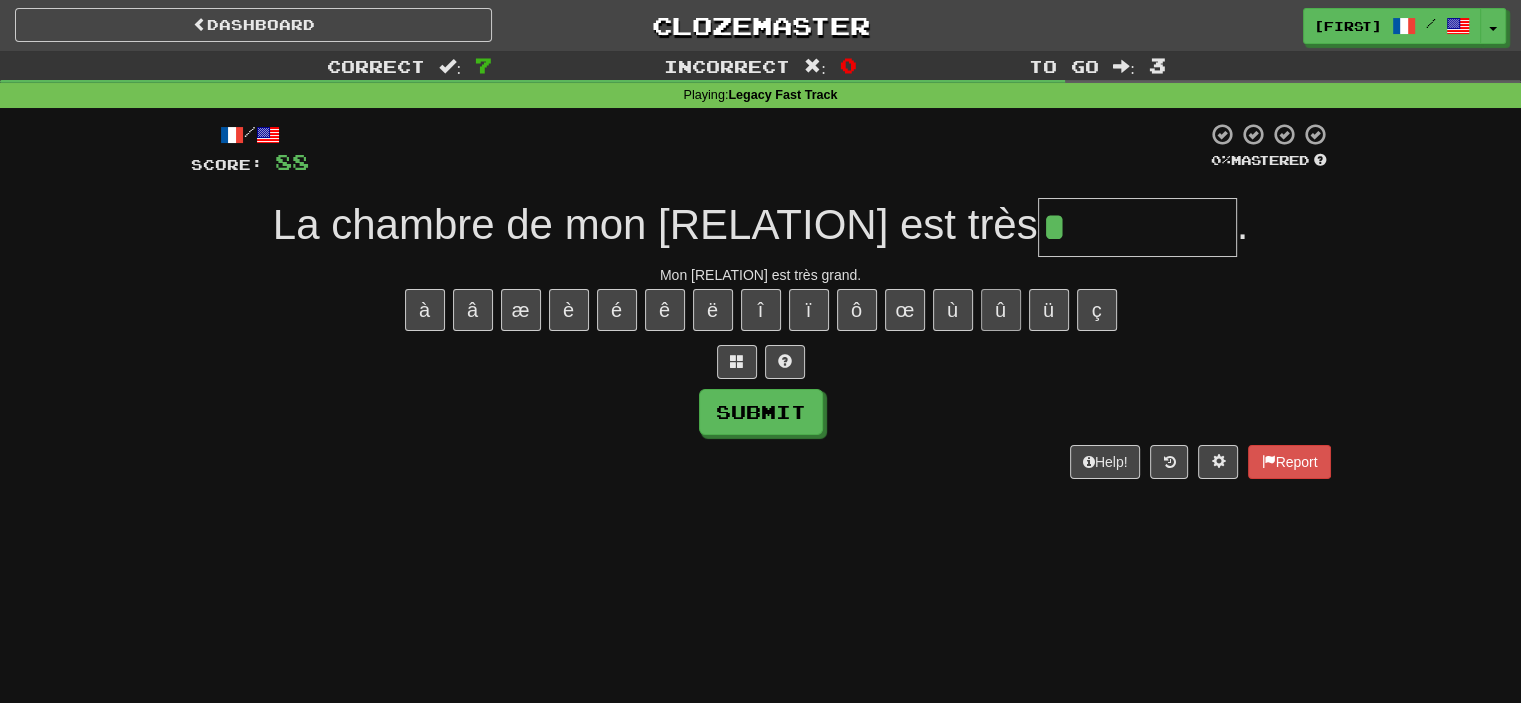 type on "*" 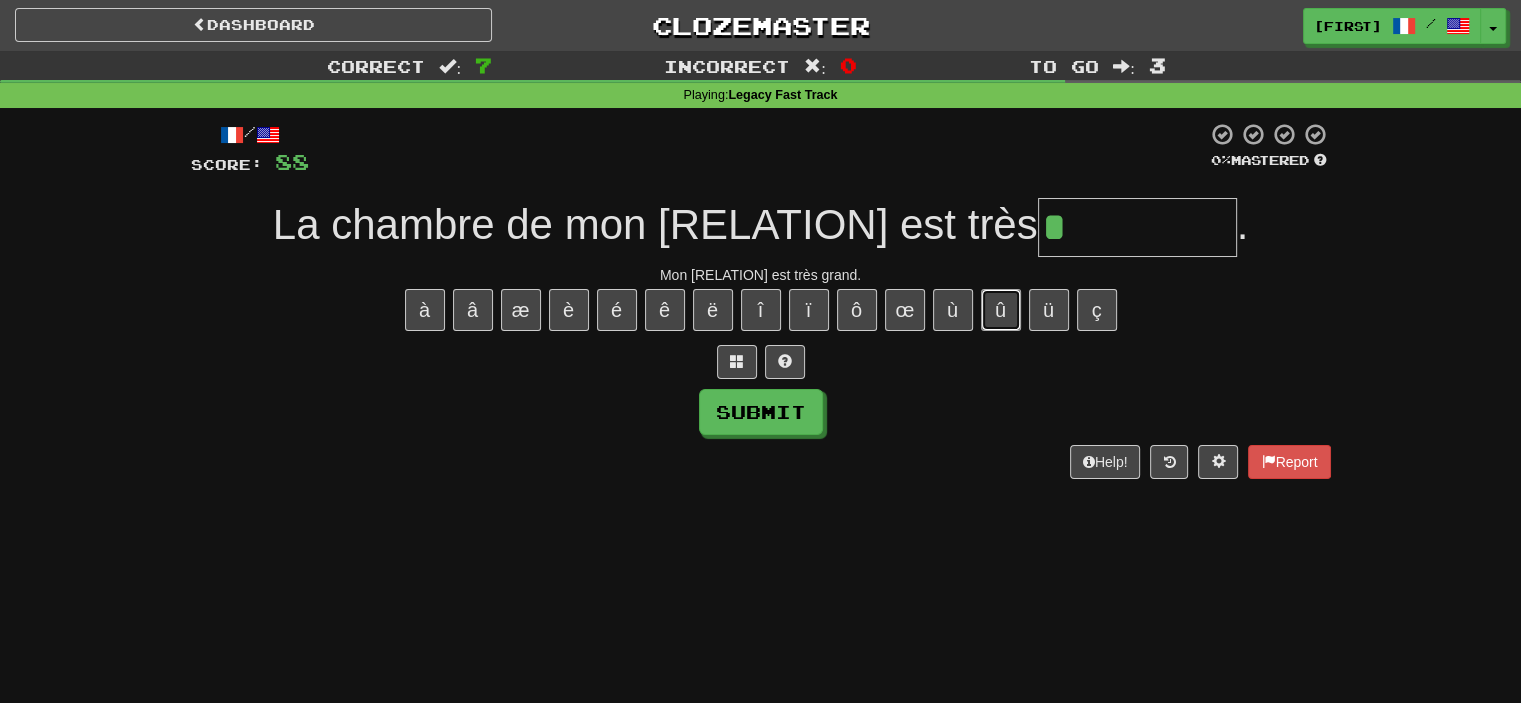 type 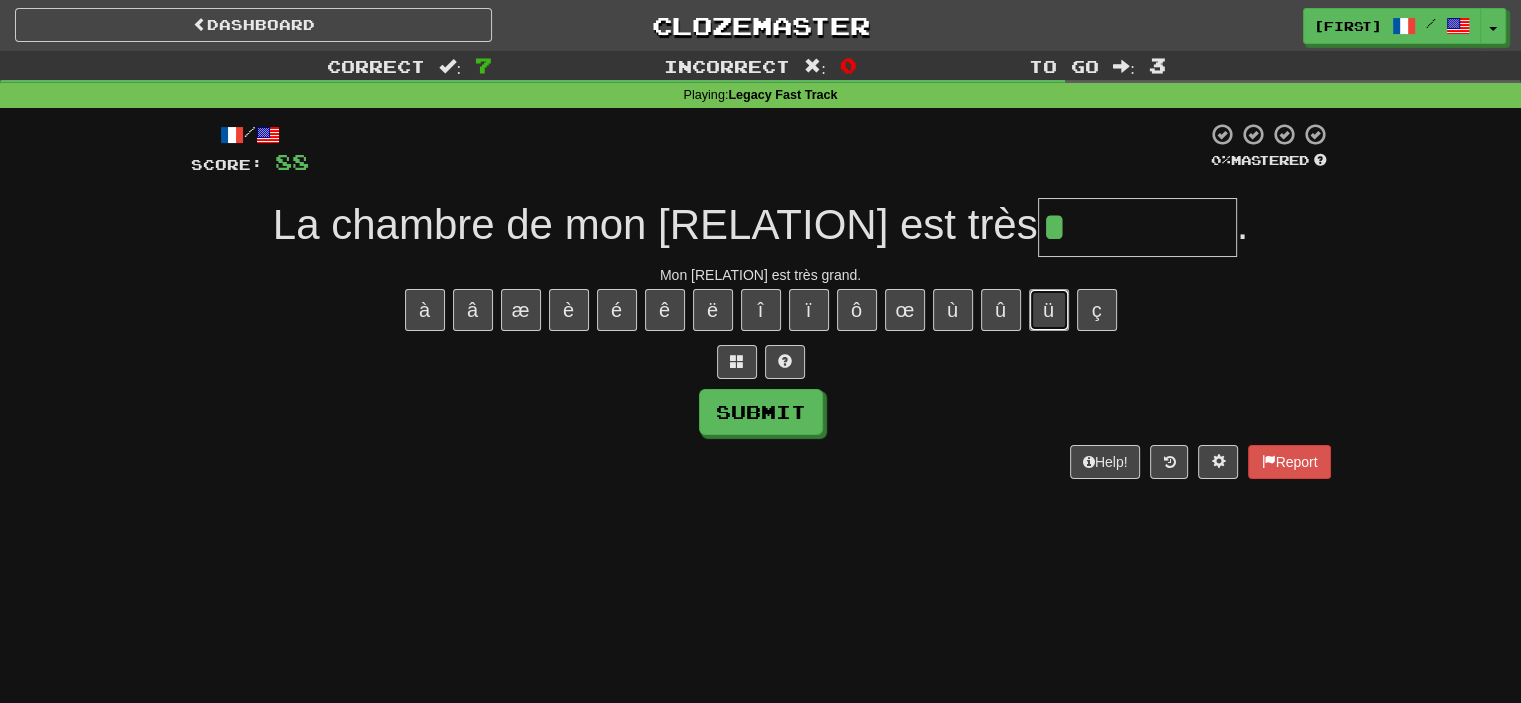 click on "ü" at bounding box center [1049, 310] 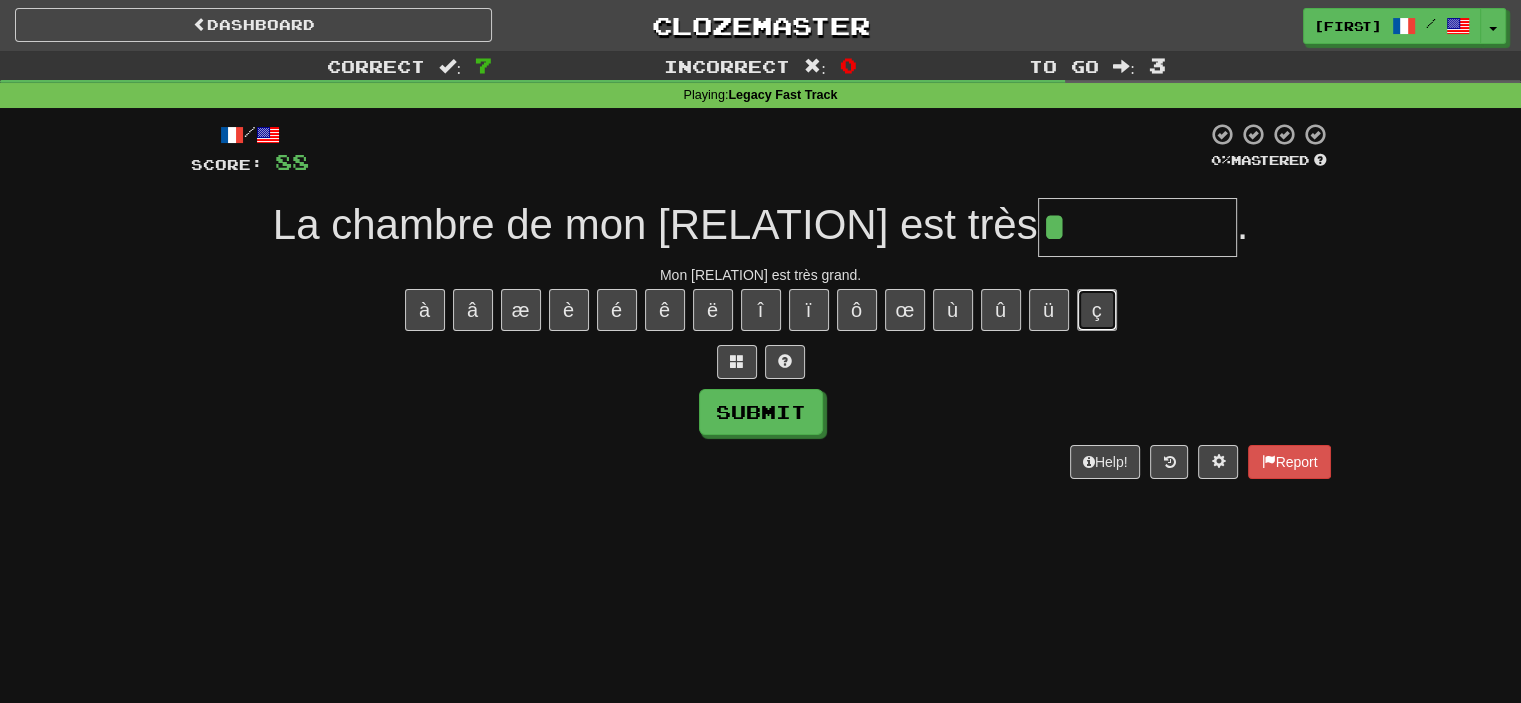 click on "ç" at bounding box center [1097, 310] 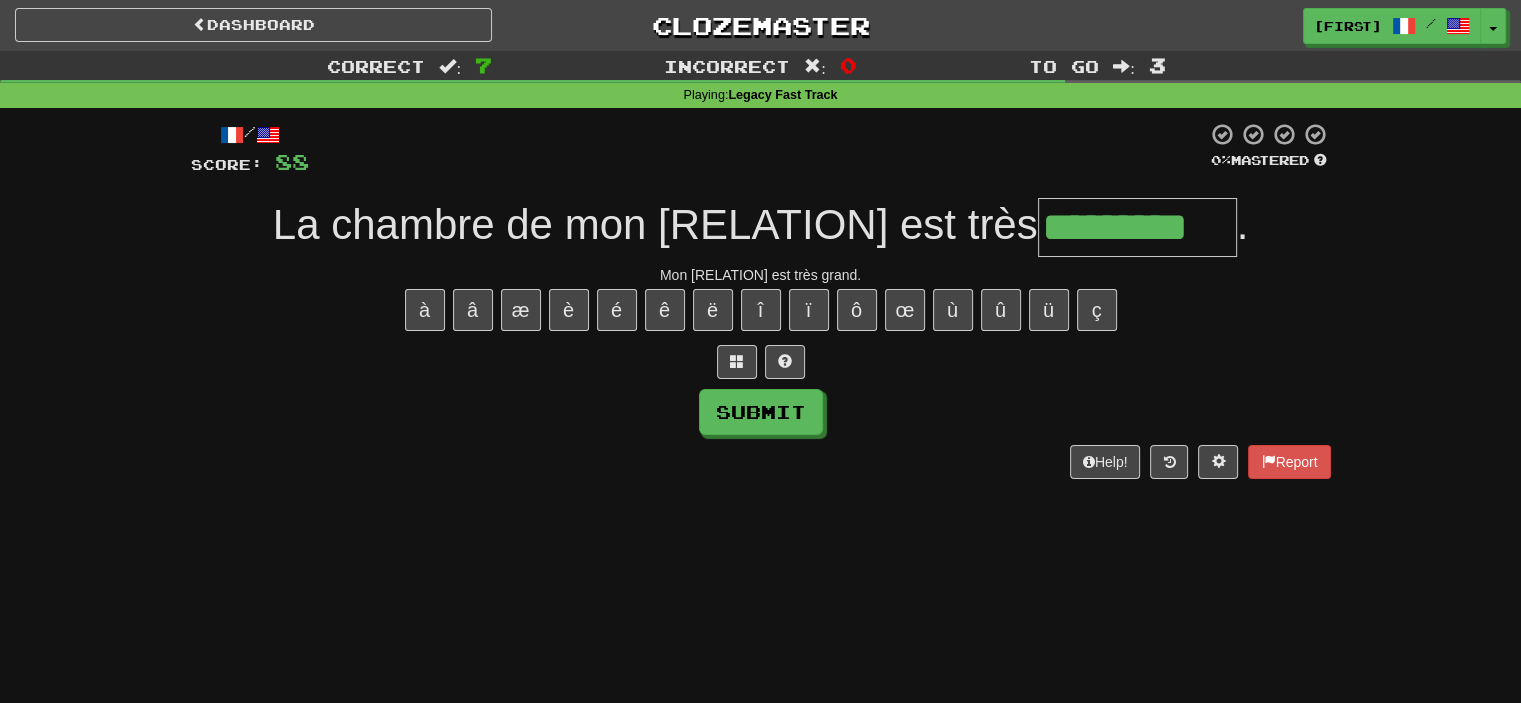 type on "*********" 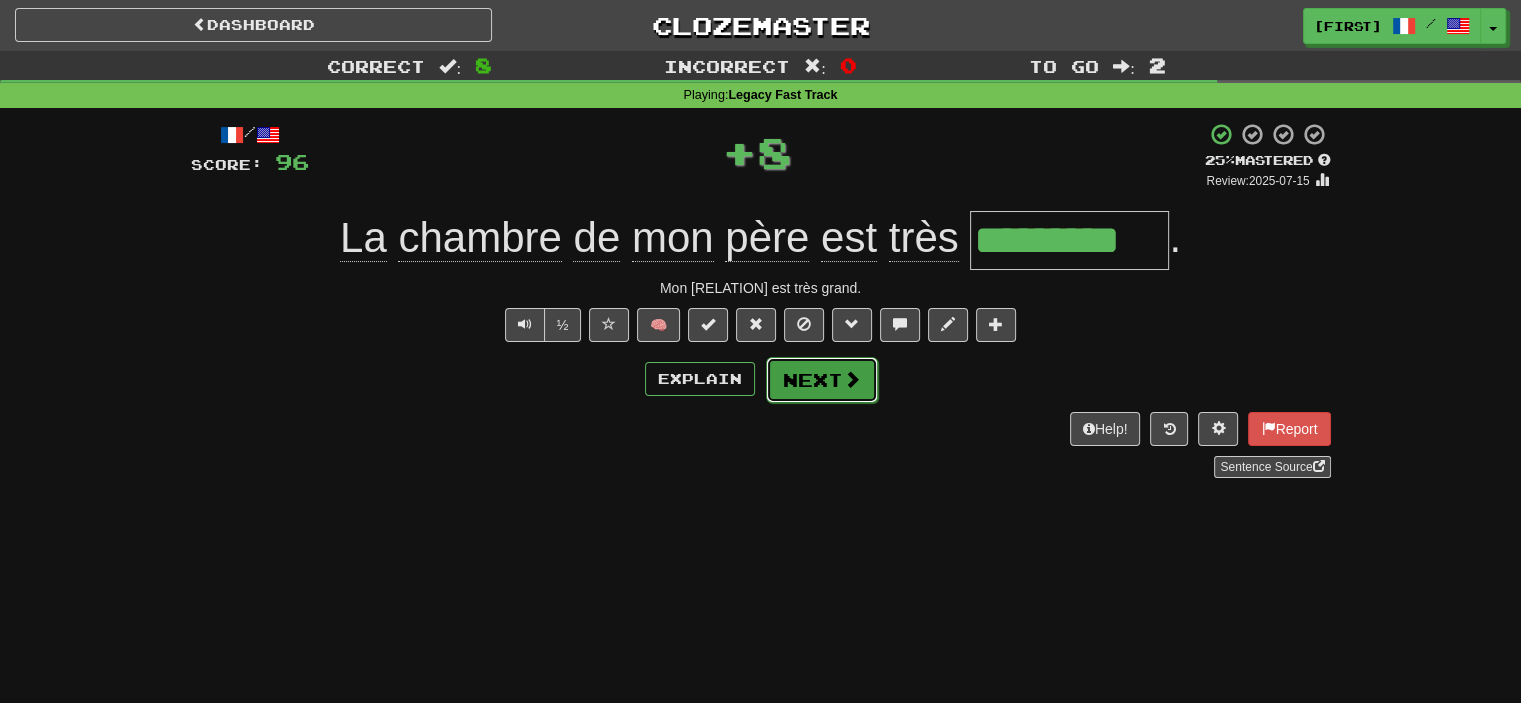 click on "Next" at bounding box center (822, 380) 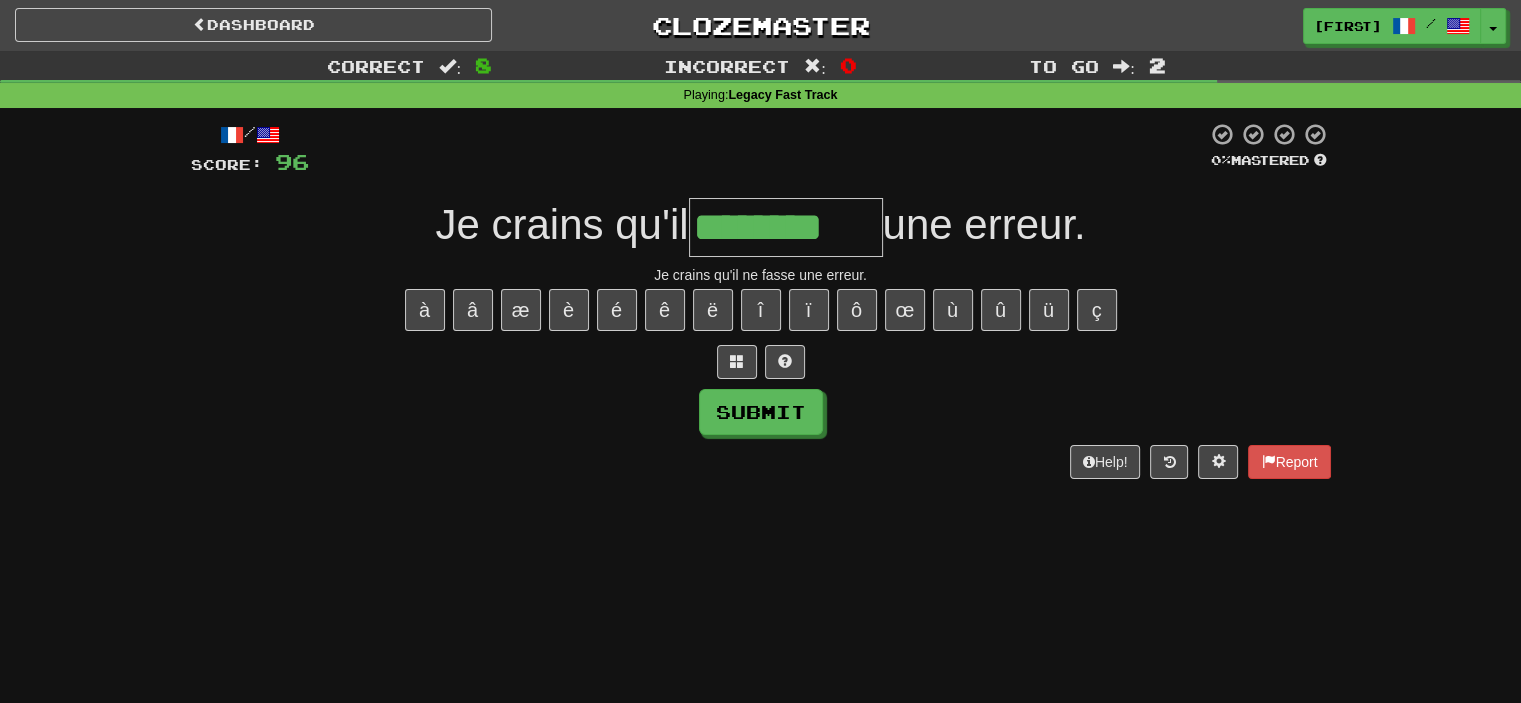 type on "********" 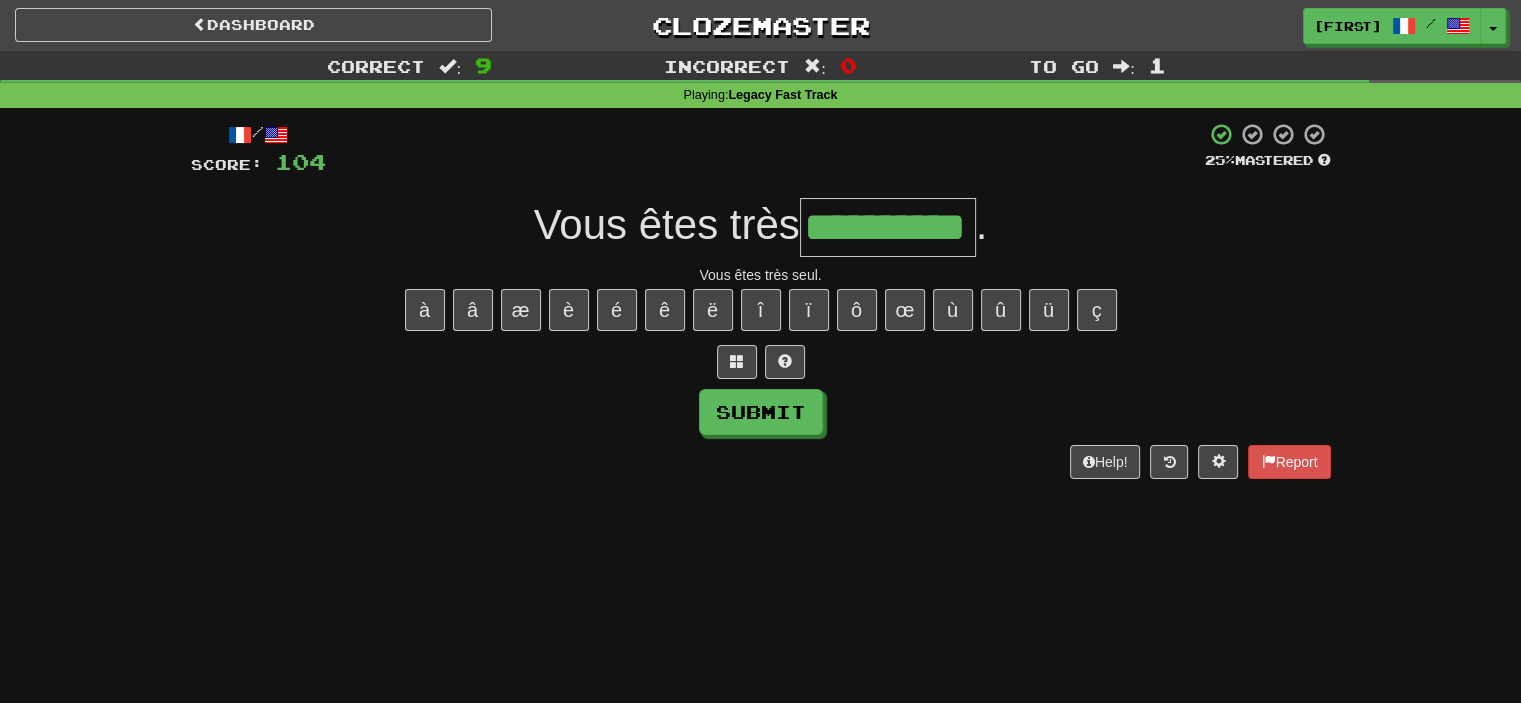 type on "**********" 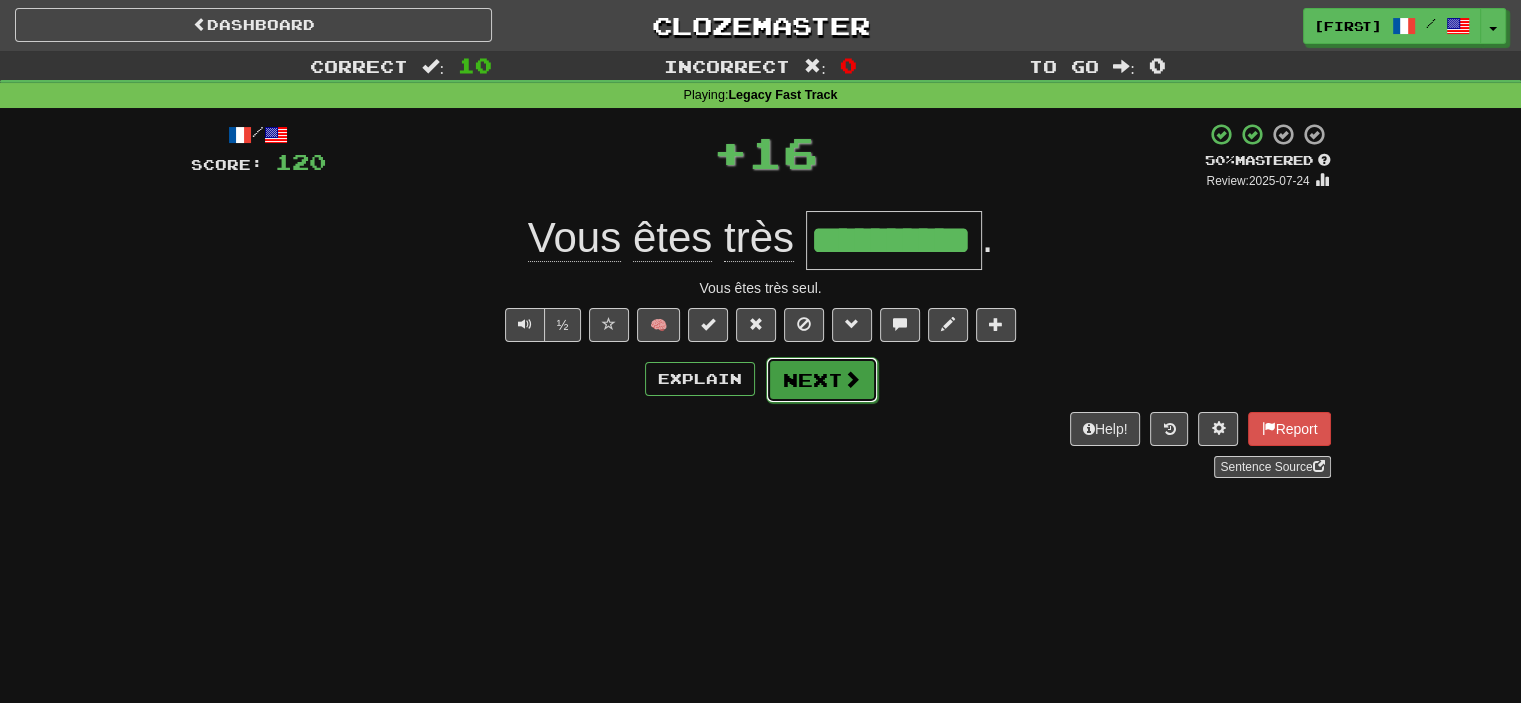 click at bounding box center (852, 379) 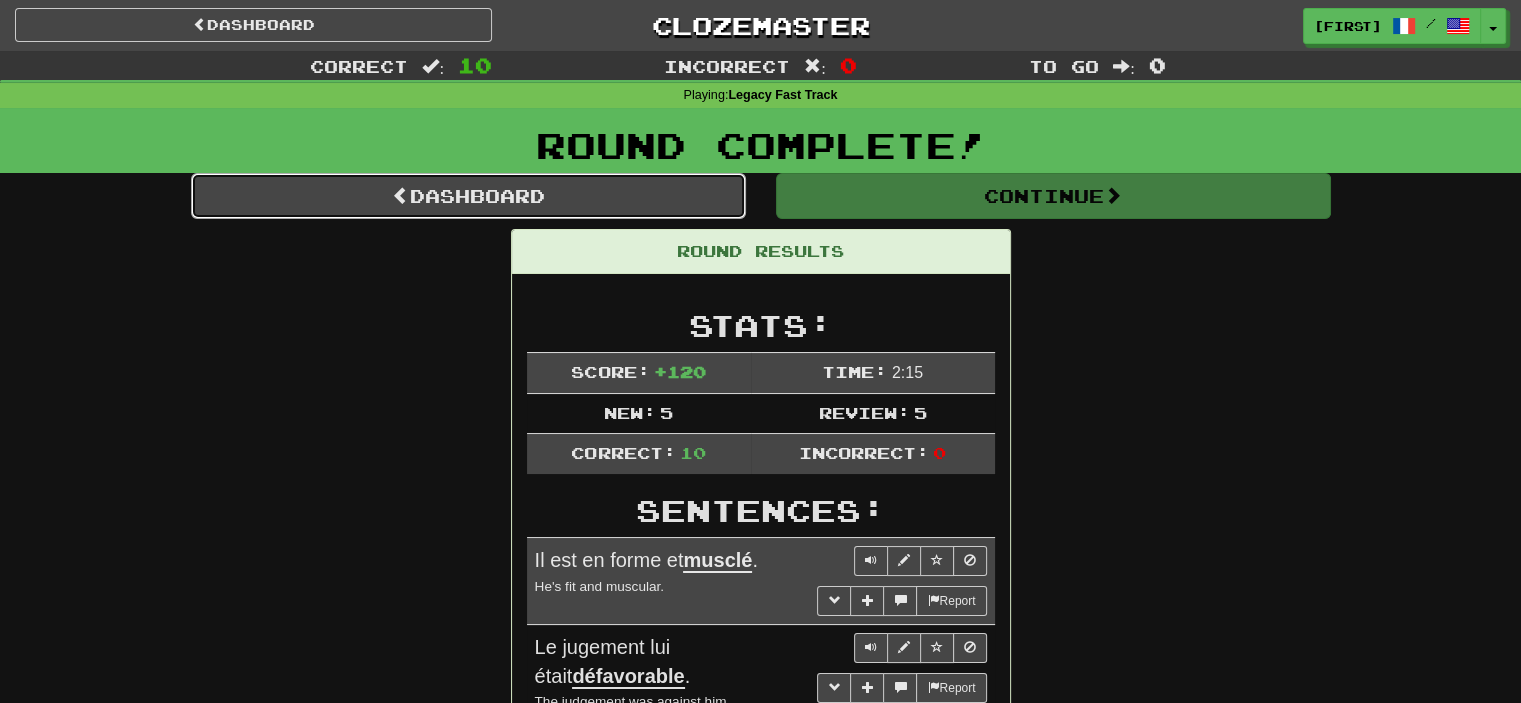 click on "Dashboard" at bounding box center (468, 196) 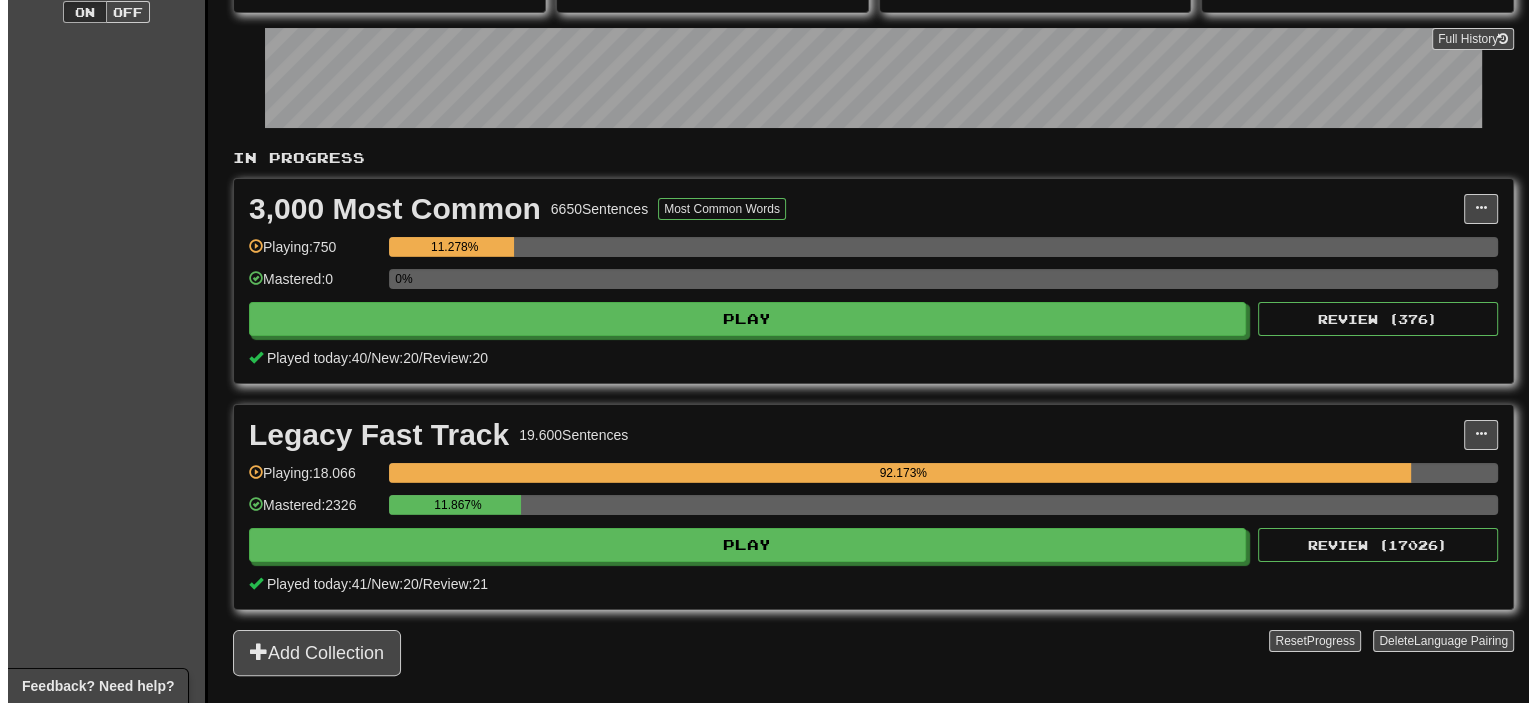 scroll, scrollTop: 300, scrollLeft: 0, axis: vertical 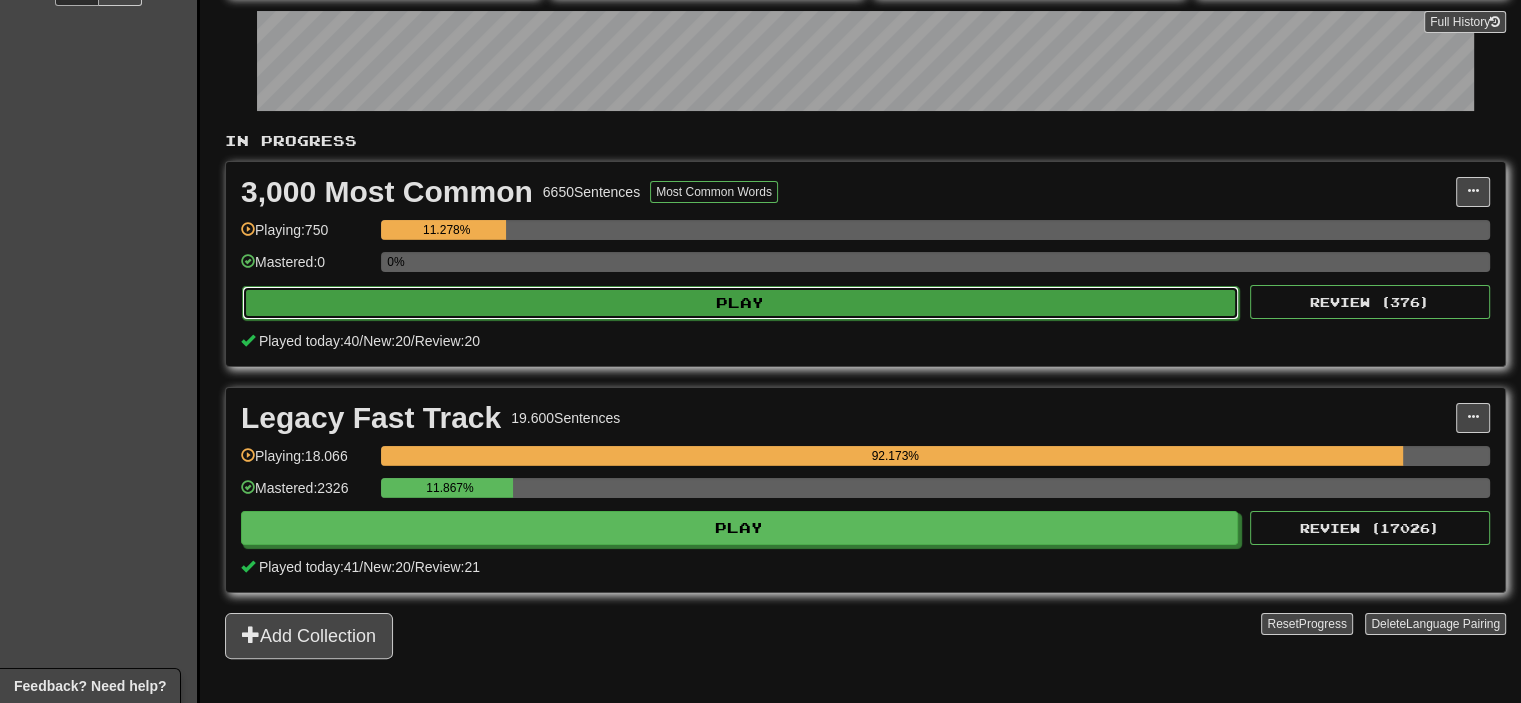 click on "Play" 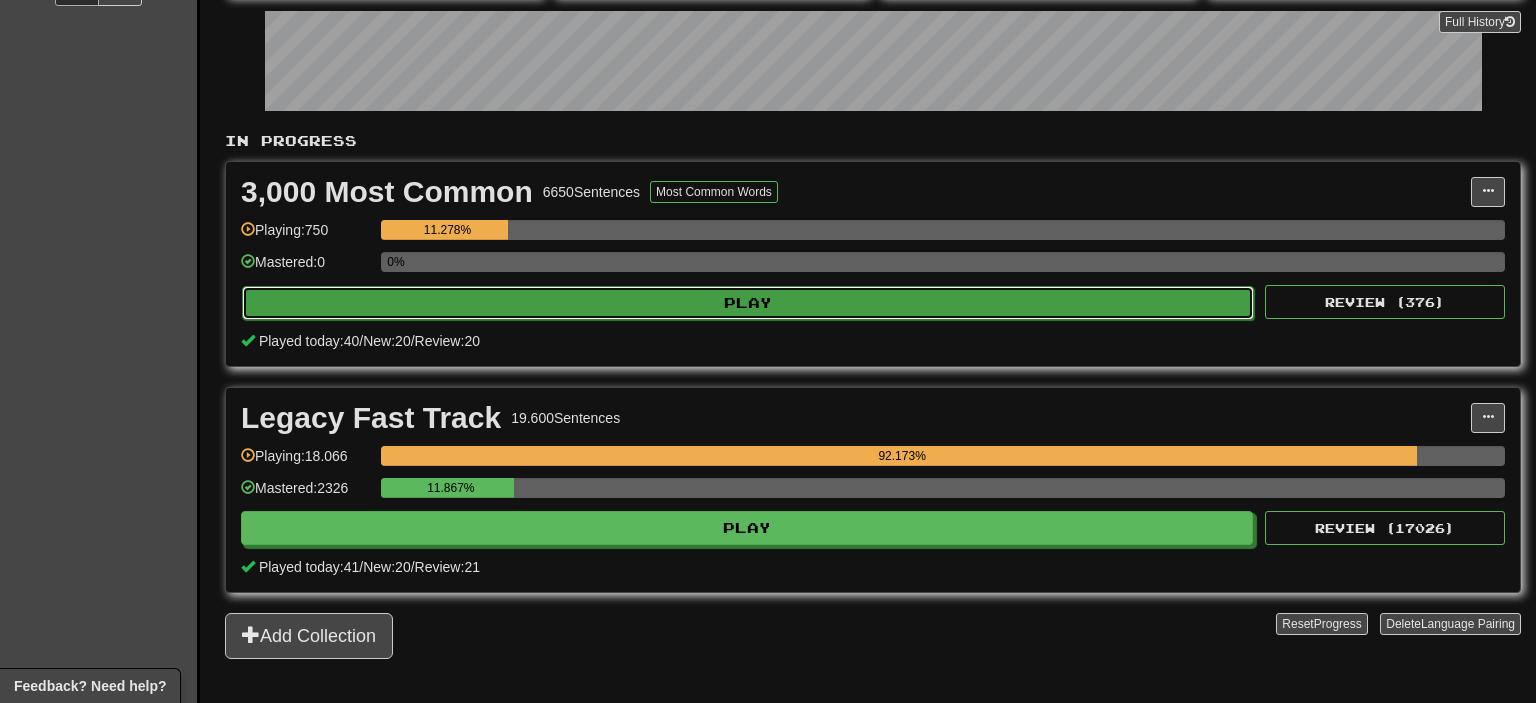 select on "**" 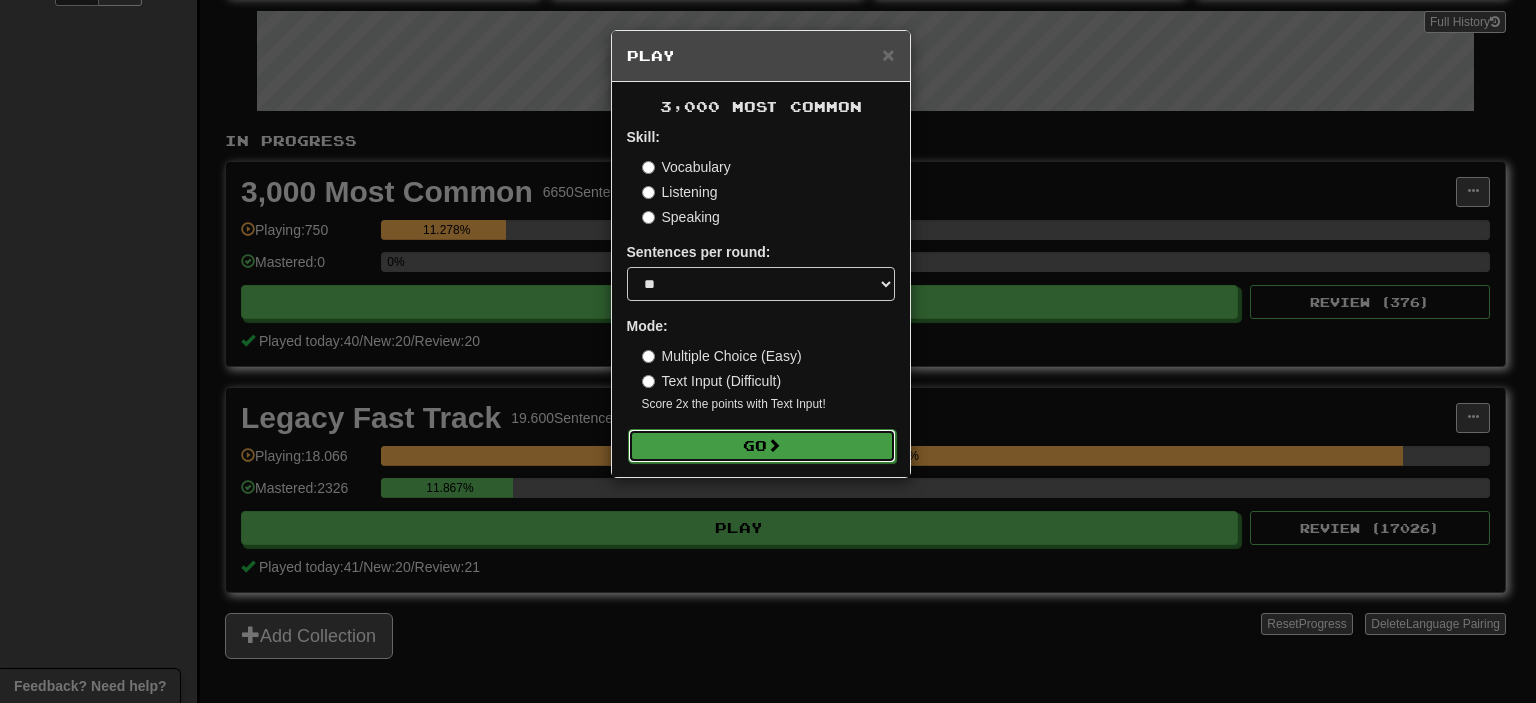 click on "Go" at bounding box center [762, 446] 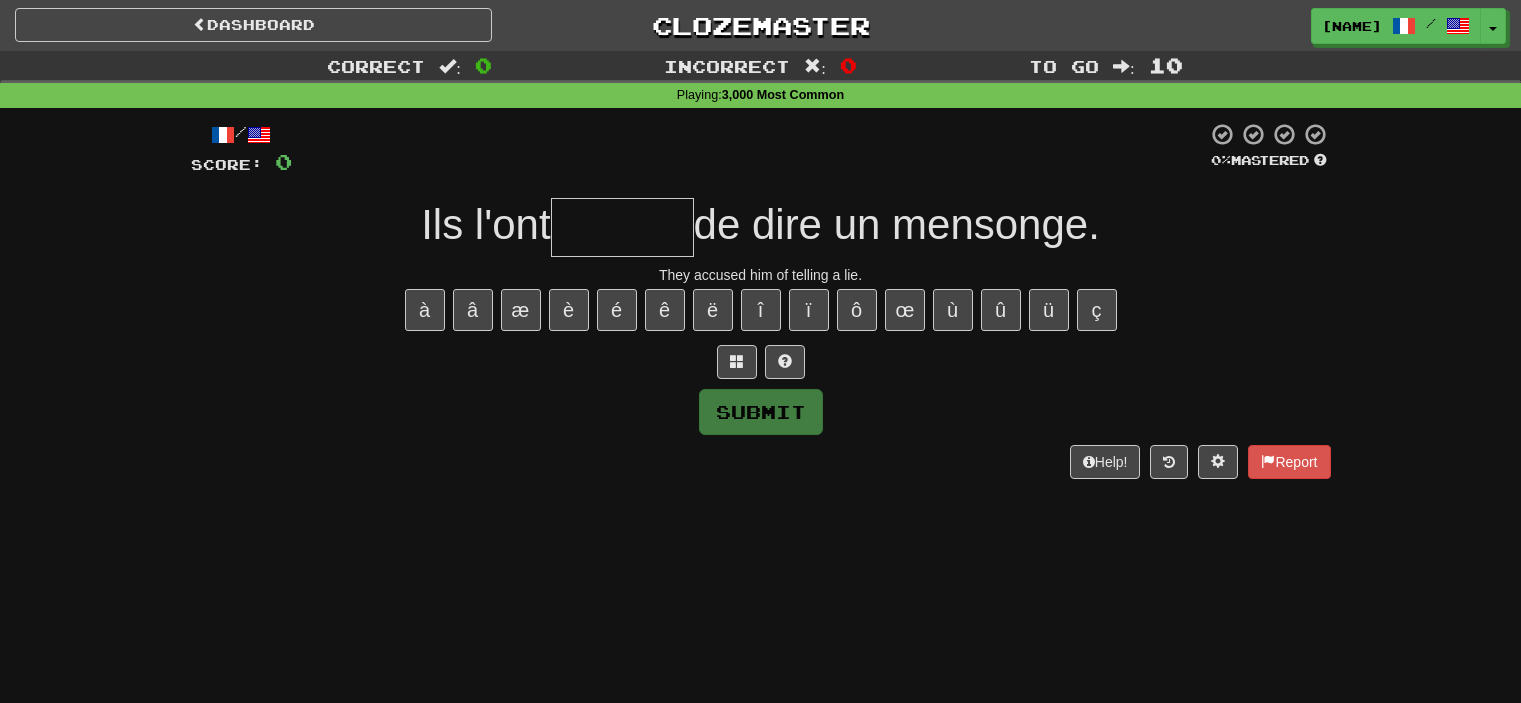 scroll, scrollTop: 0, scrollLeft: 0, axis: both 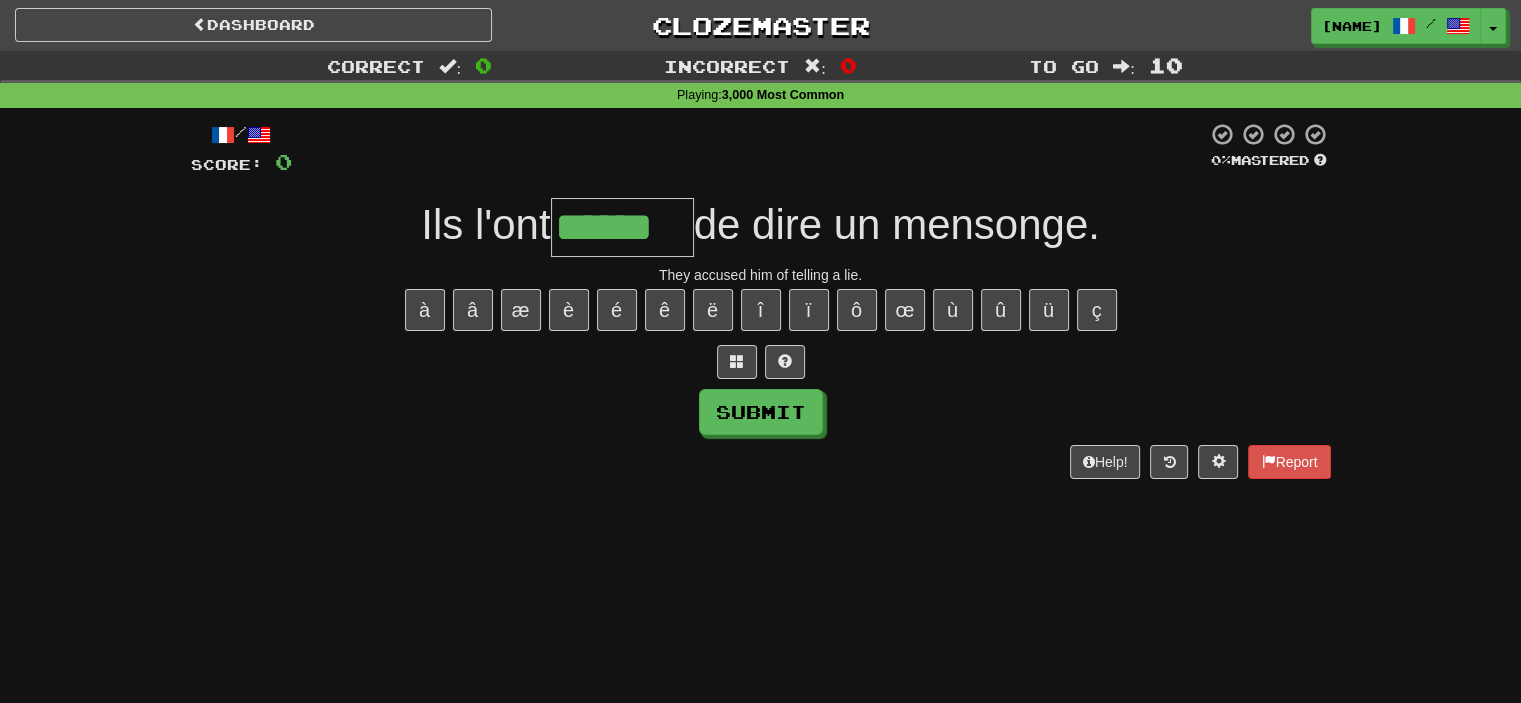 type on "******" 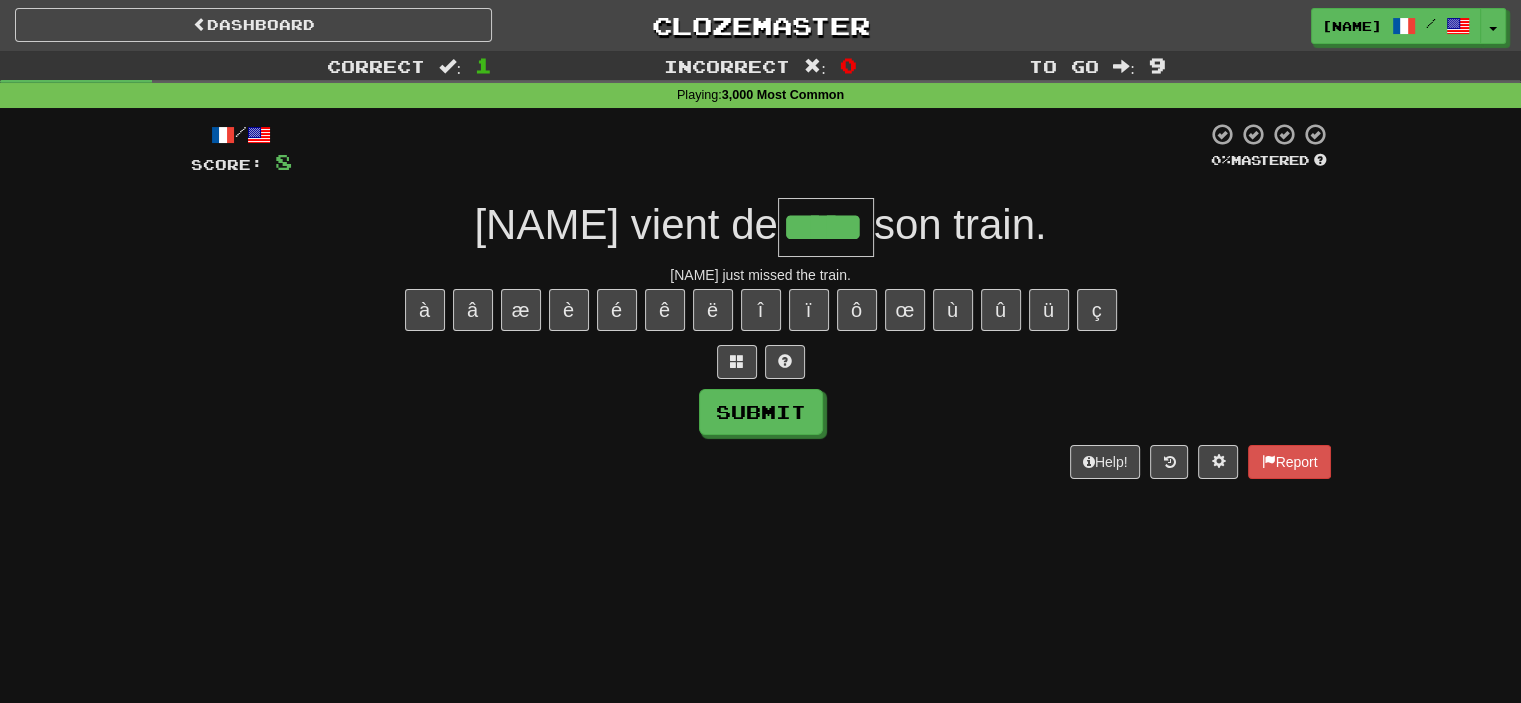 type on "*****" 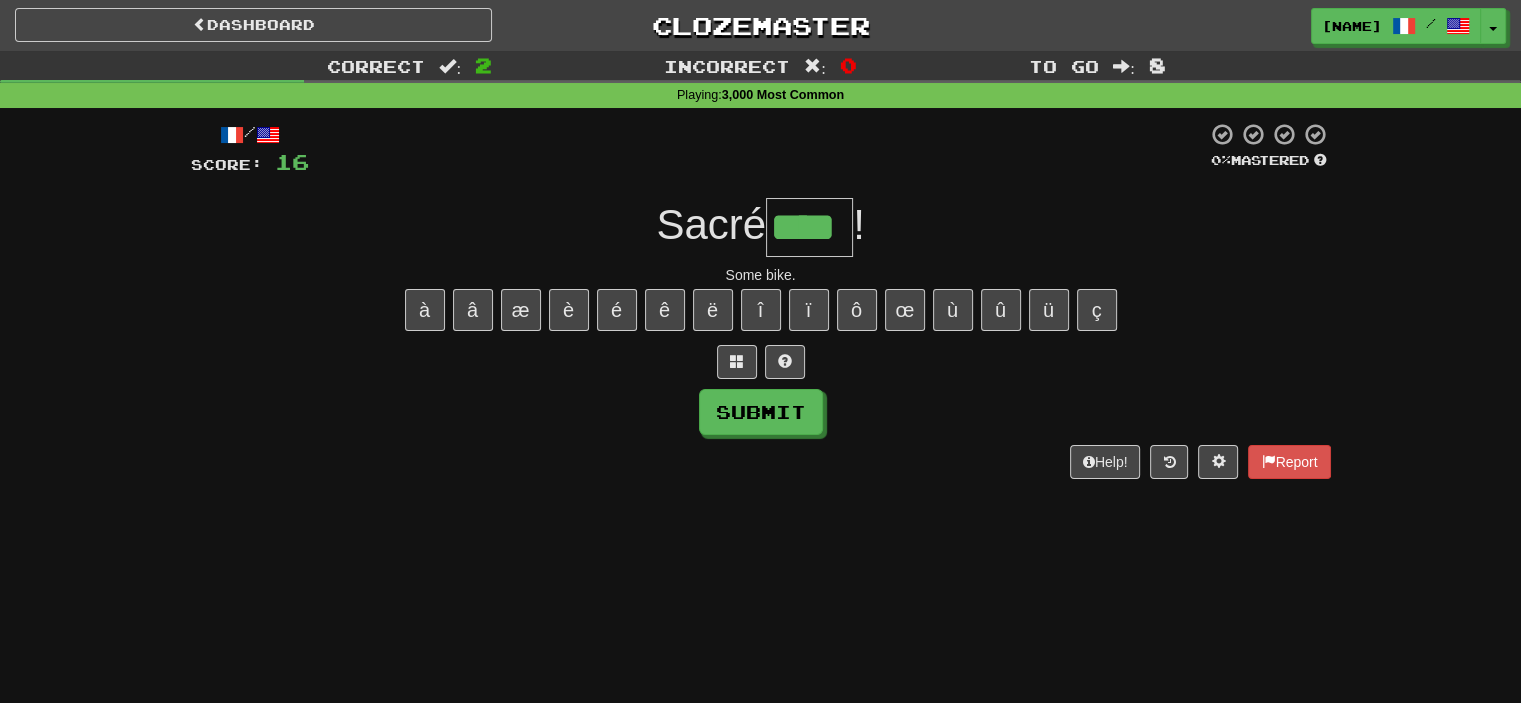 type on "****" 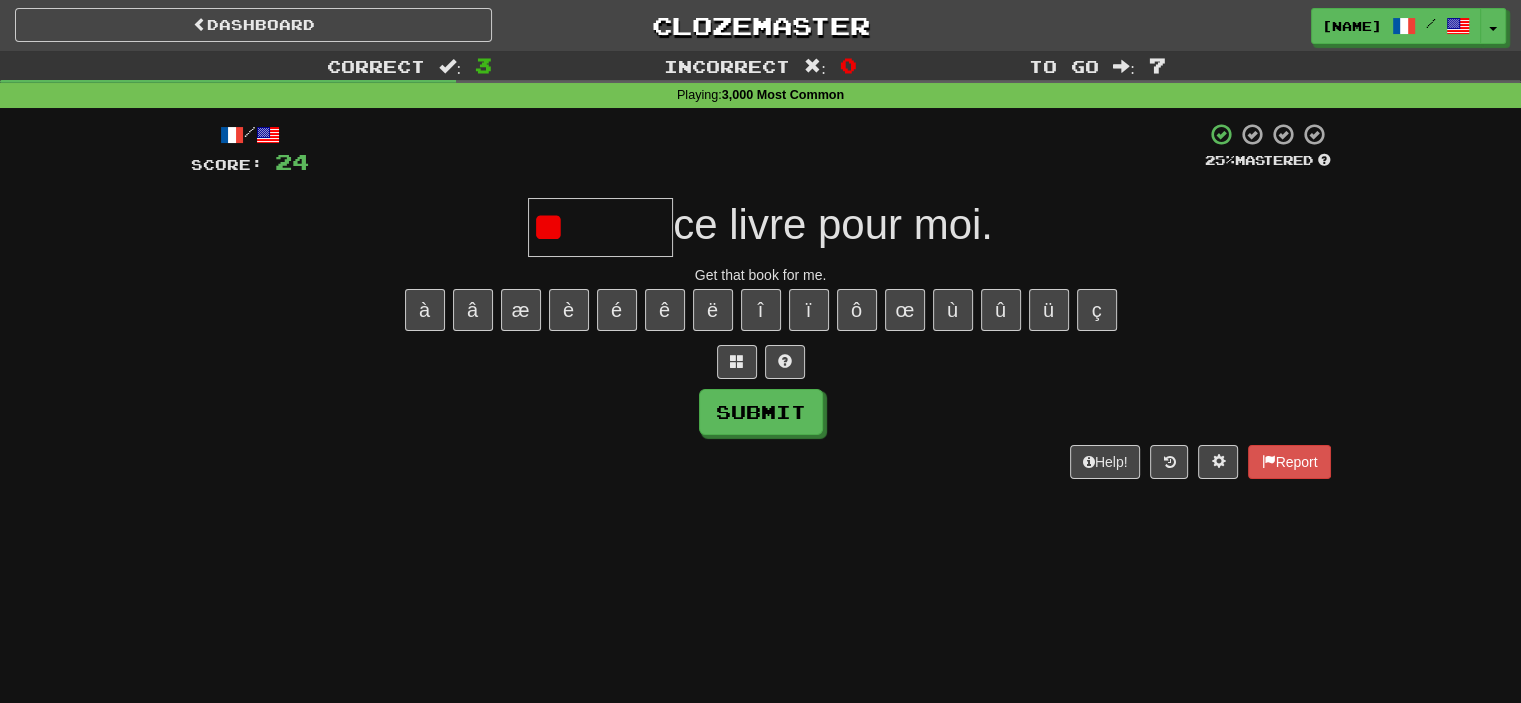 type on "*" 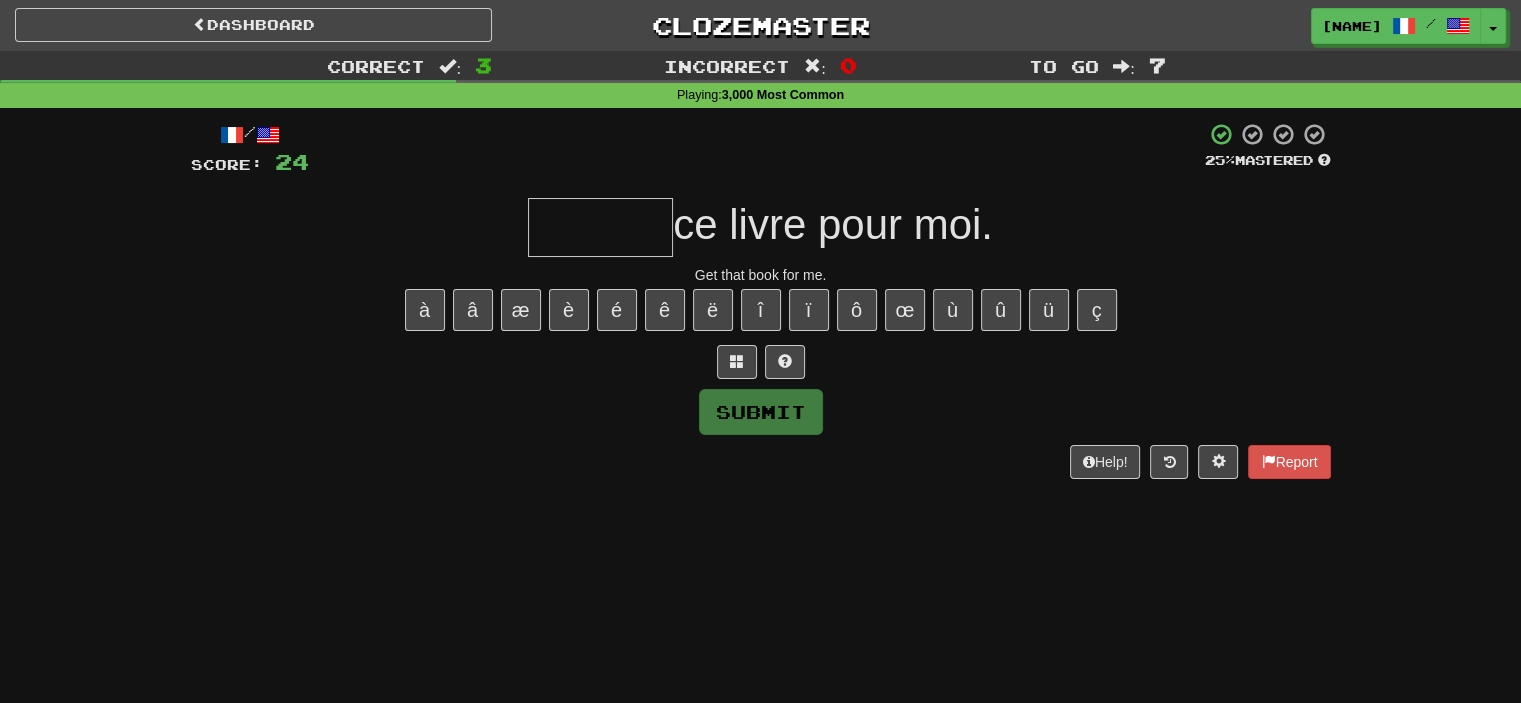 type on "*" 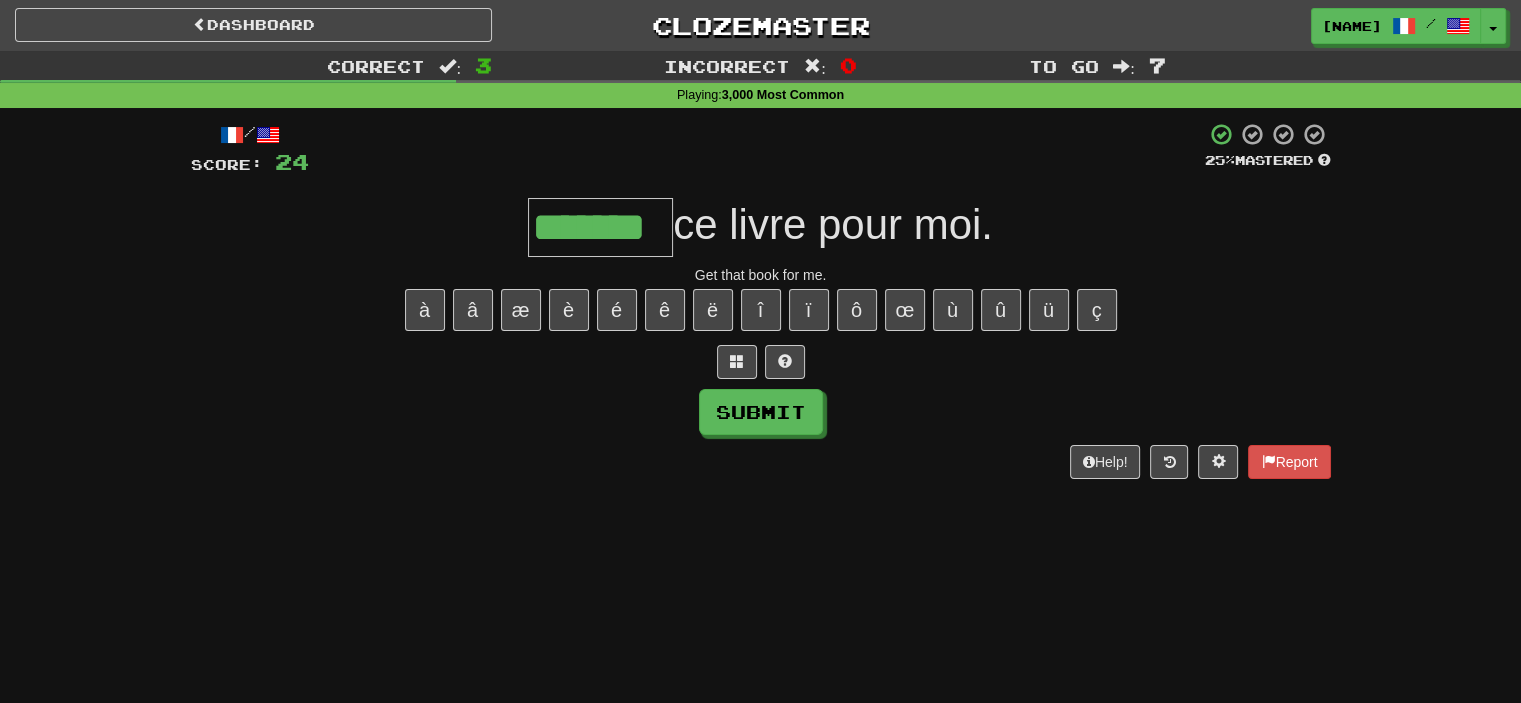 type on "*******" 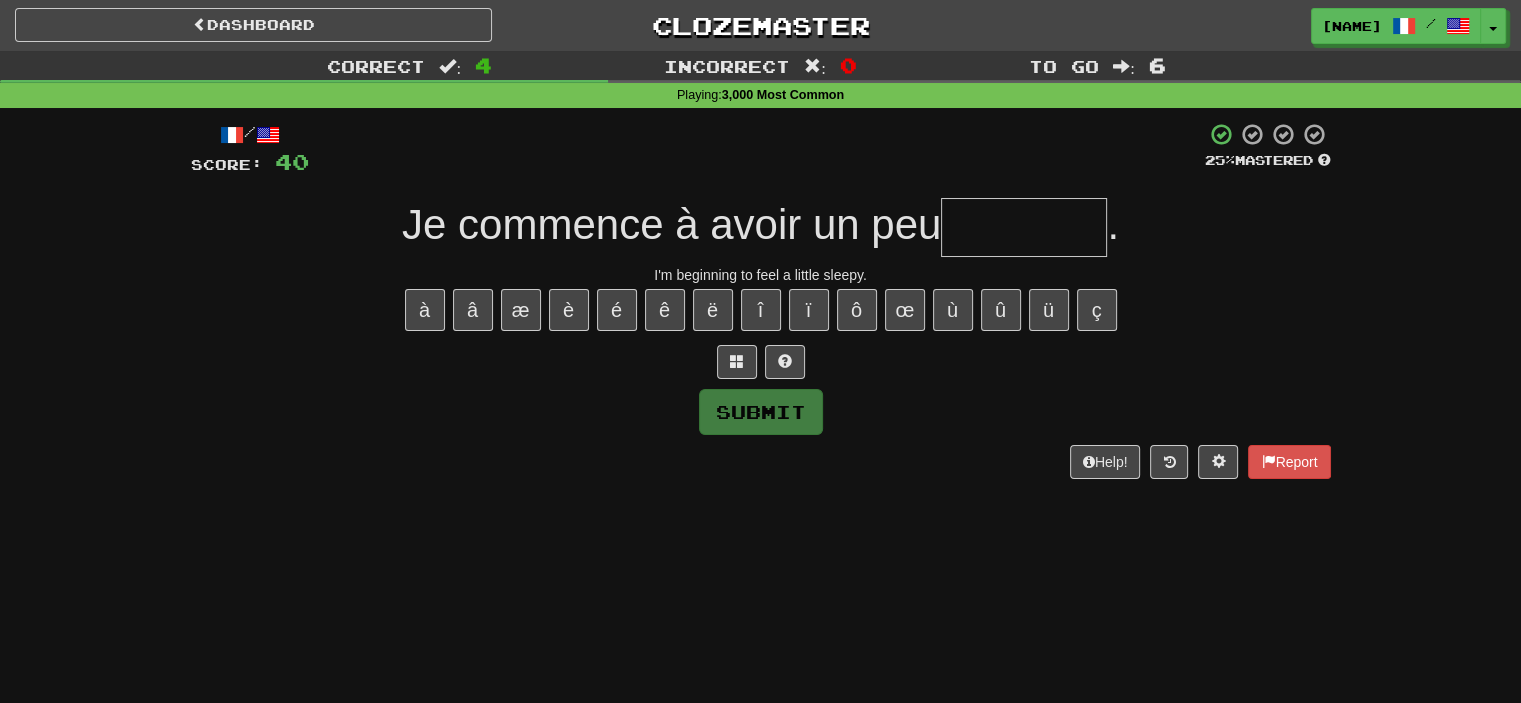 type on "*" 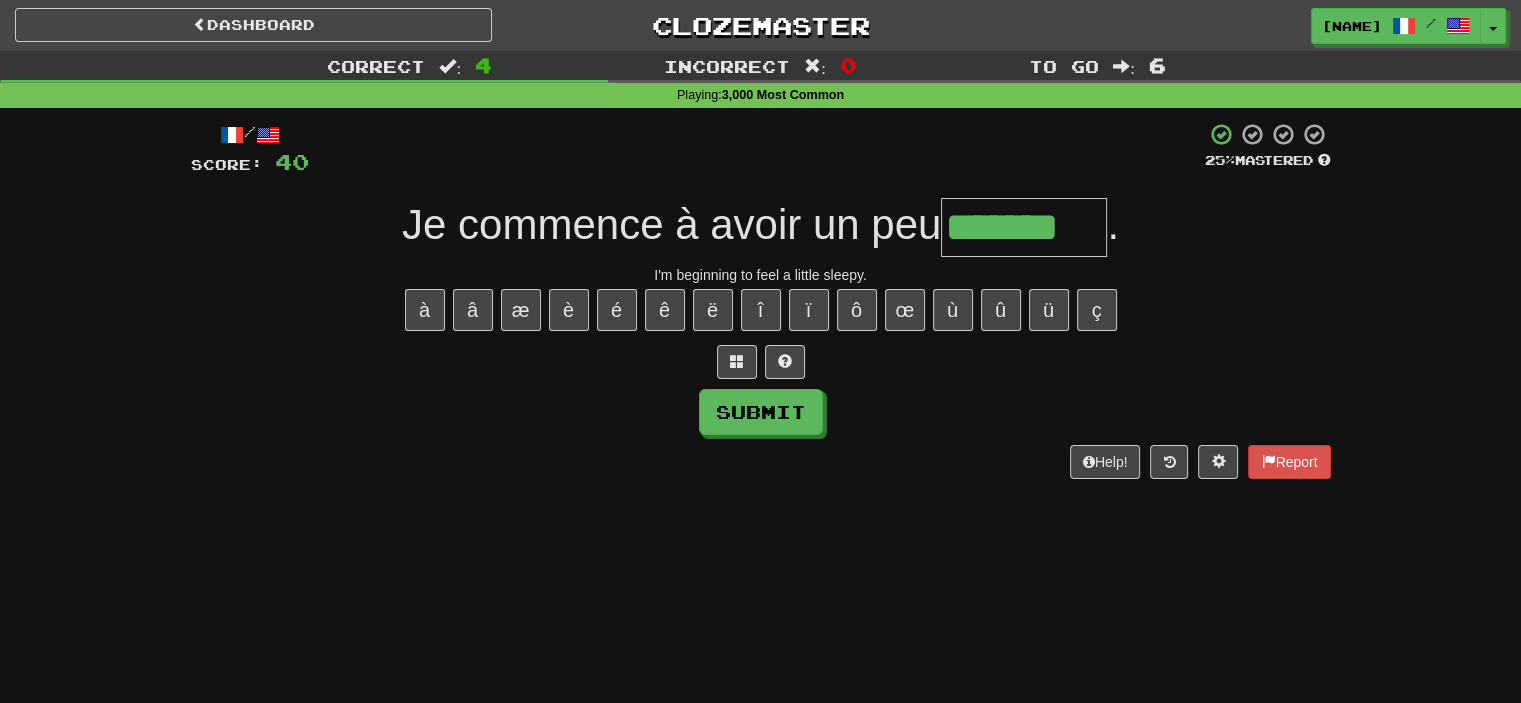 type on "*******" 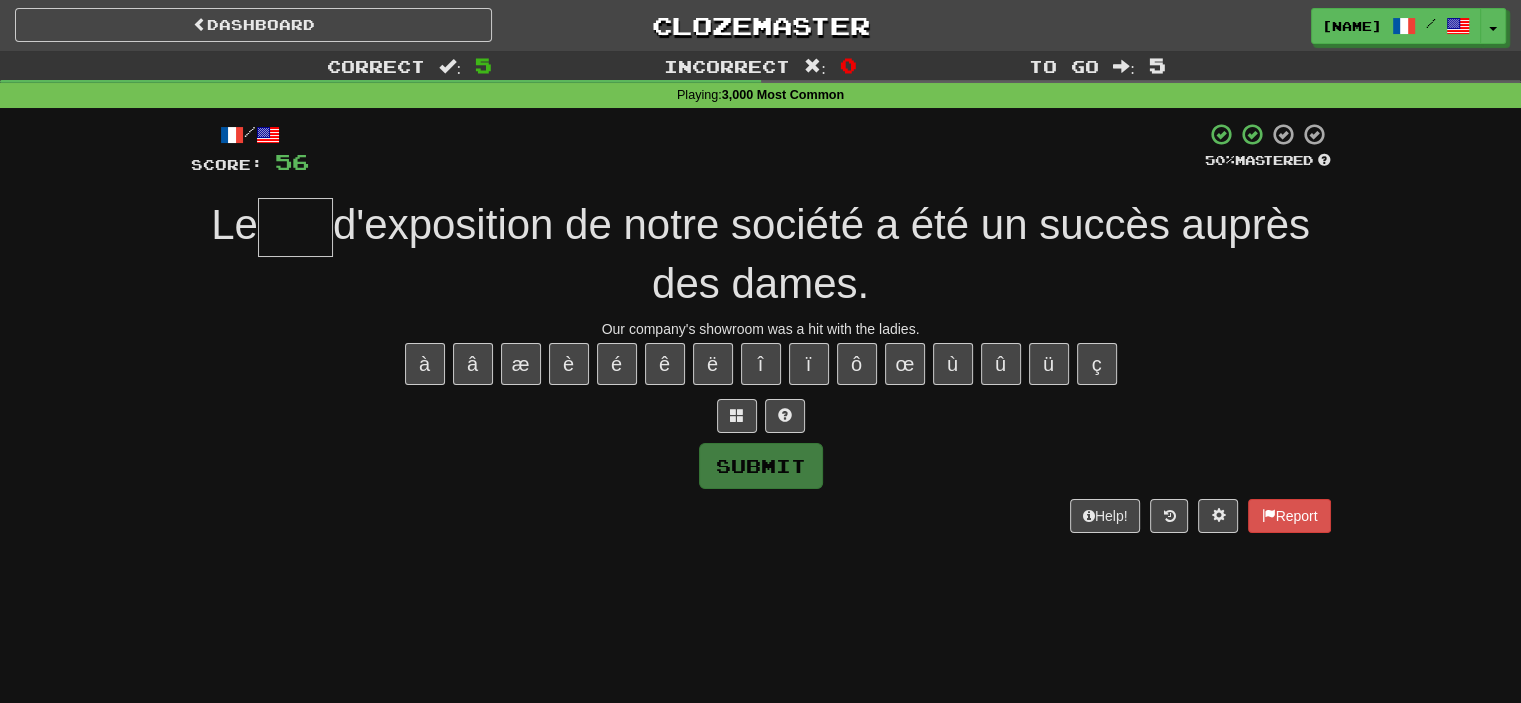 type on "*" 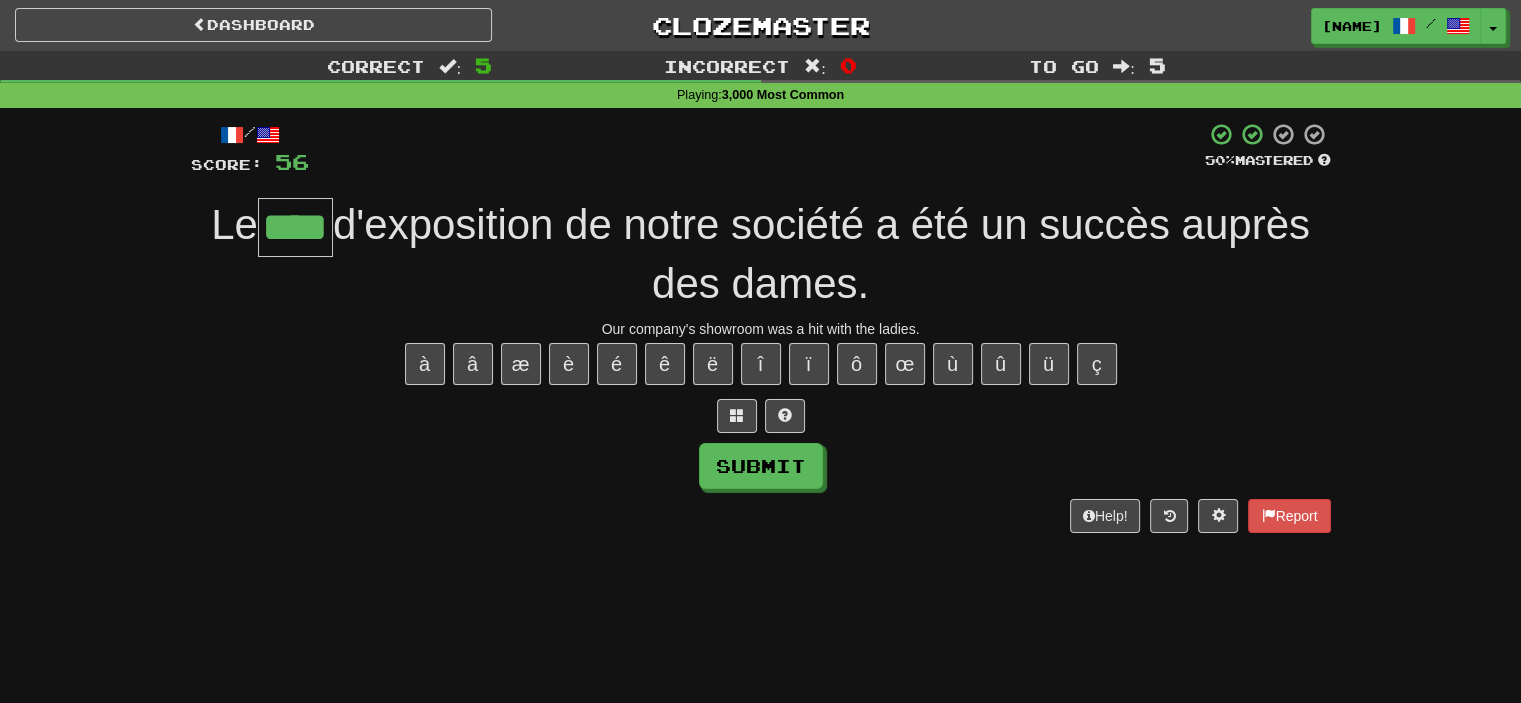type on "****" 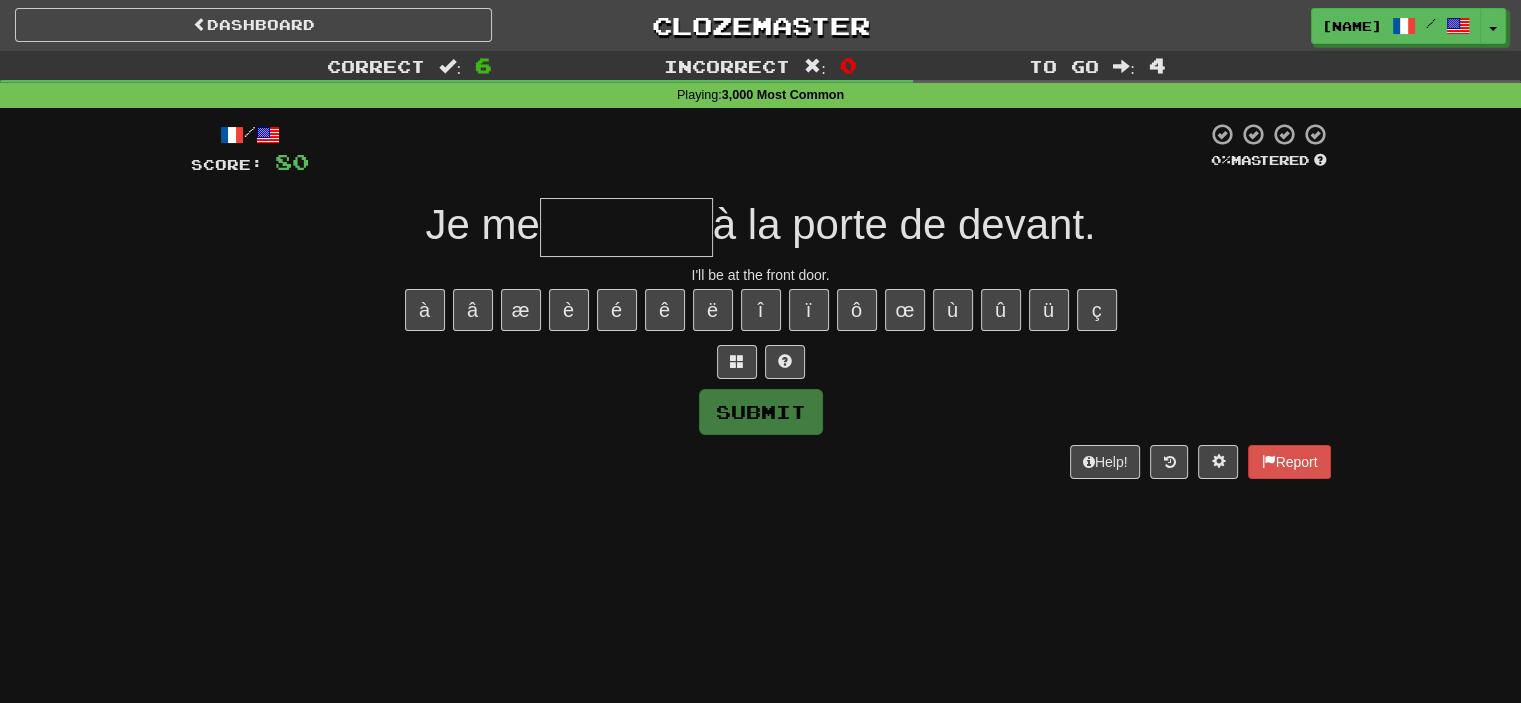 type on "*" 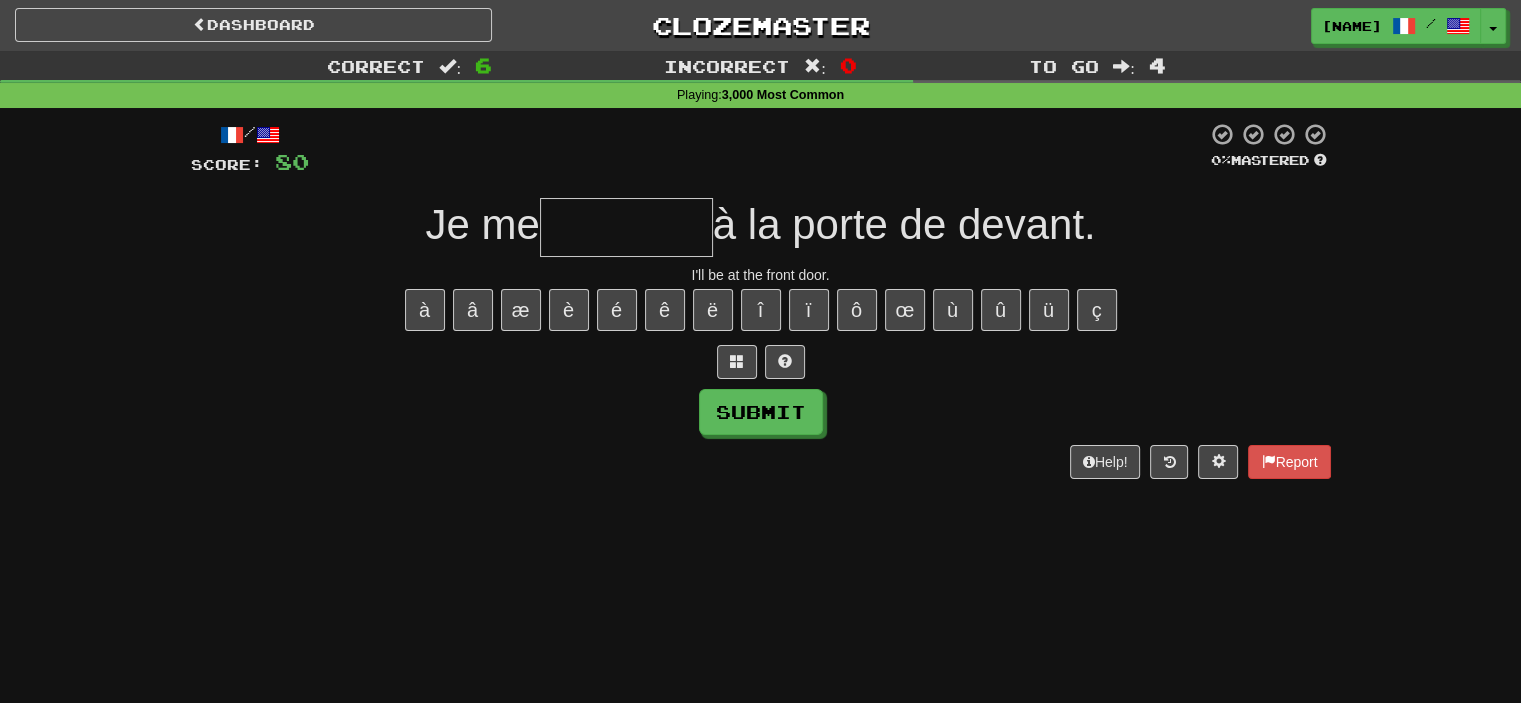 type on "*" 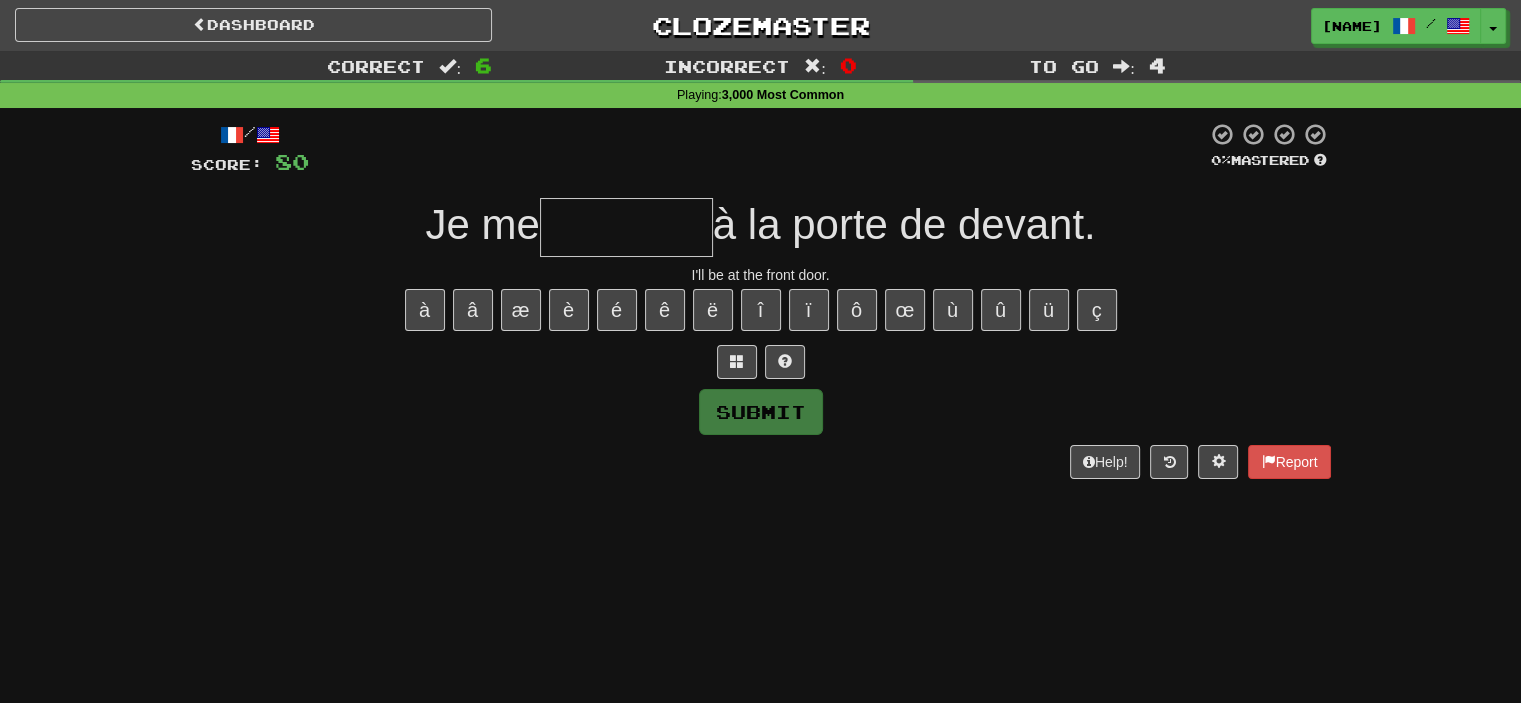 type on "*" 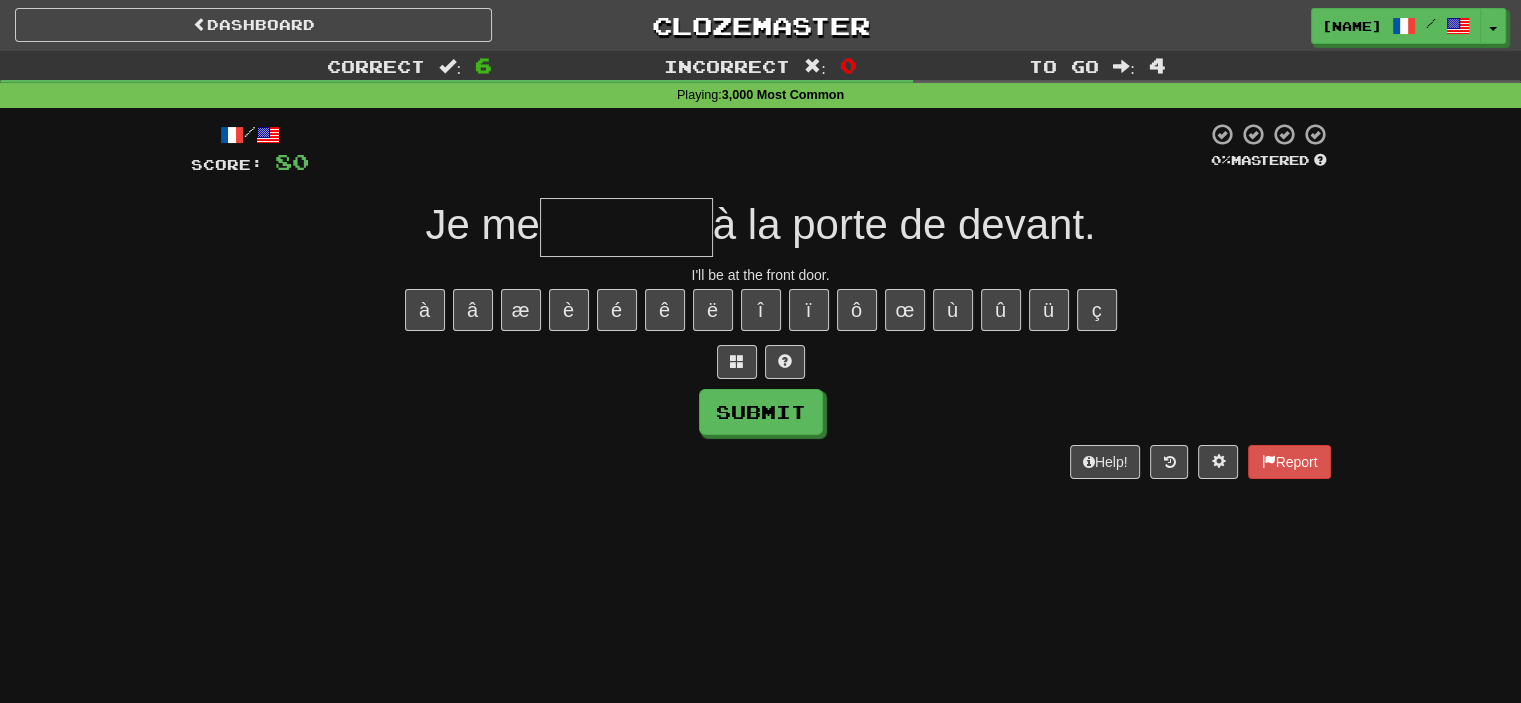type on "*" 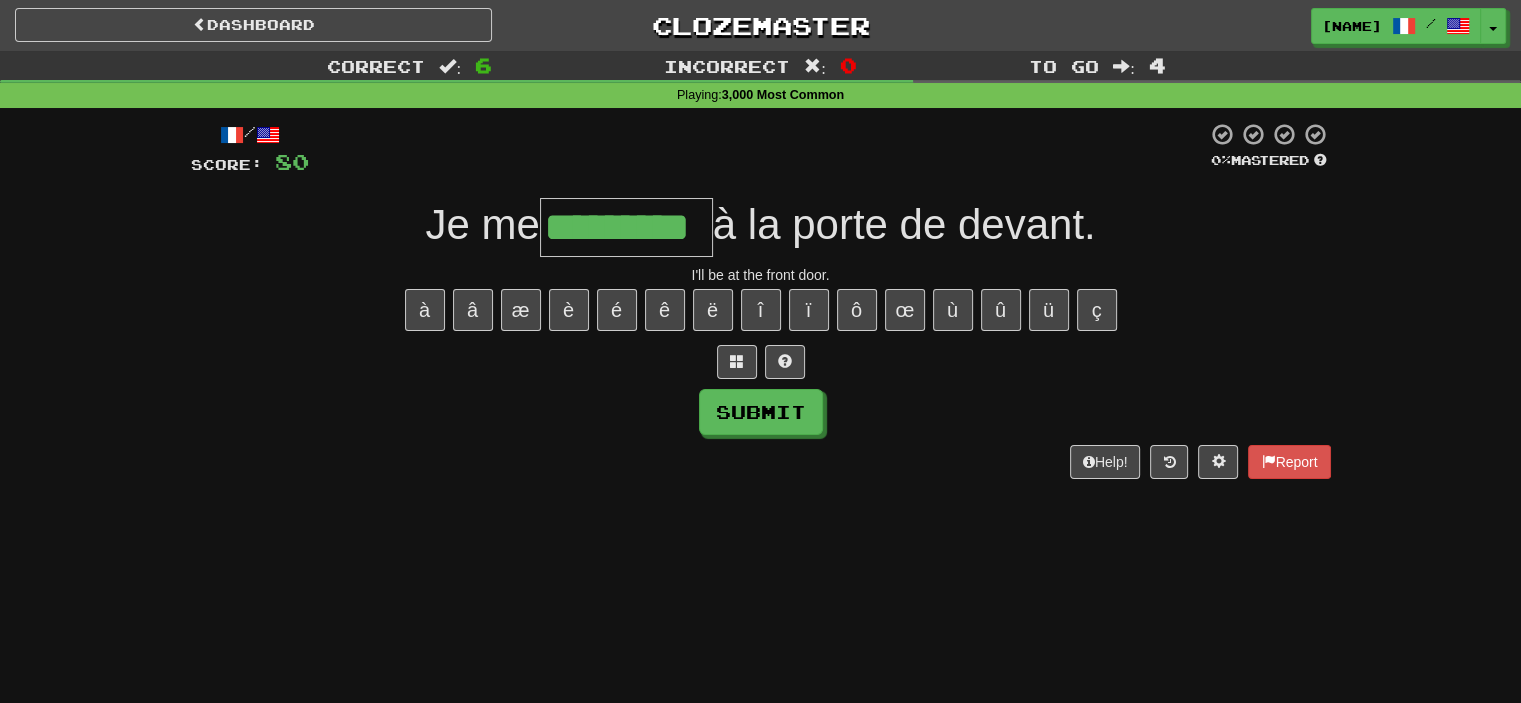 type on "*********" 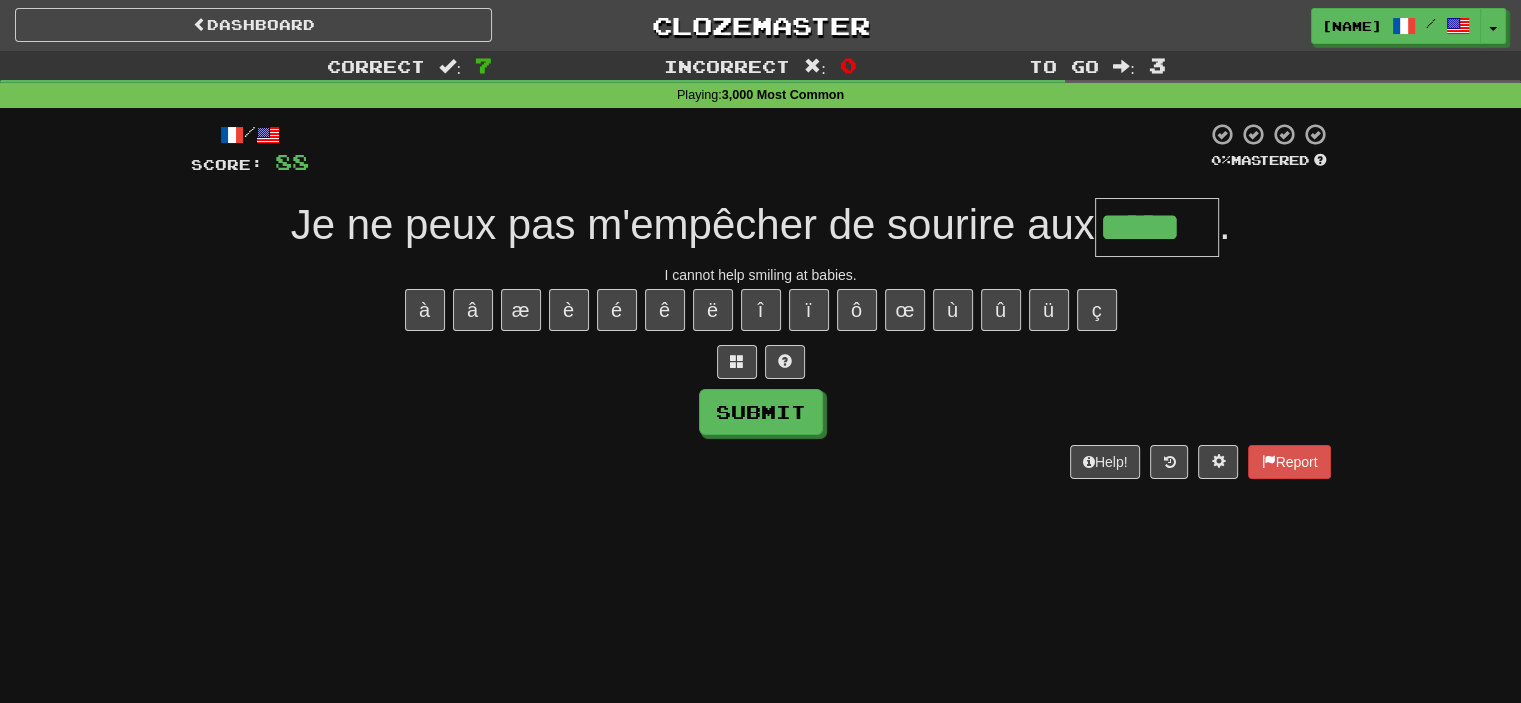 type on "*****" 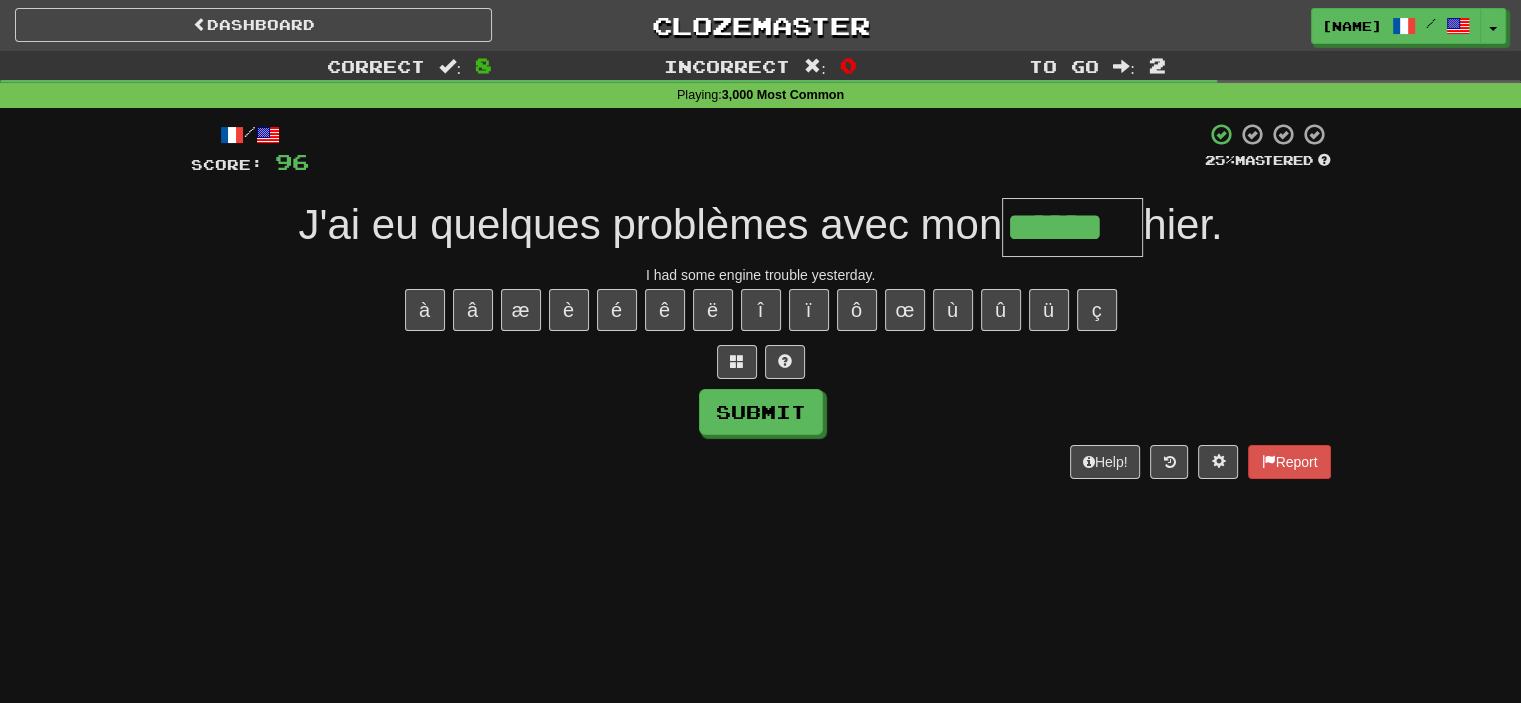 type on "******" 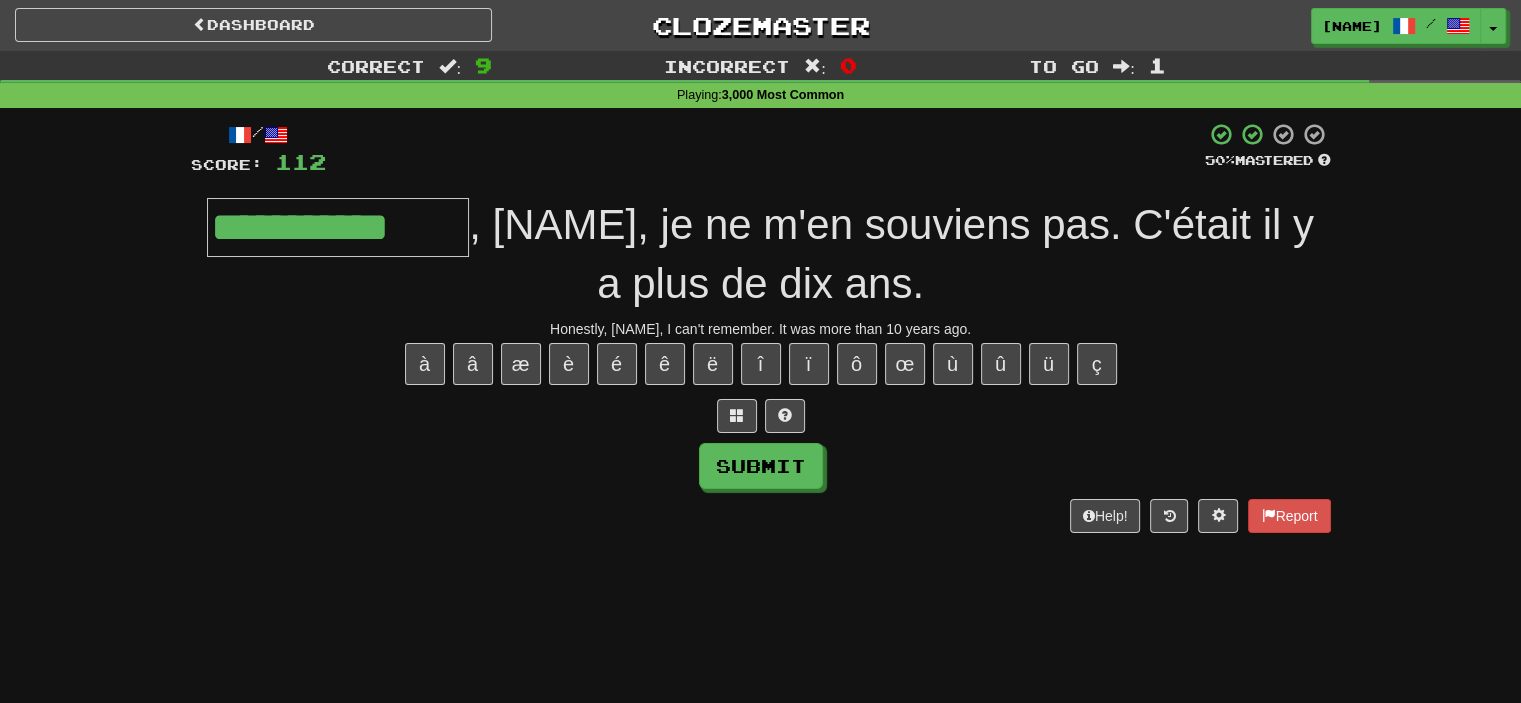 type on "**********" 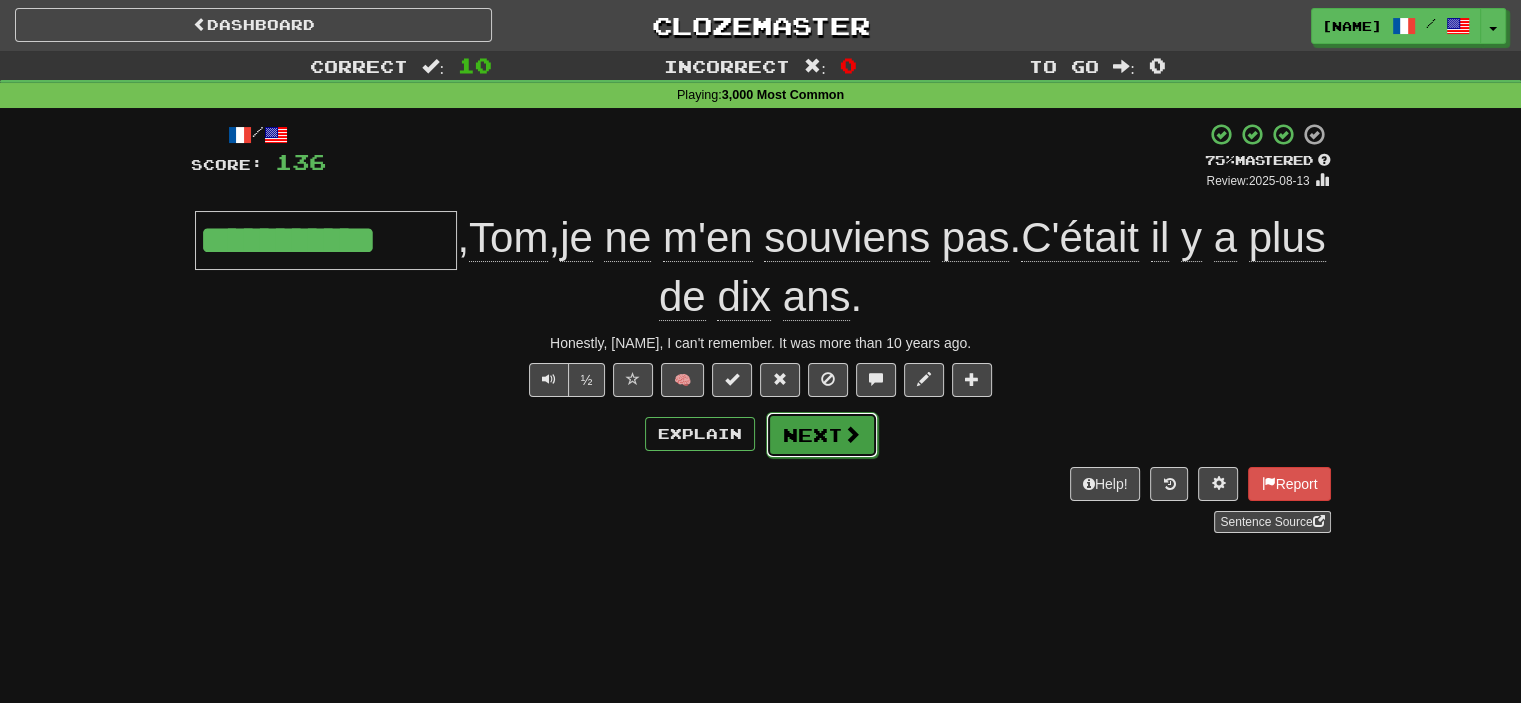click on "Next" at bounding box center (822, 435) 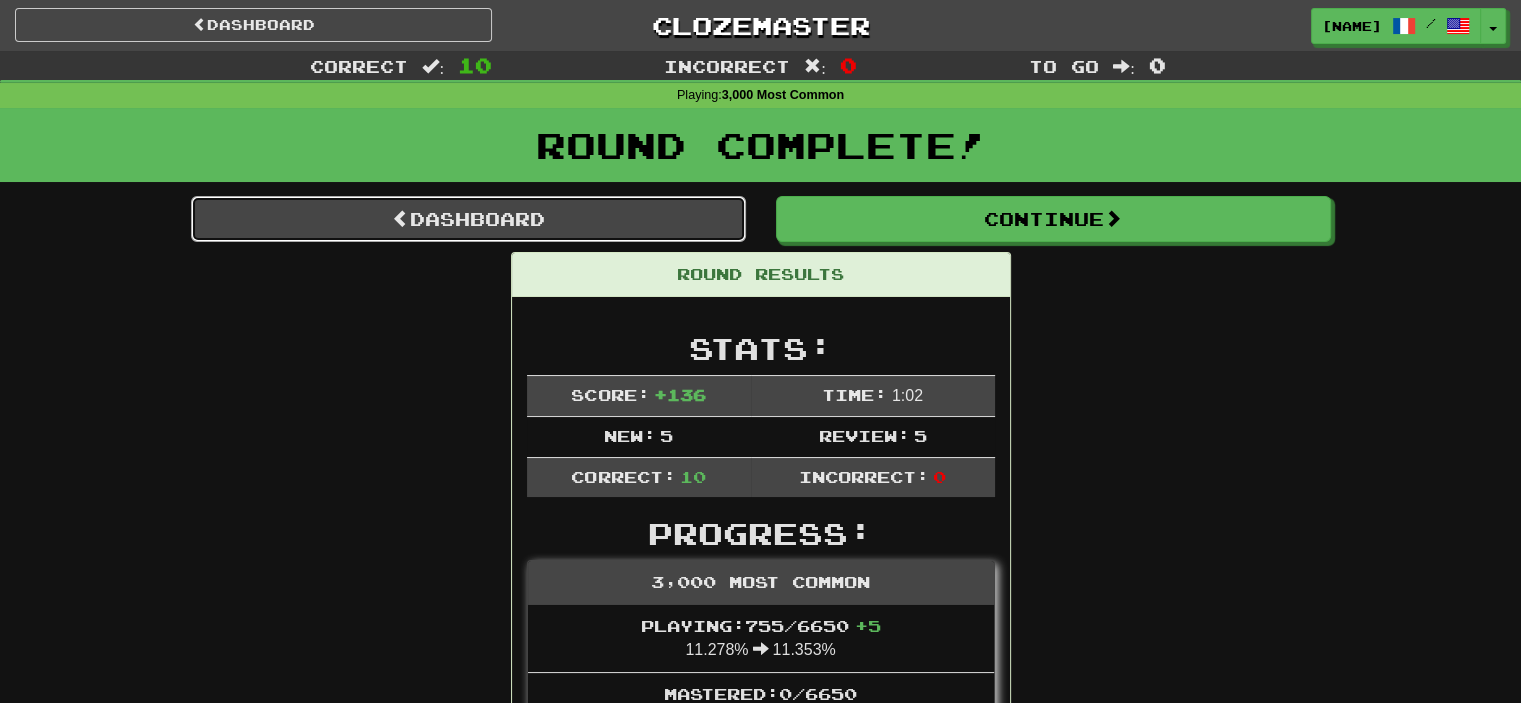 click on "Dashboard" at bounding box center (468, 219) 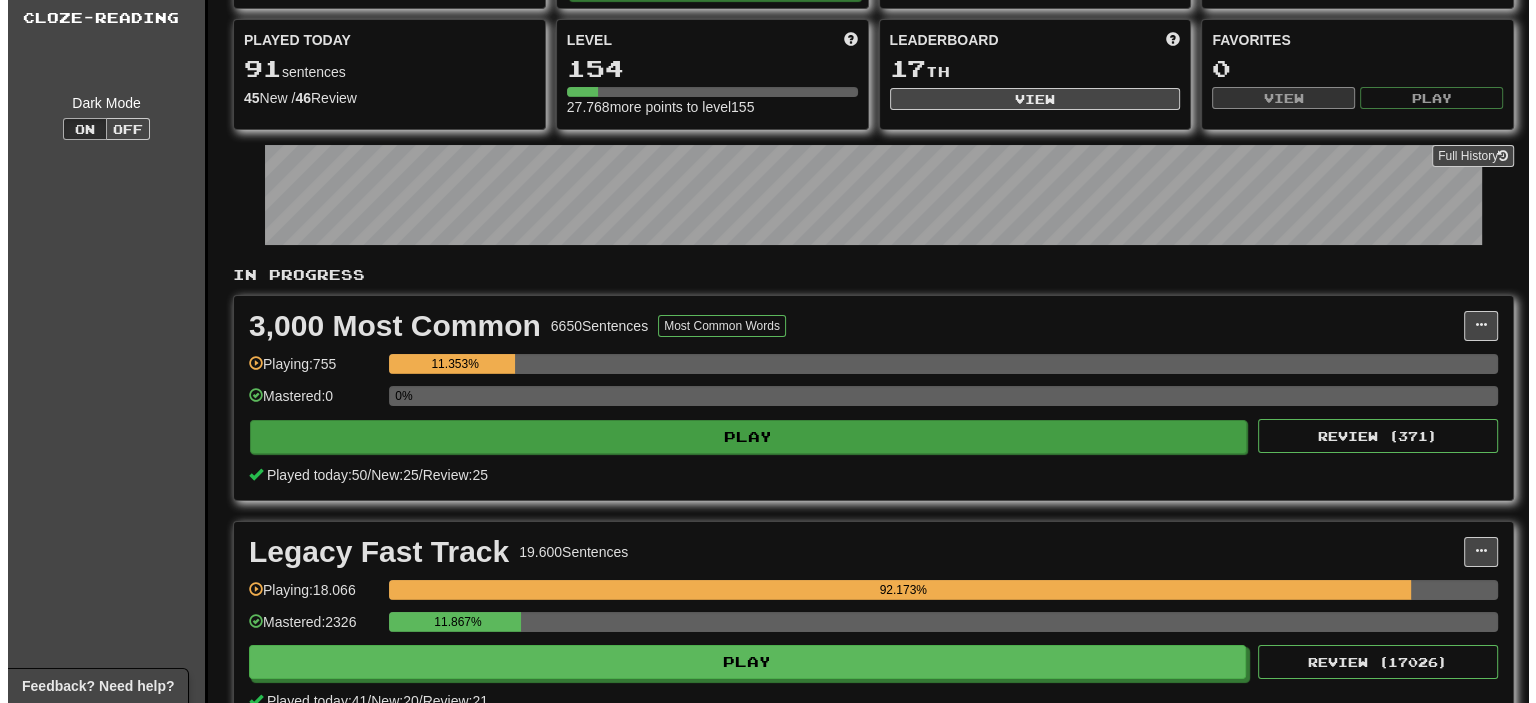 scroll, scrollTop: 200, scrollLeft: 0, axis: vertical 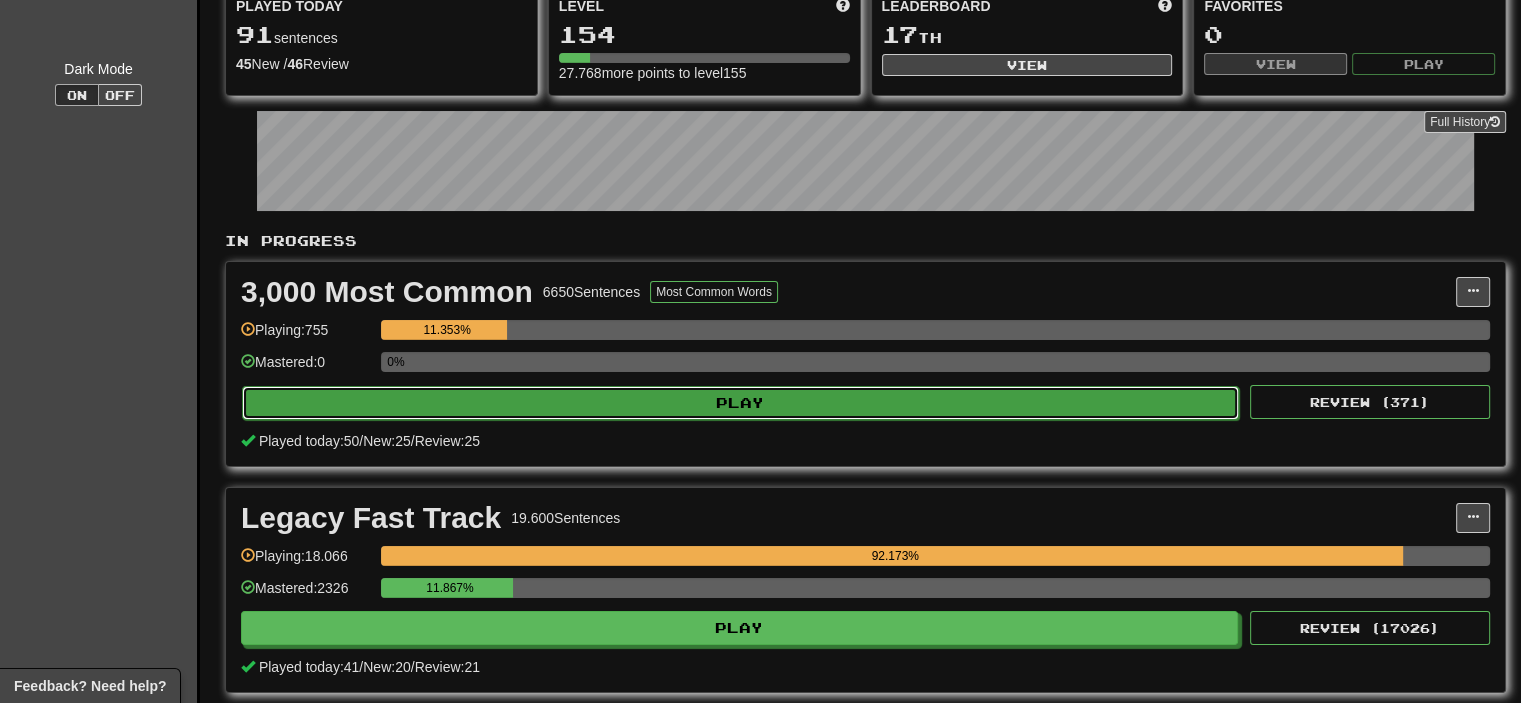 click on "Play" 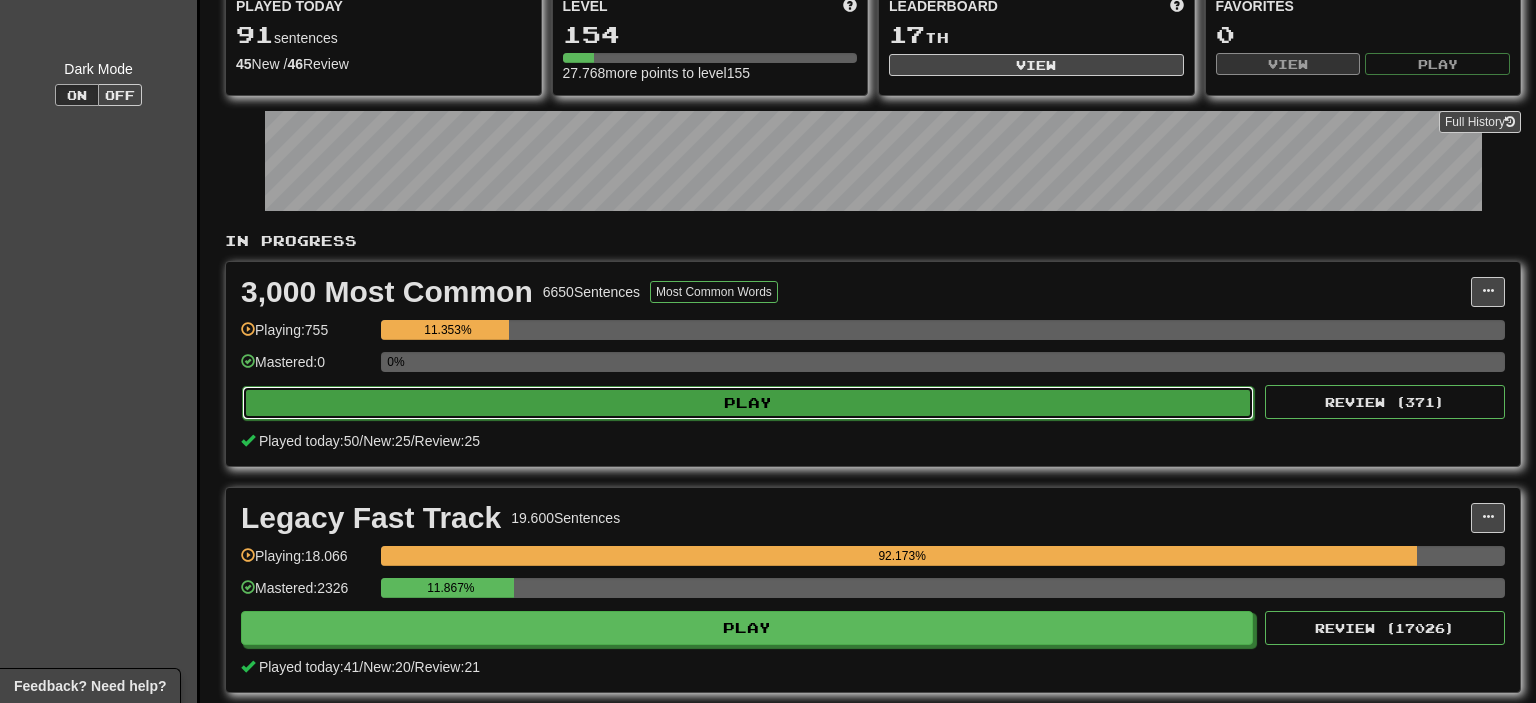 select on "**" 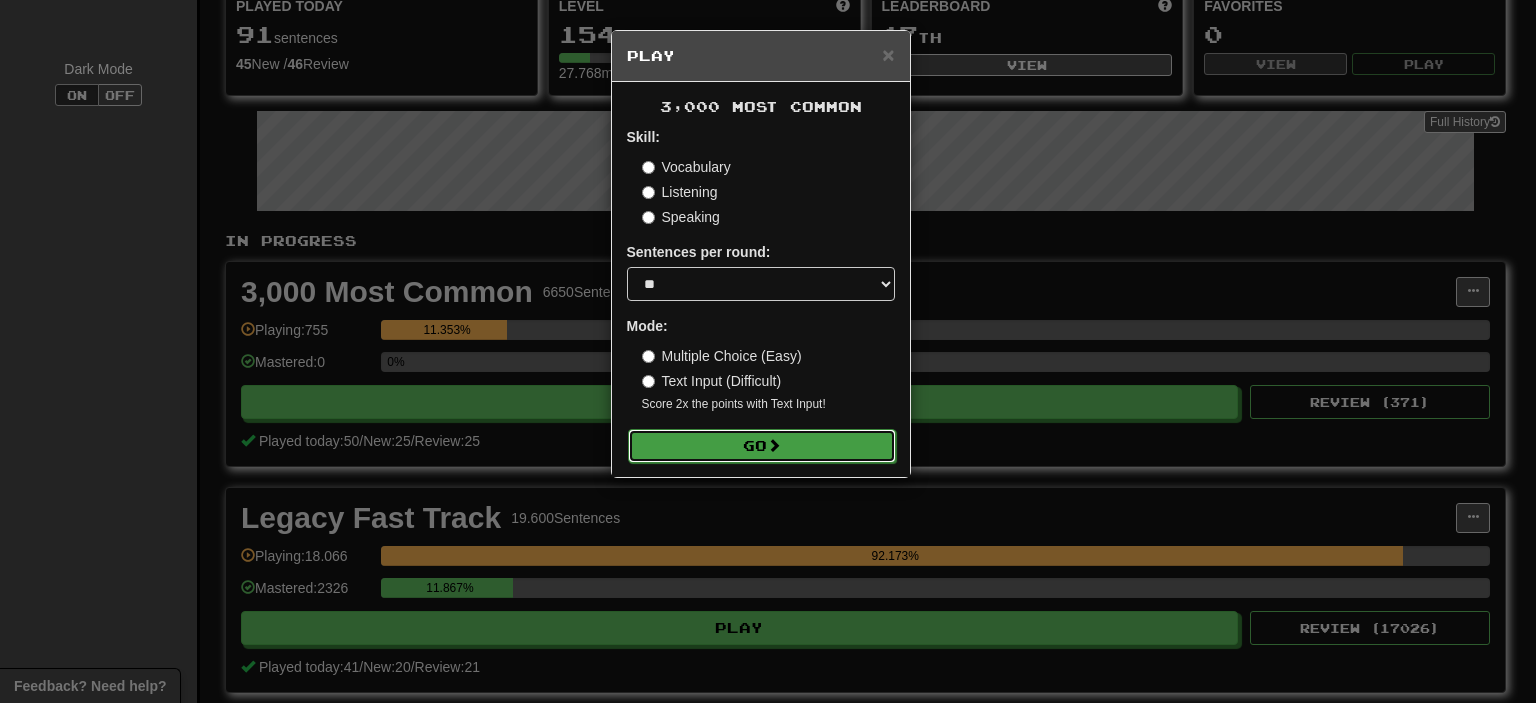 click at bounding box center [774, 445] 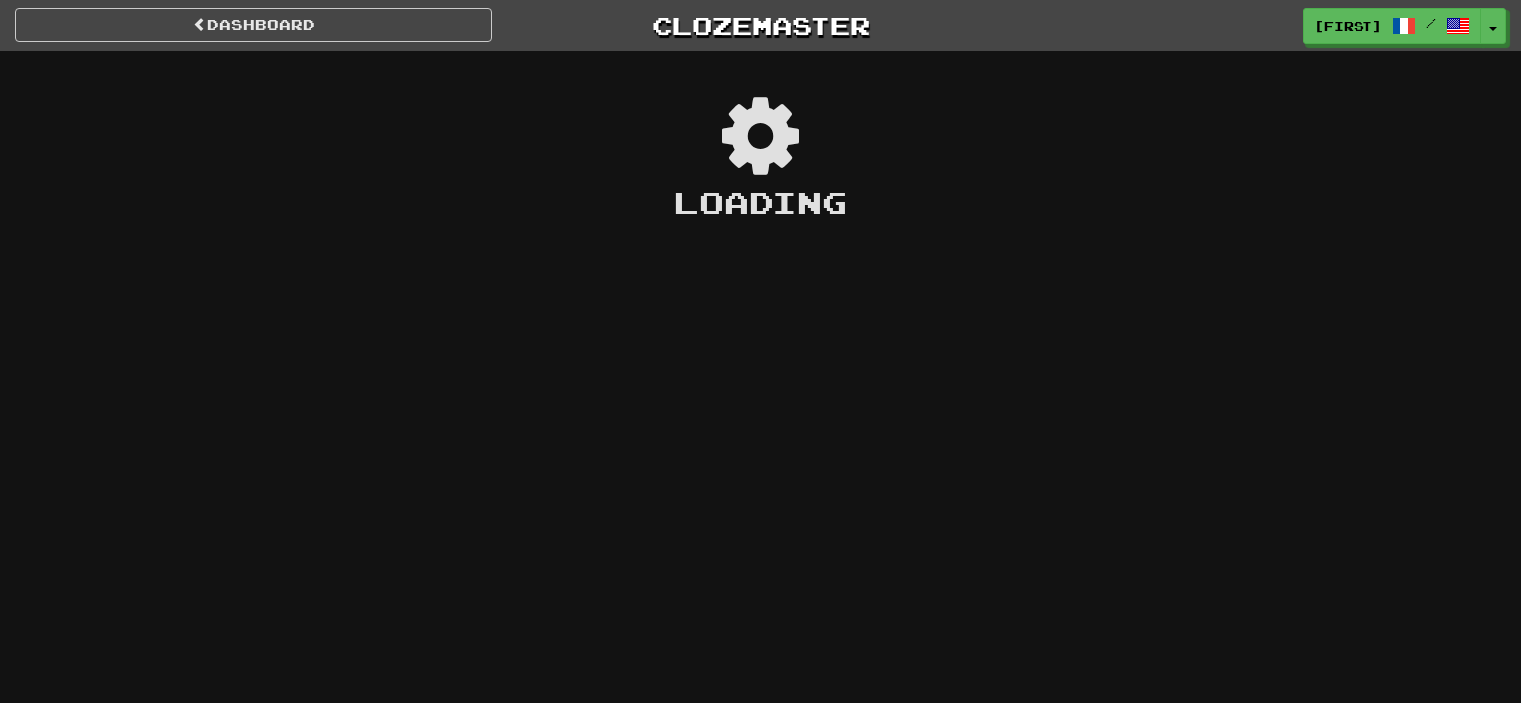 scroll, scrollTop: 0, scrollLeft: 0, axis: both 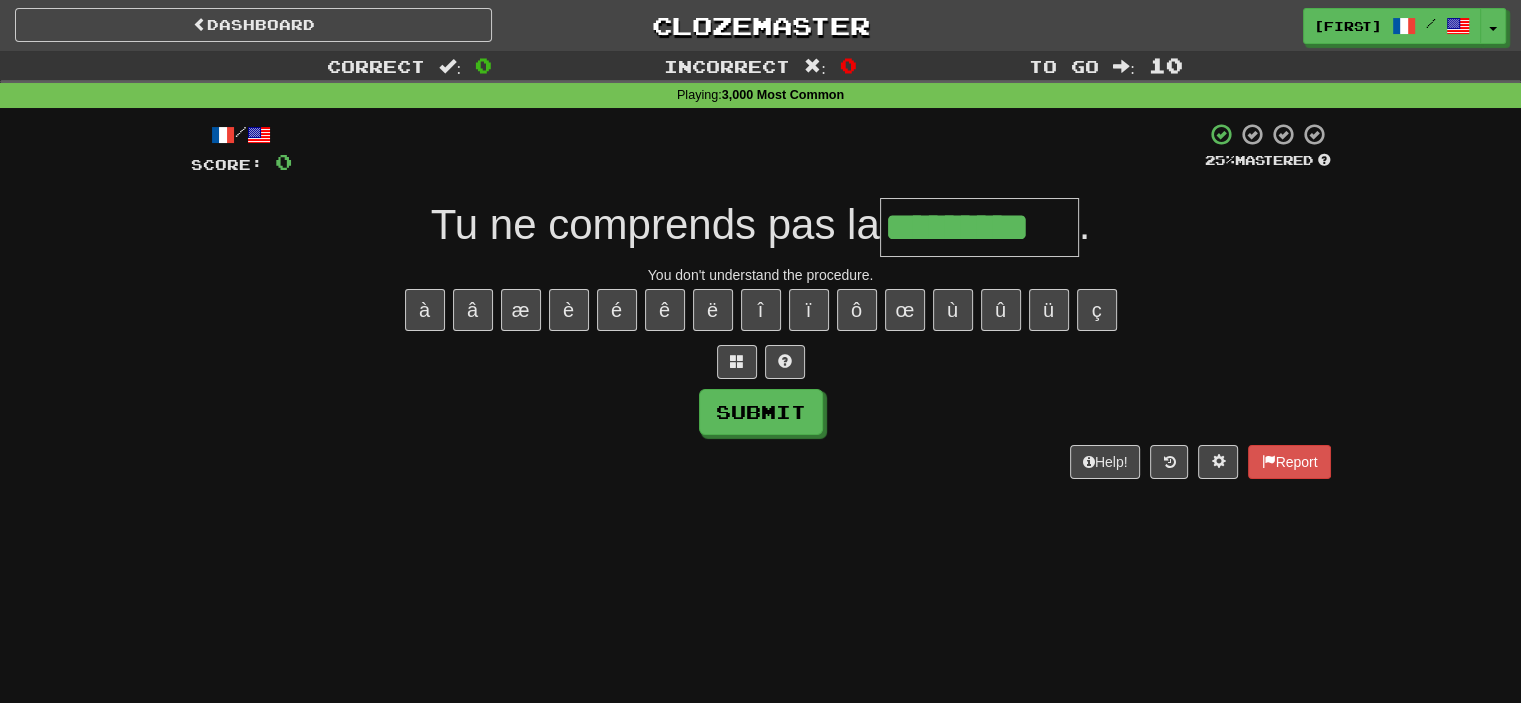 type on "*********" 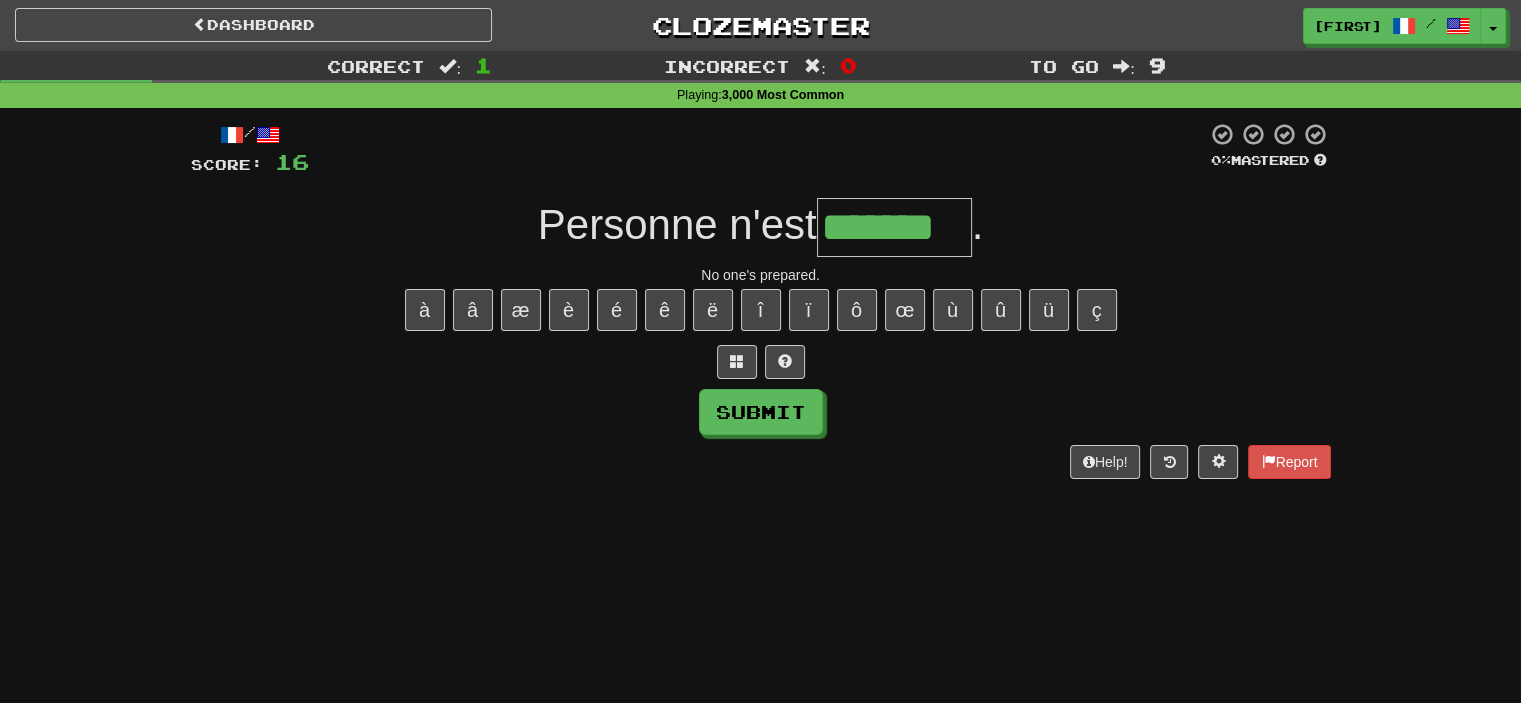 type on "*******" 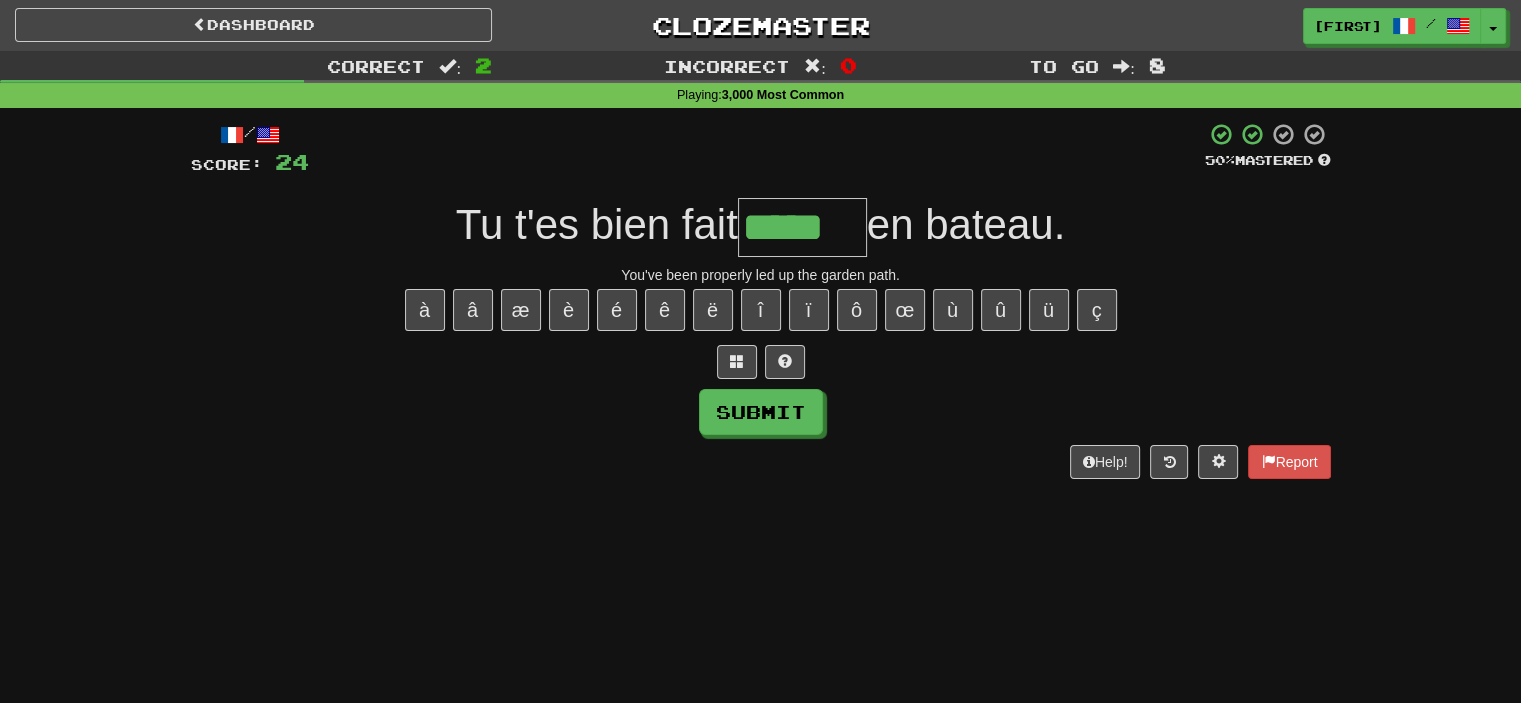 type on "*****" 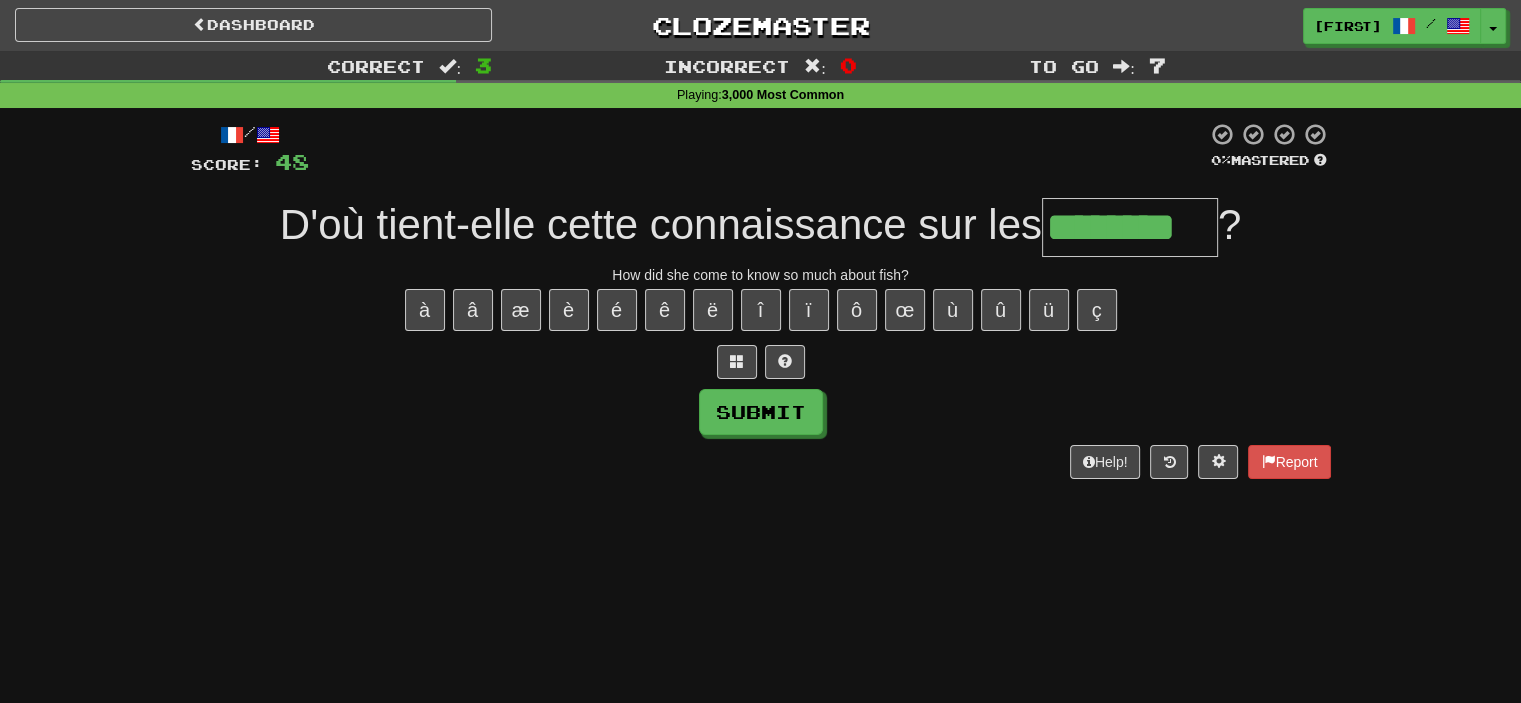 type on "********" 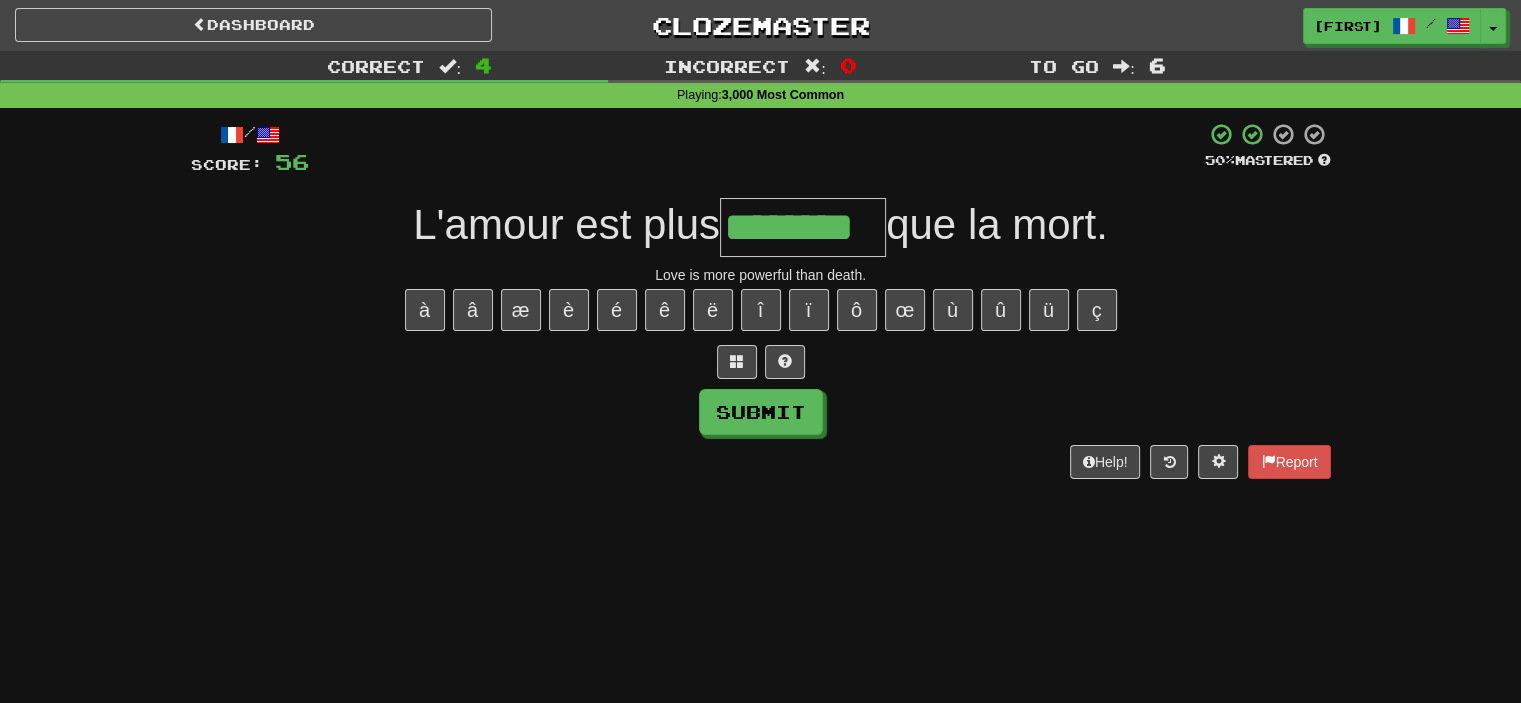 type on "********" 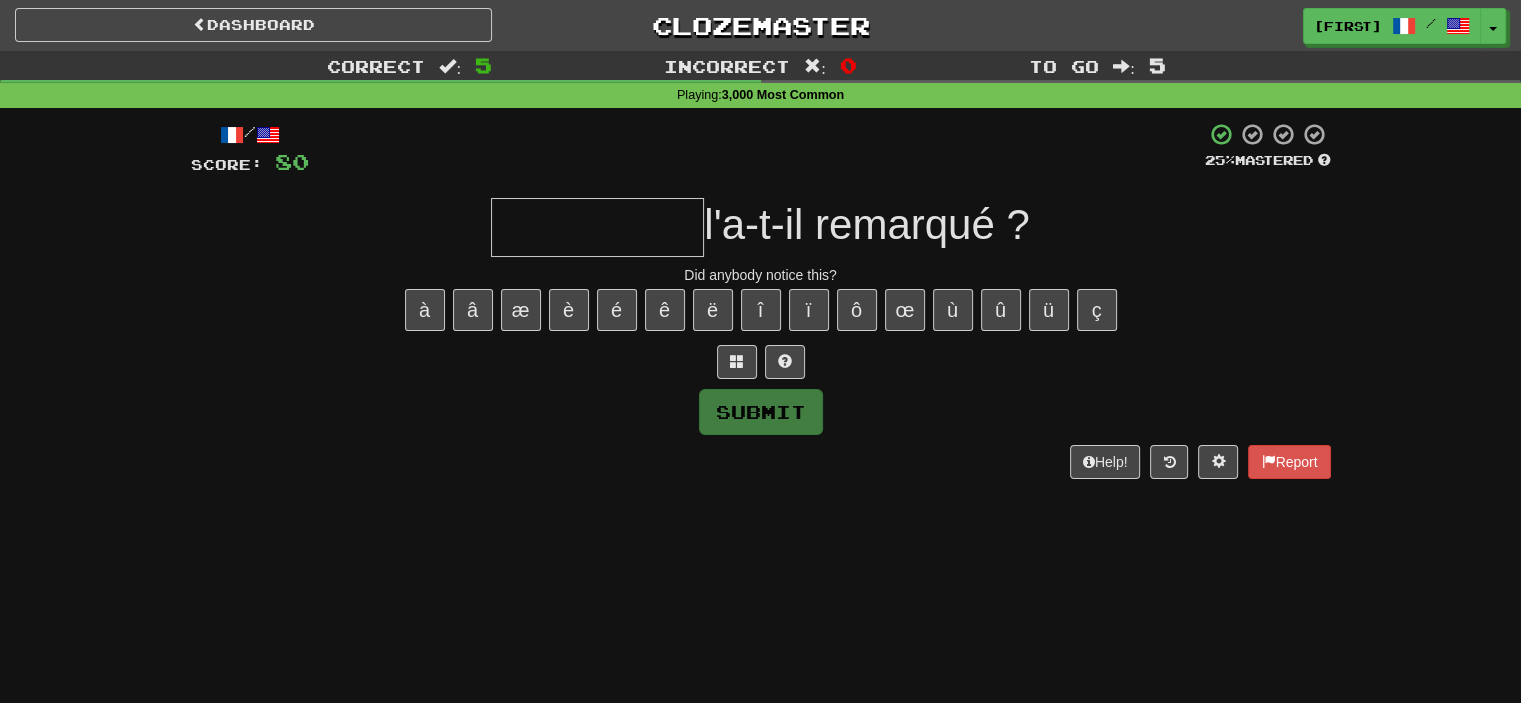 type on "*" 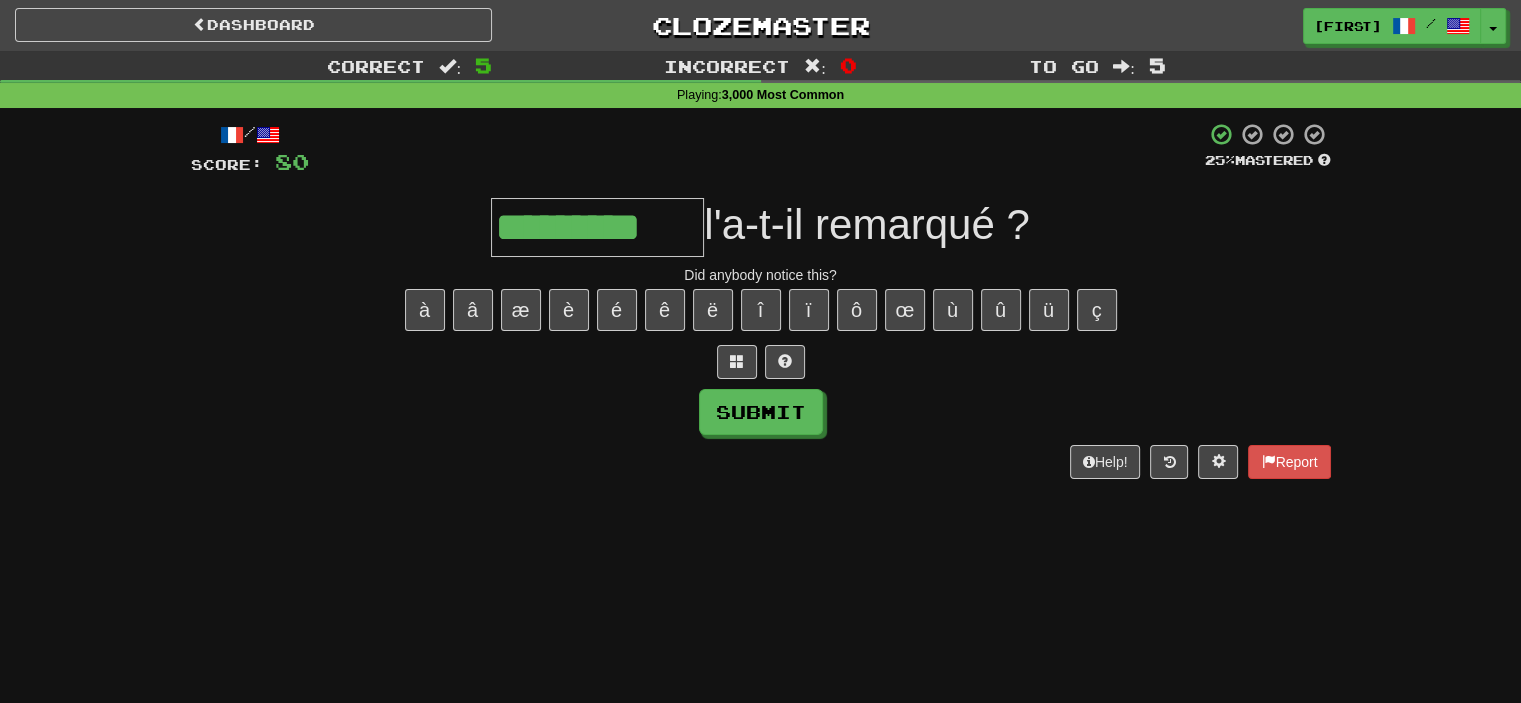 type on "*********" 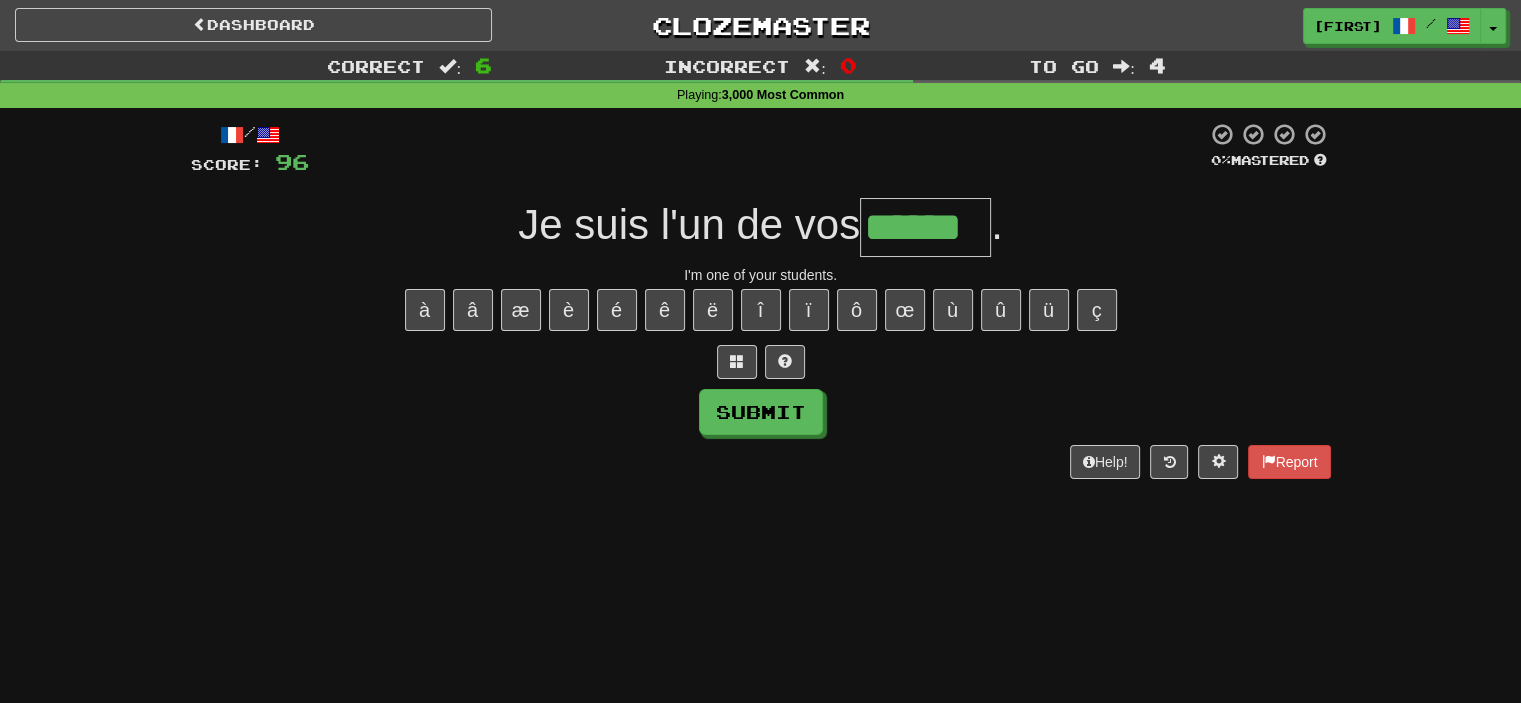 type on "******" 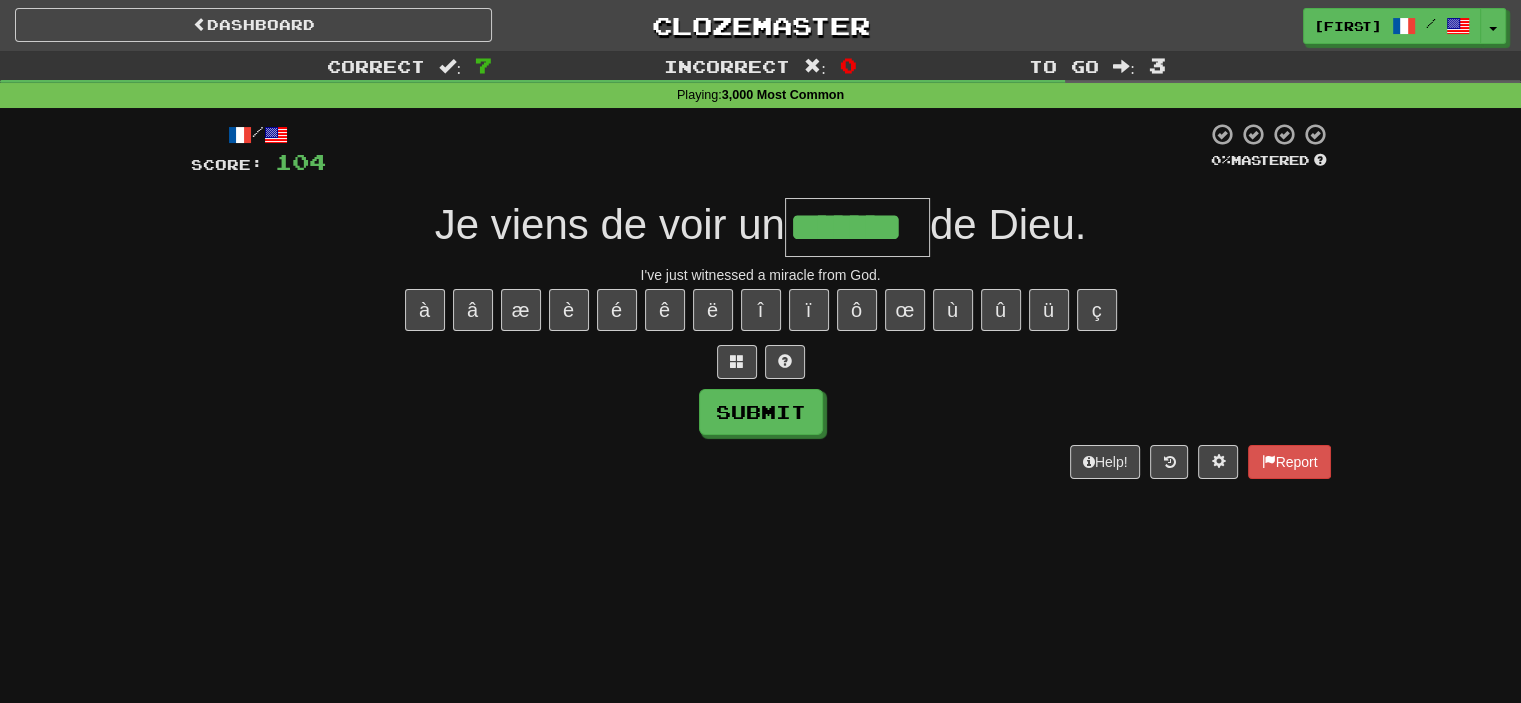 type on "*******" 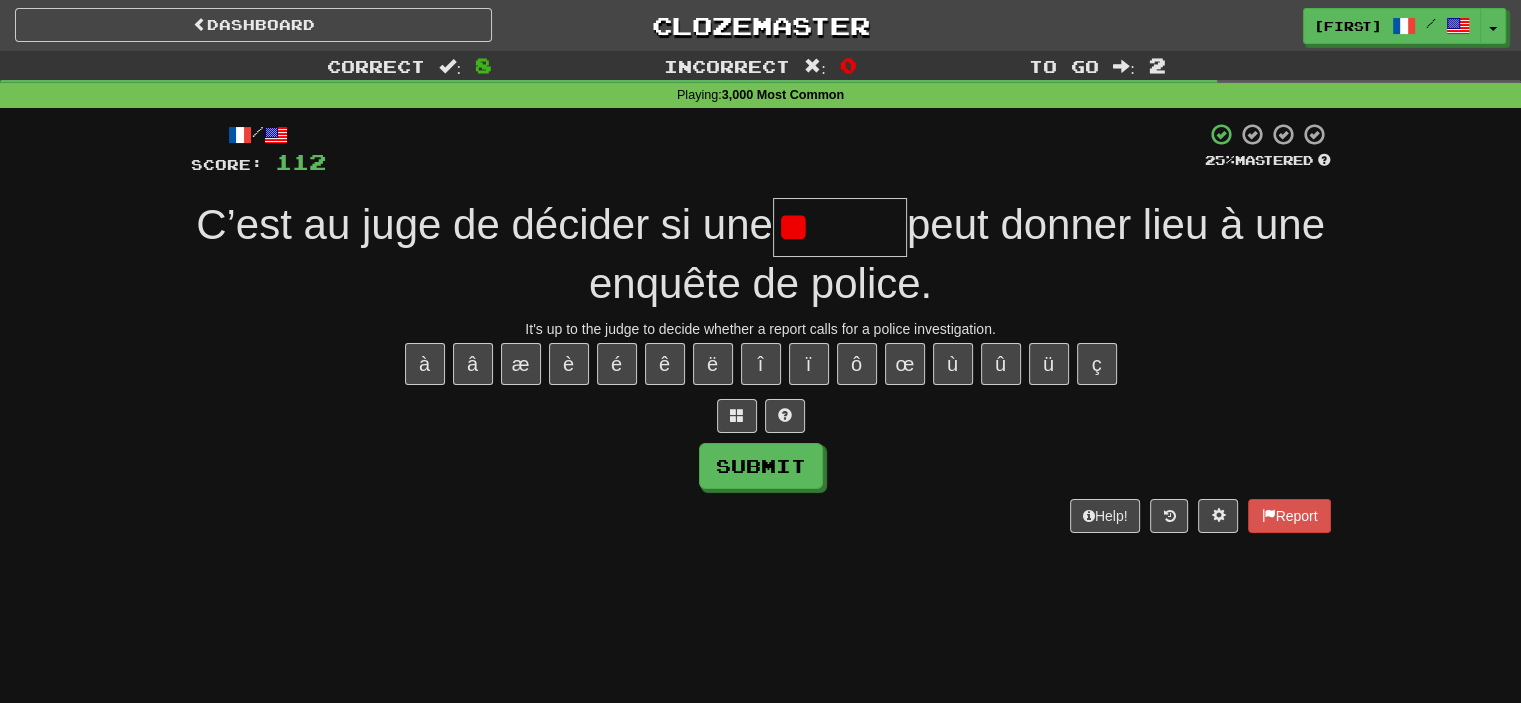 type on "*" 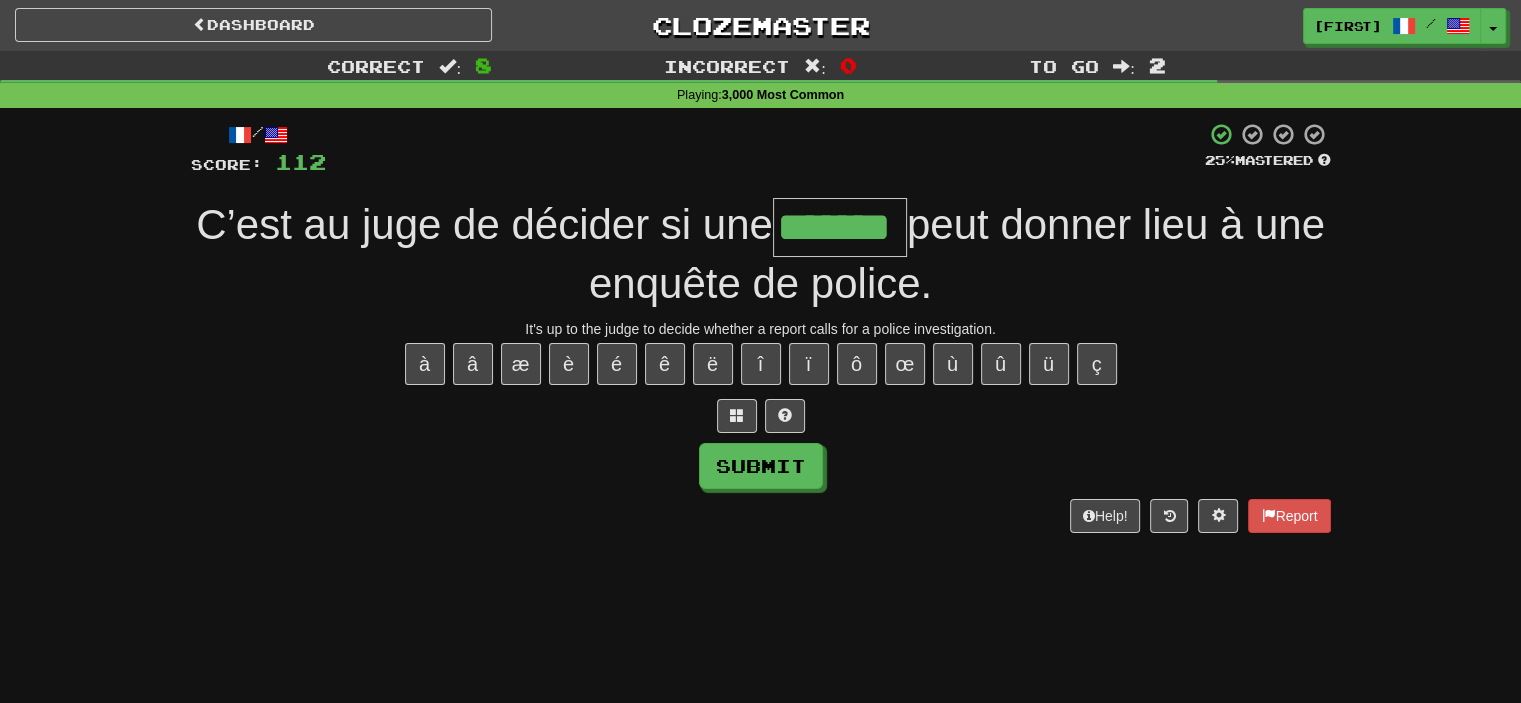 type on "*******" 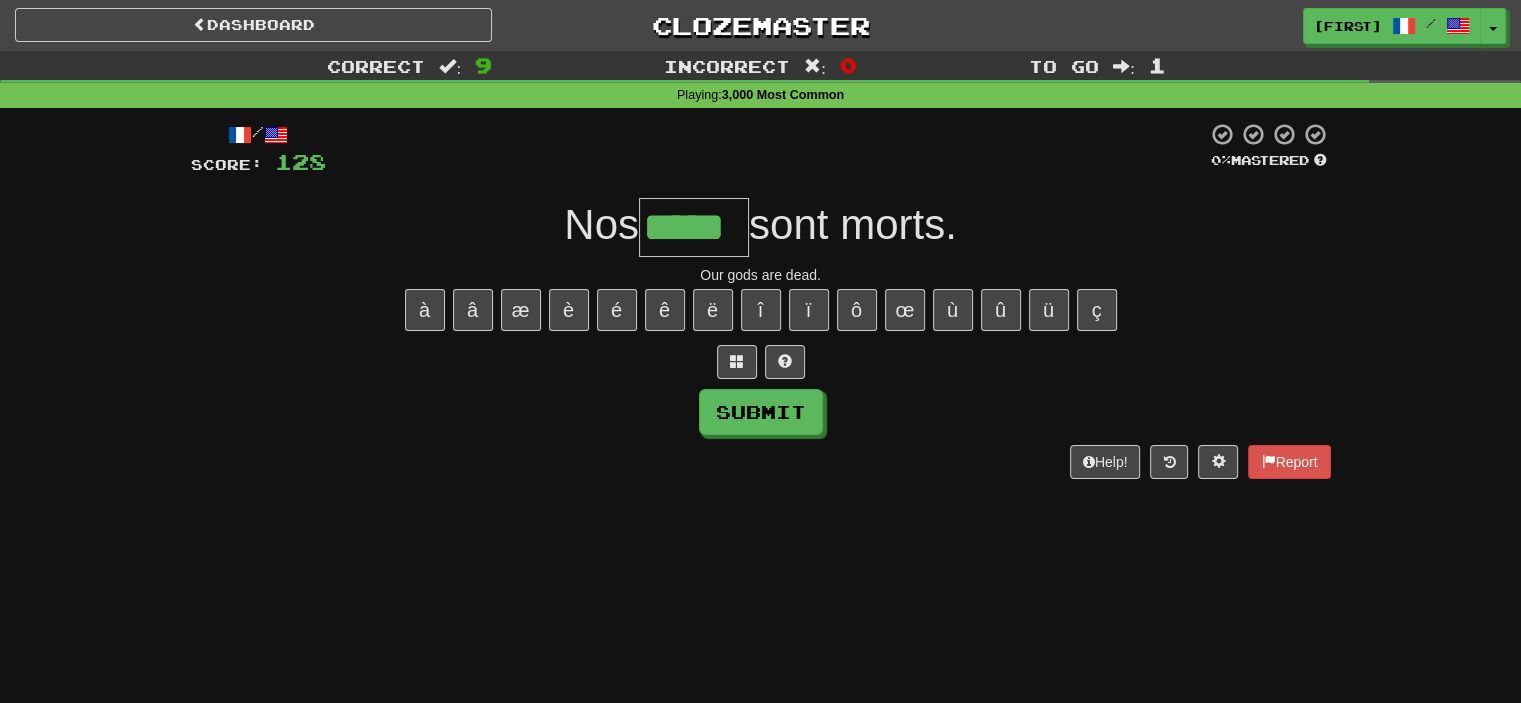 type on "*****" 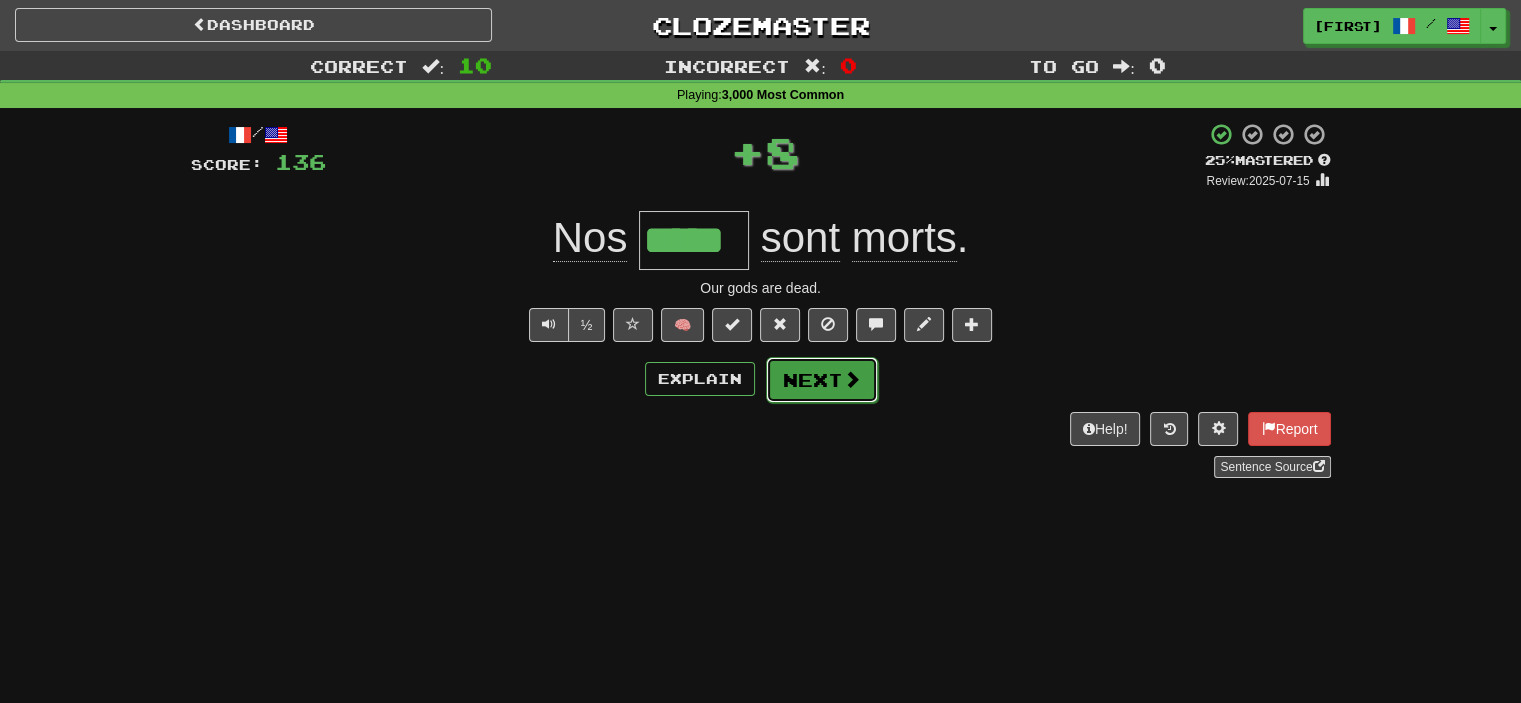 click on "Next" at bounding box center (822, 380) 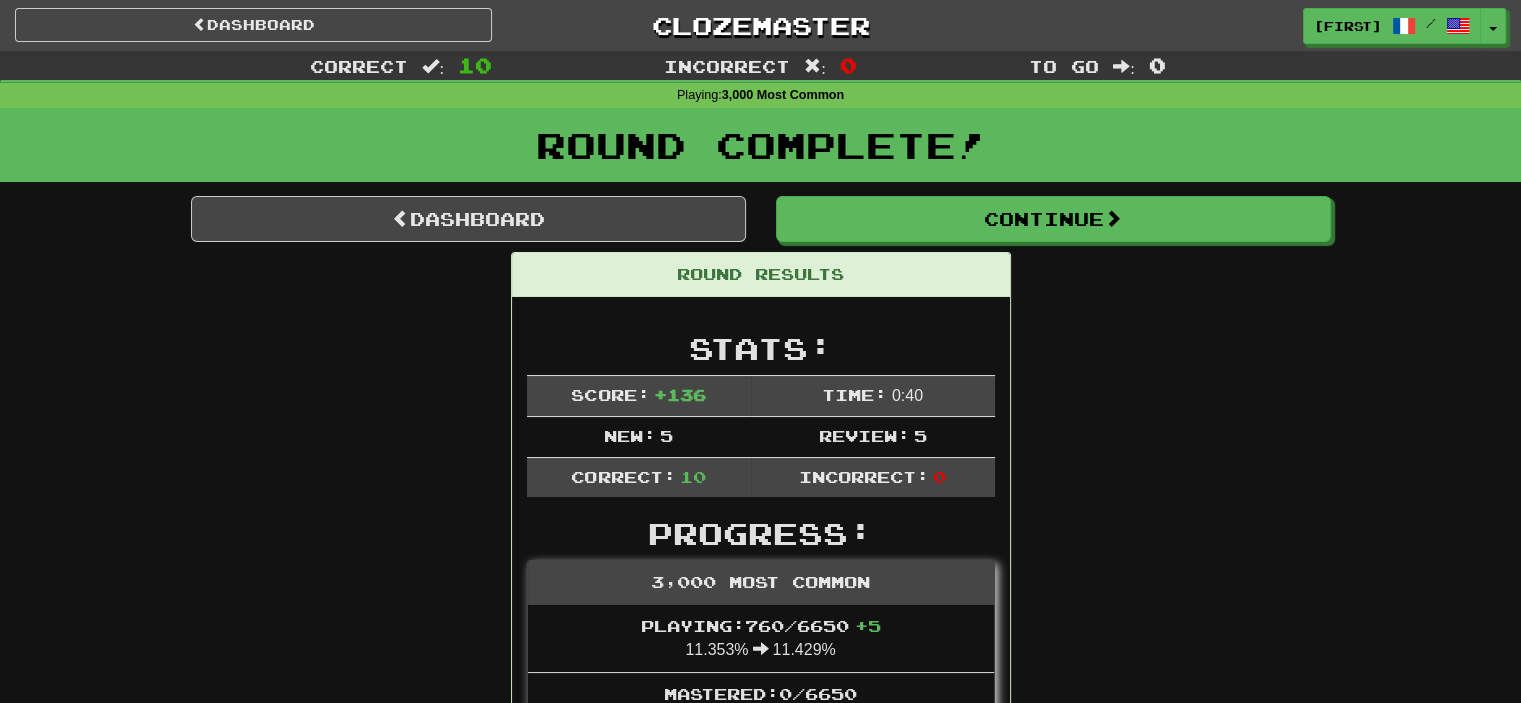 click on "Round Complete!" at bounding box center (760, 152) 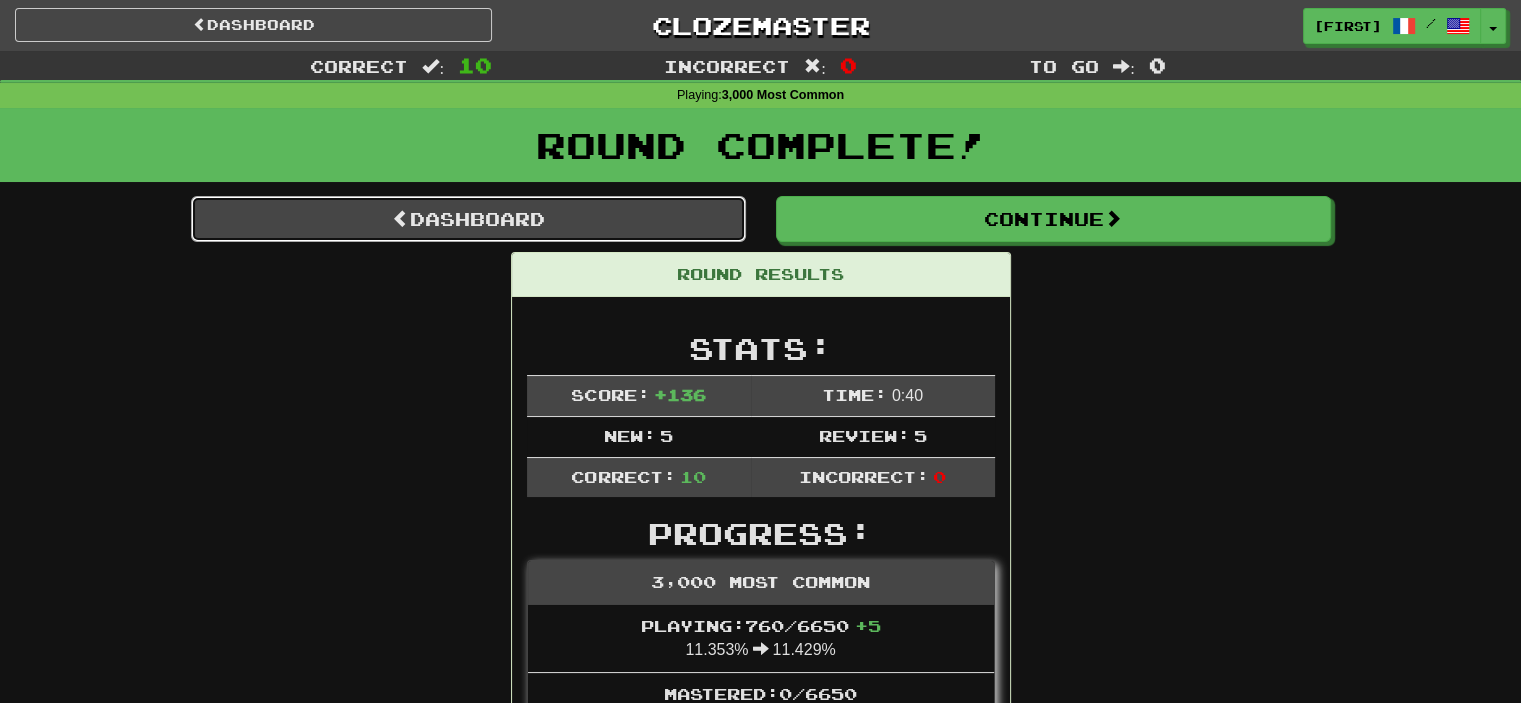 click on "Dashboard" at bounding box center (468, 219) 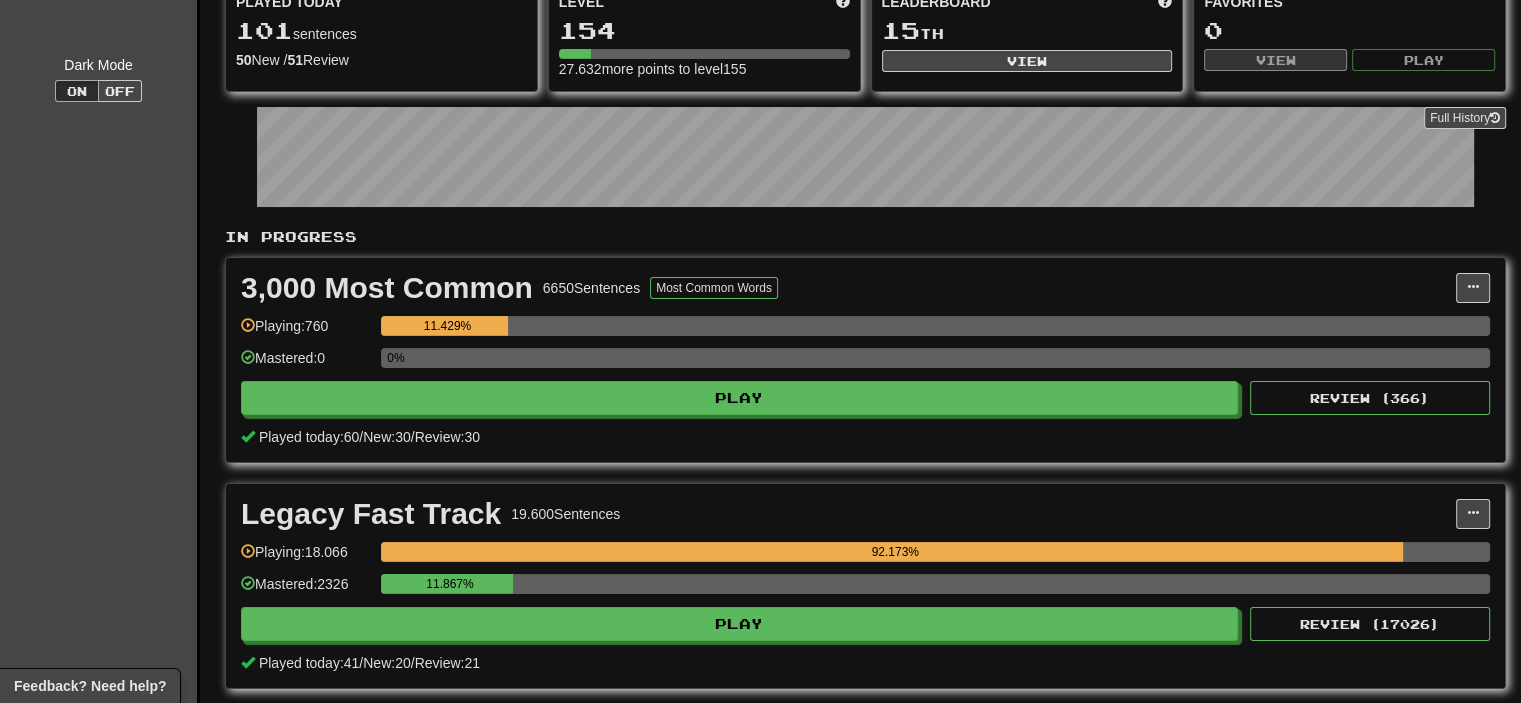 scroll, scrollTop: 200, scrollLeft: 0, axis: vertical 